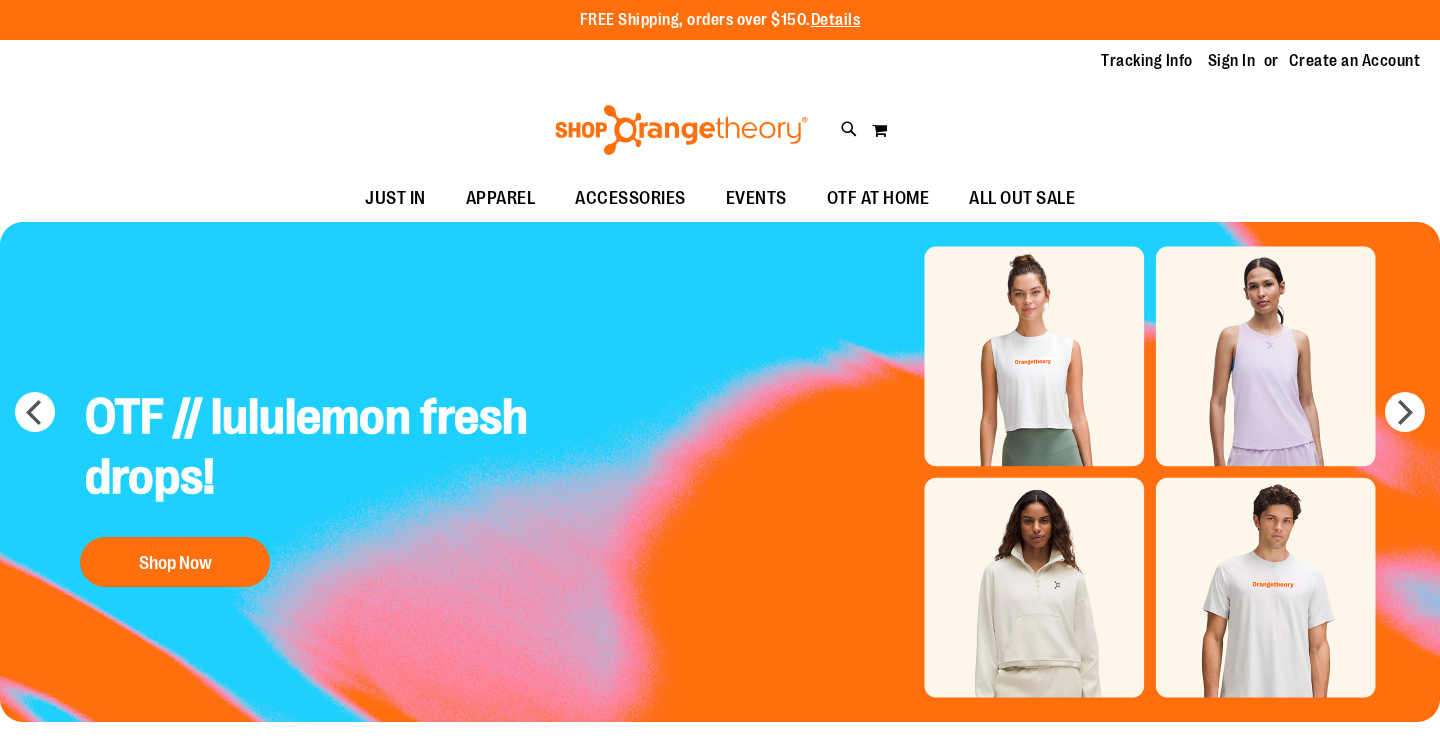 scroll, scrollTop: 0, scrollLeft: 0, axis: both 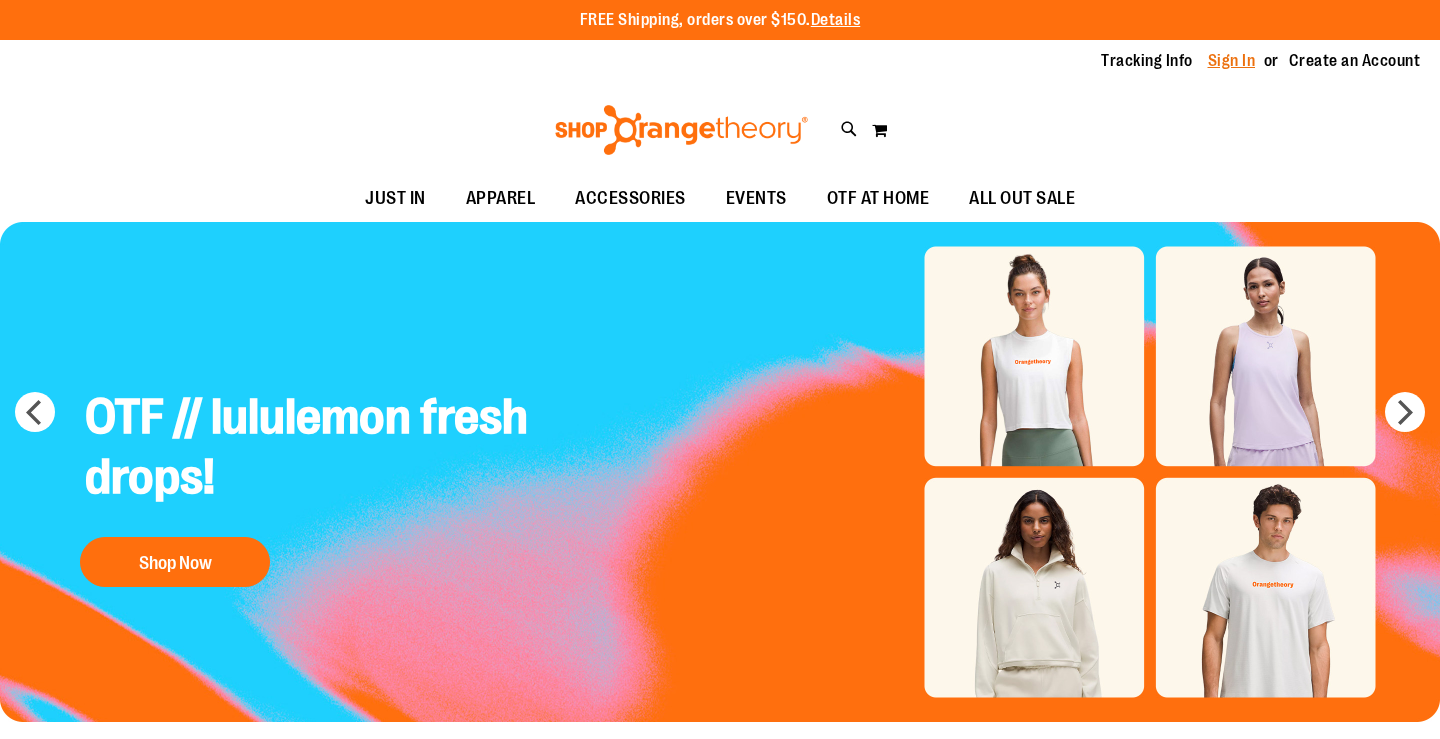 click on "Sign In" at bounding box center (1232, 61) 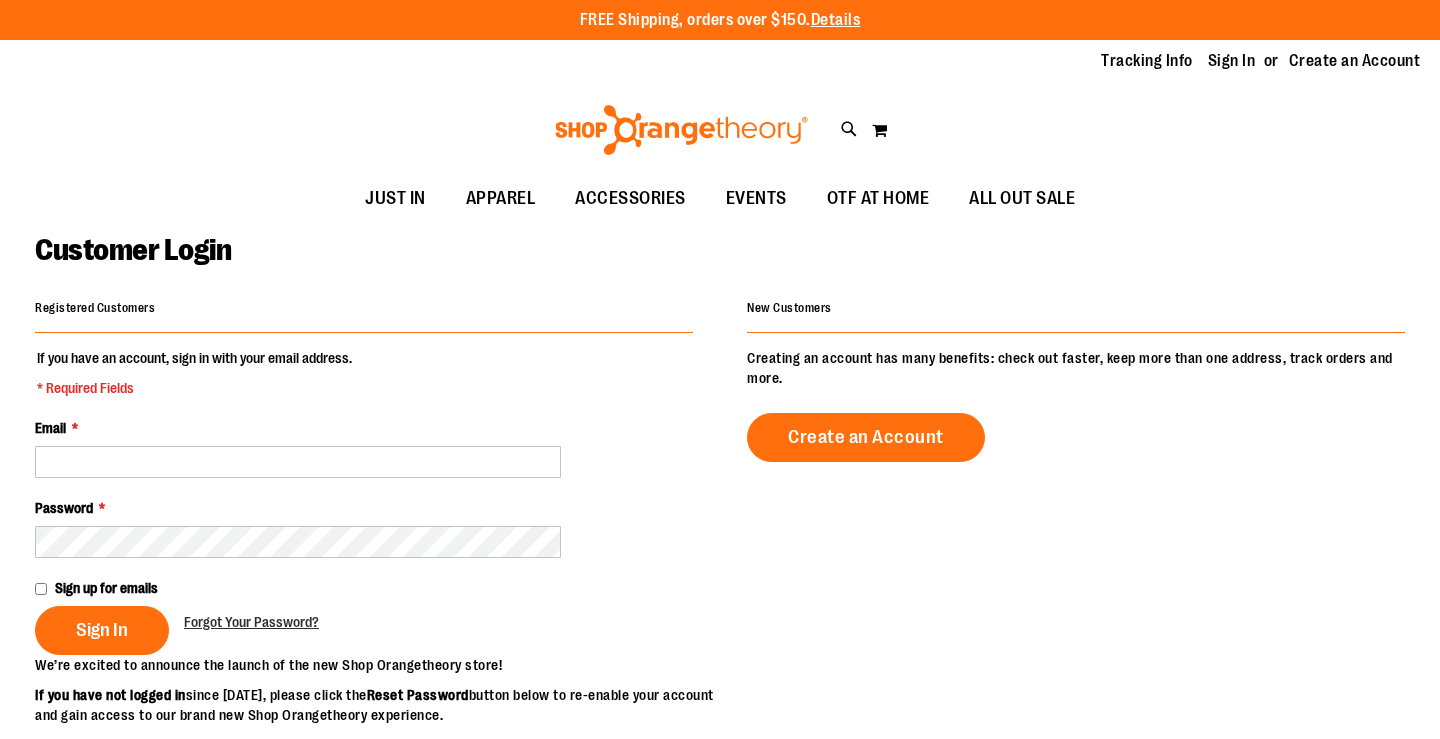 scroll, scrollTop: 0, scrollLeft: 0, axis: both 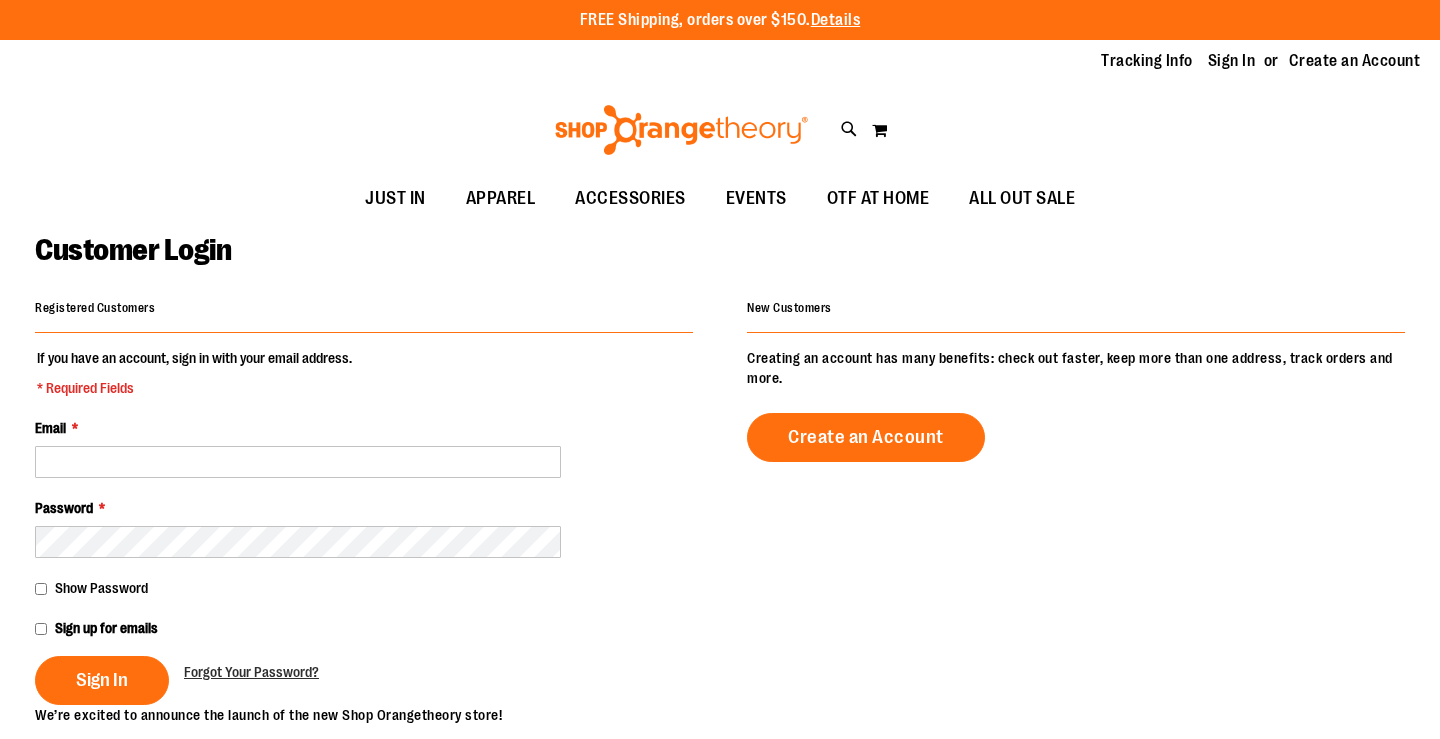 click on "Email *" at bounding box center [364, 448] 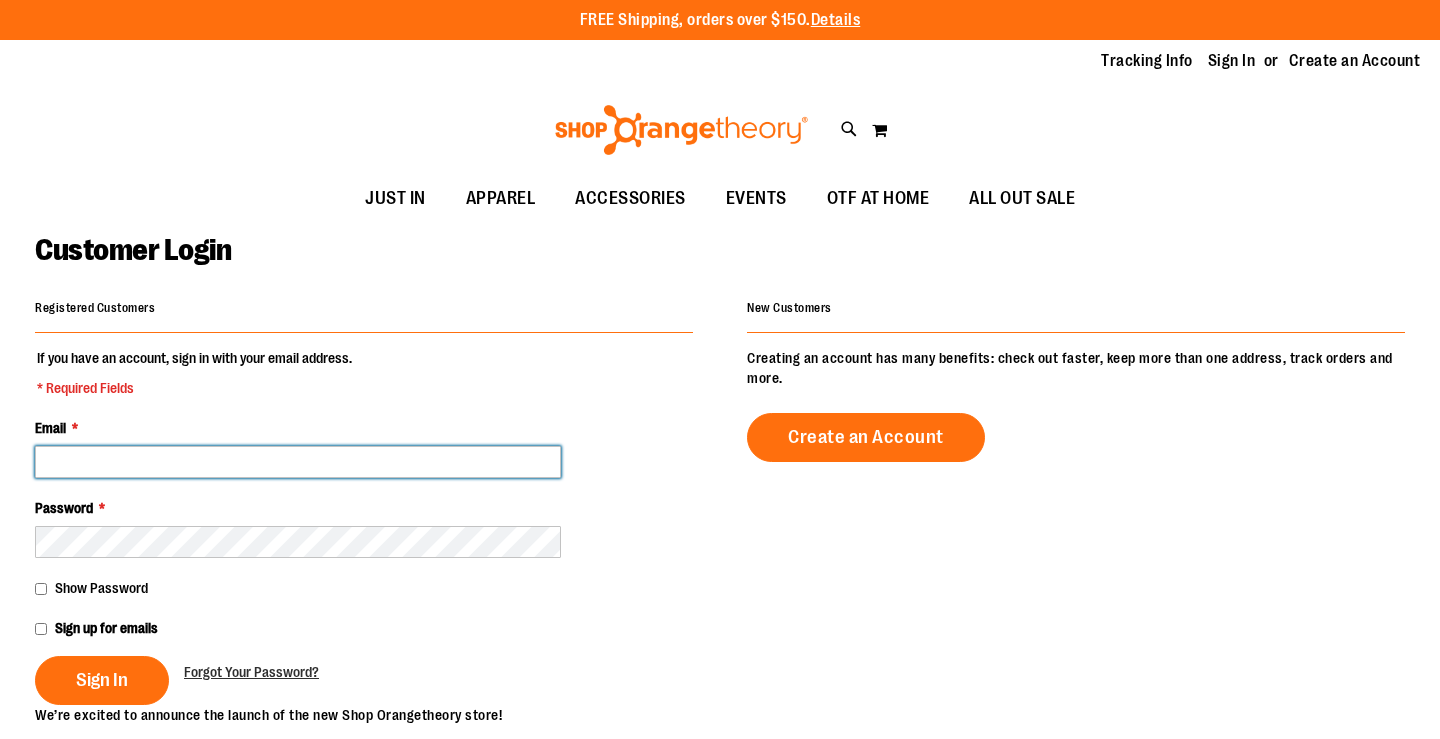 click on "Email *" at bounding box center (298, 462) 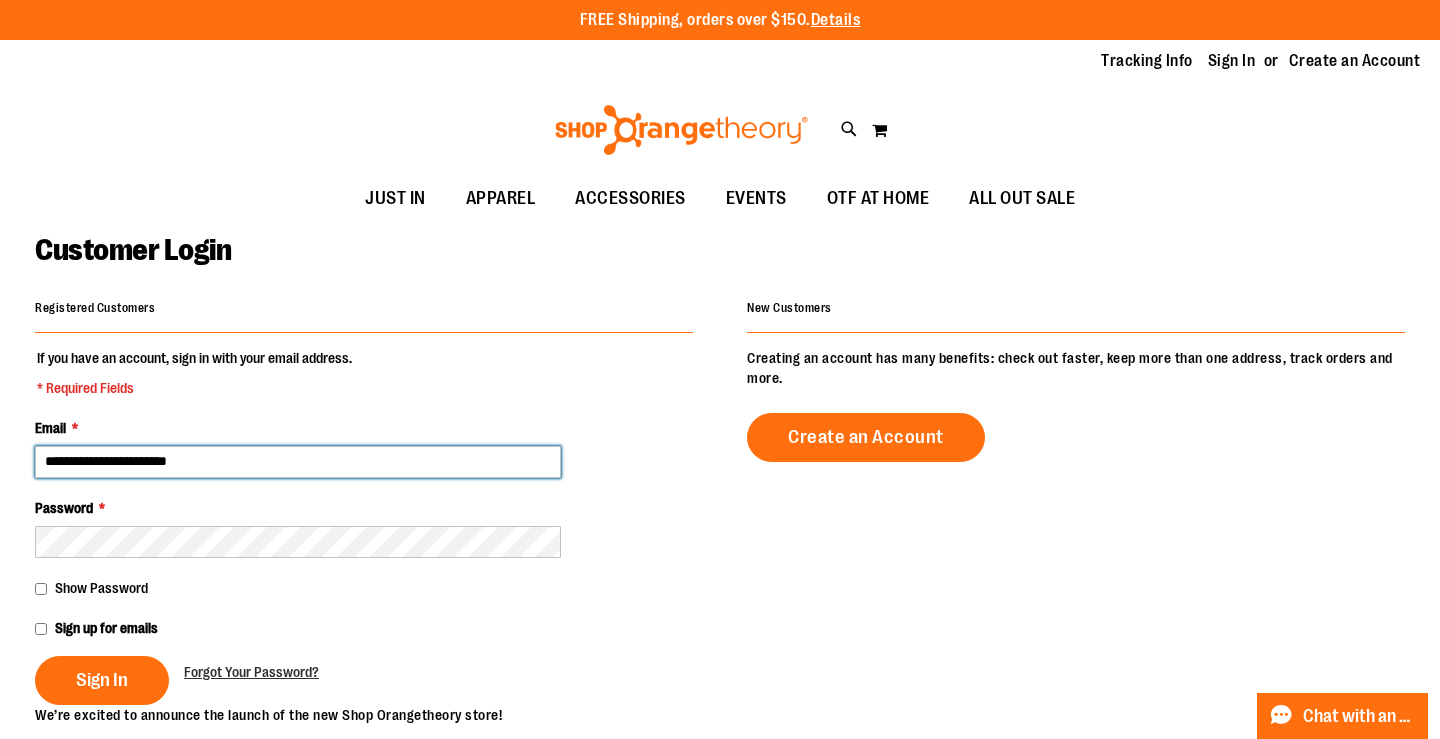 type on "**********" 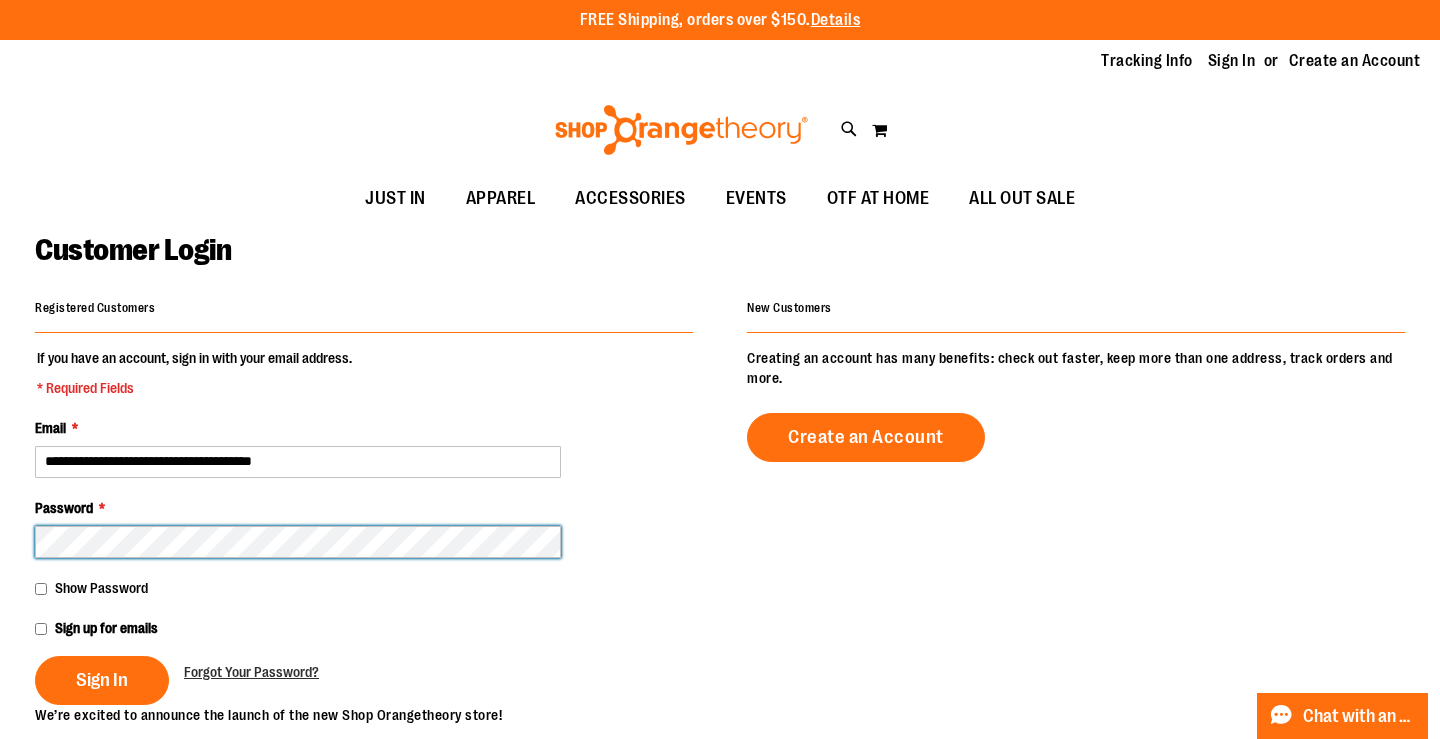 click on "Sign In" at bounding box center (102, 680) 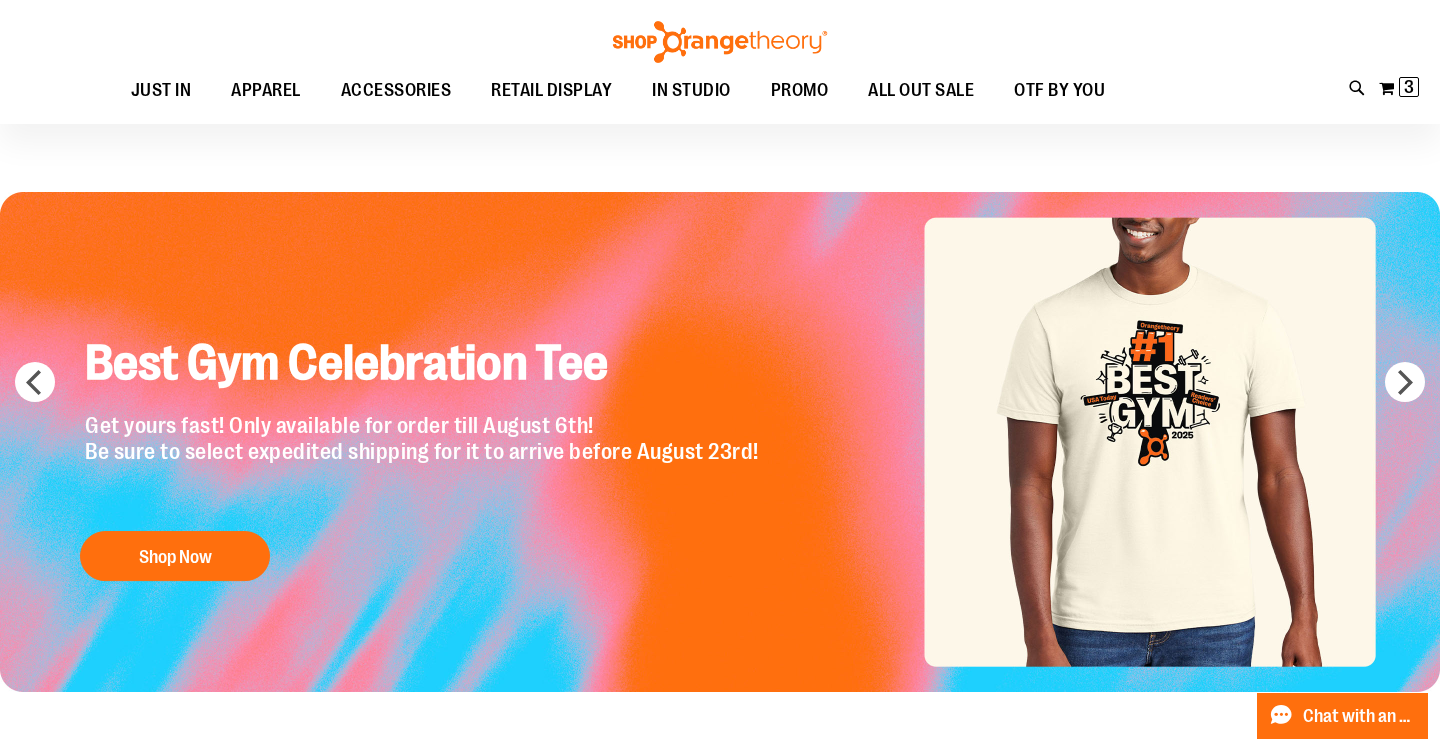 scroll, scrollTop: 1, scrollLeft: 0, axis: vertical 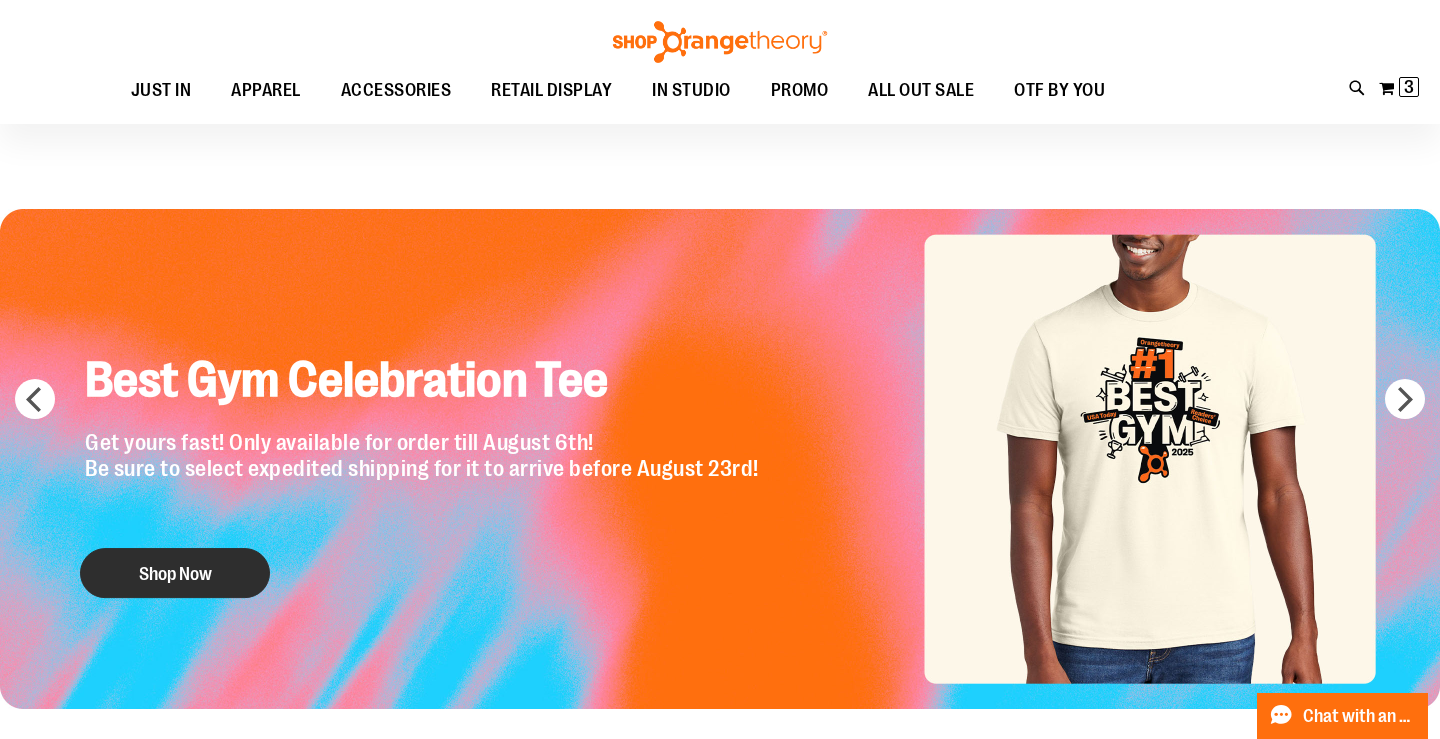 click on "OTF E-GC from $25-$500!
Shop Now" at bounding box center [5040, 459] 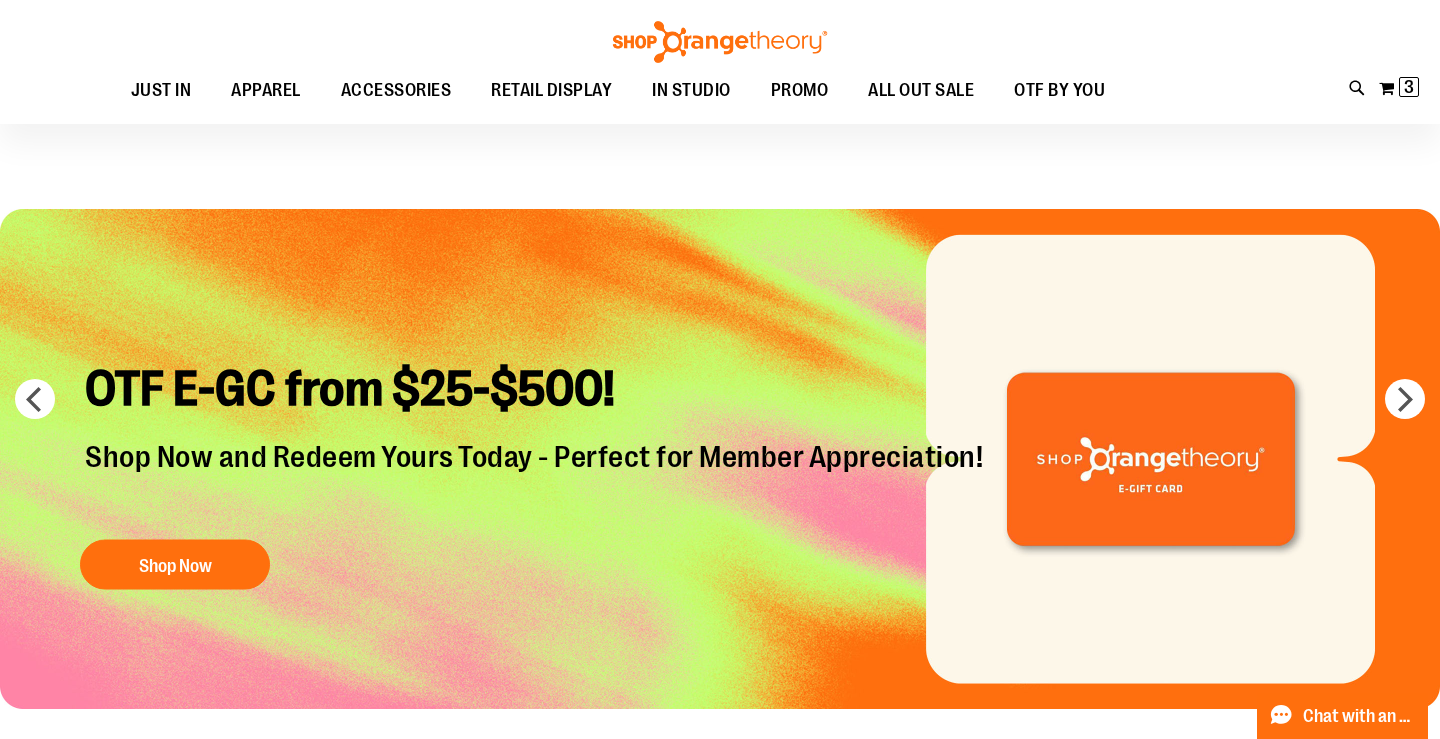 click at bounding box center (720, 459) 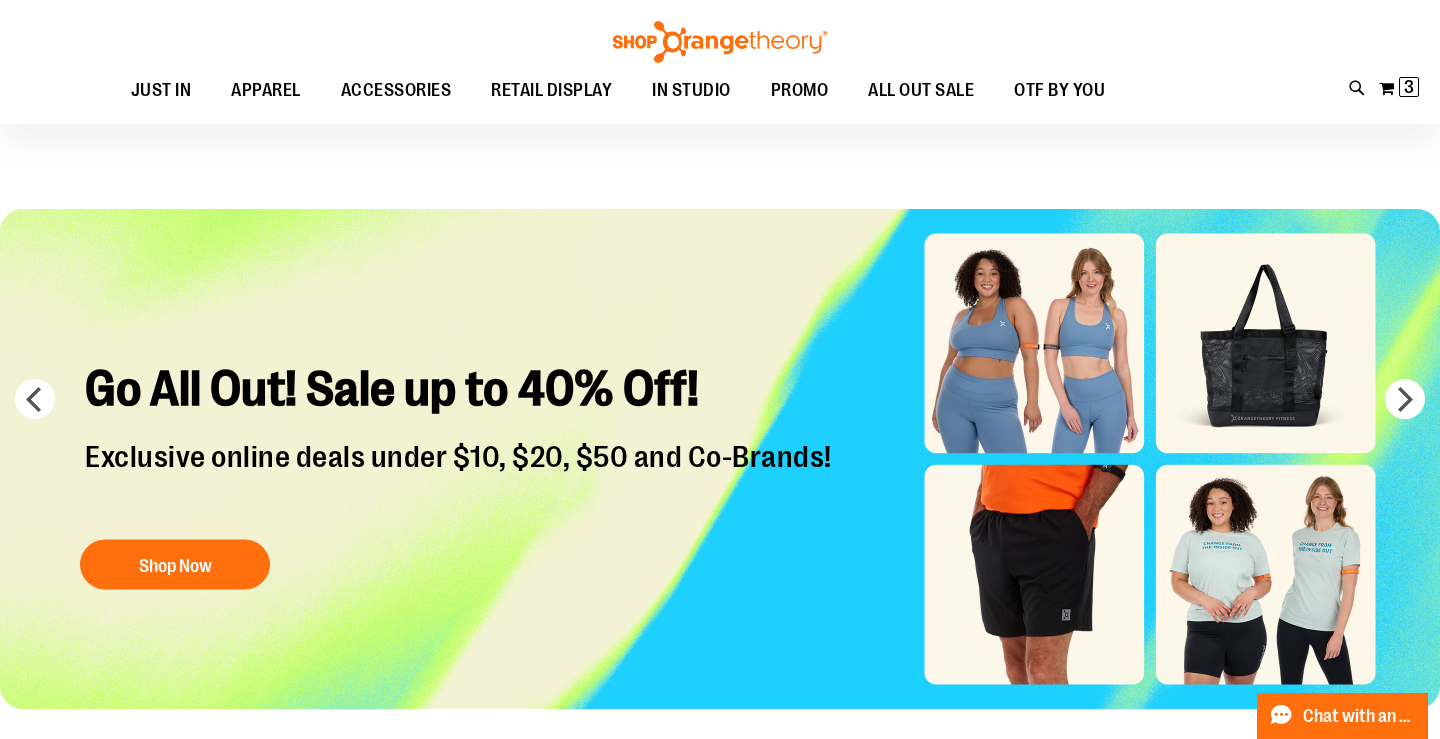 click on "OTF E-GC from $25-$500!
Shop Now" at bounding box center [-2160, 459] 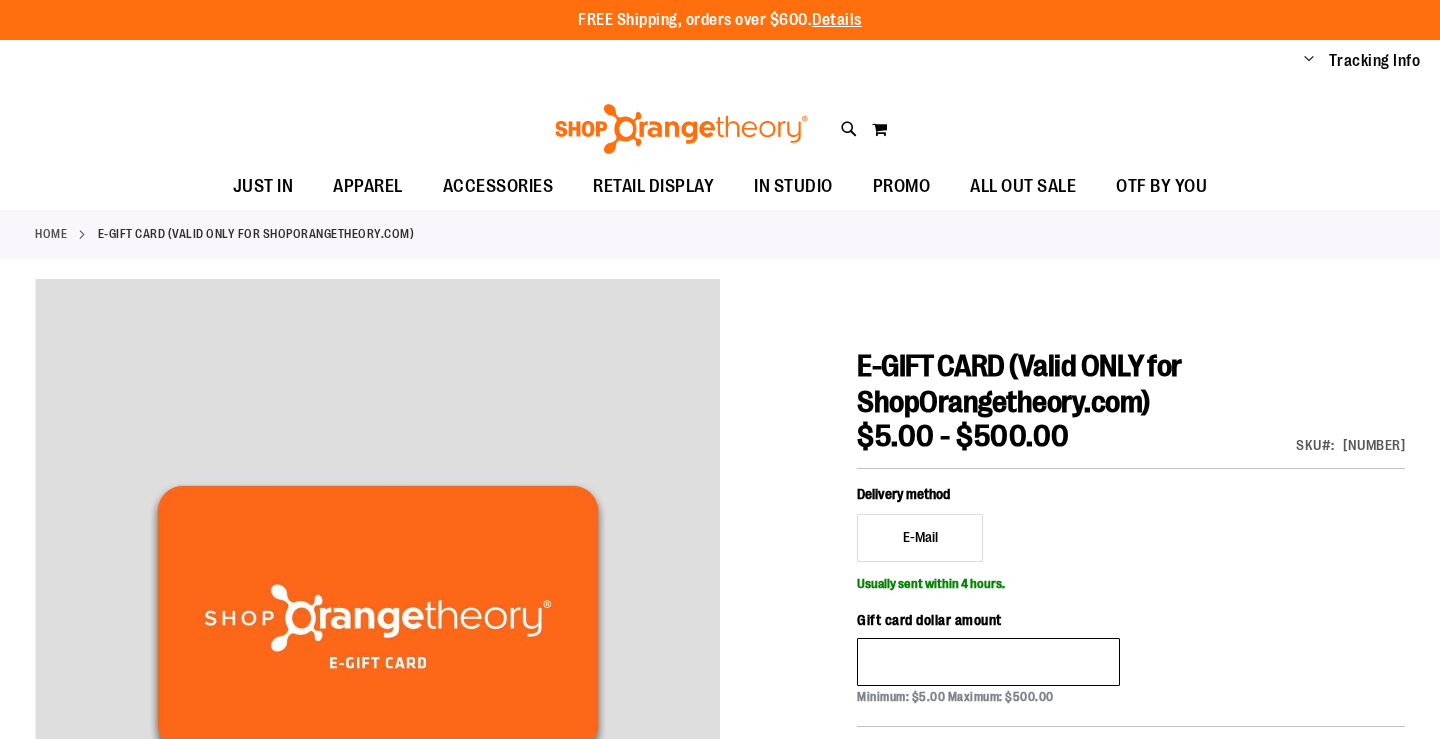 scroll, scrollTop: 0, scrollLeft: 0, axis: both 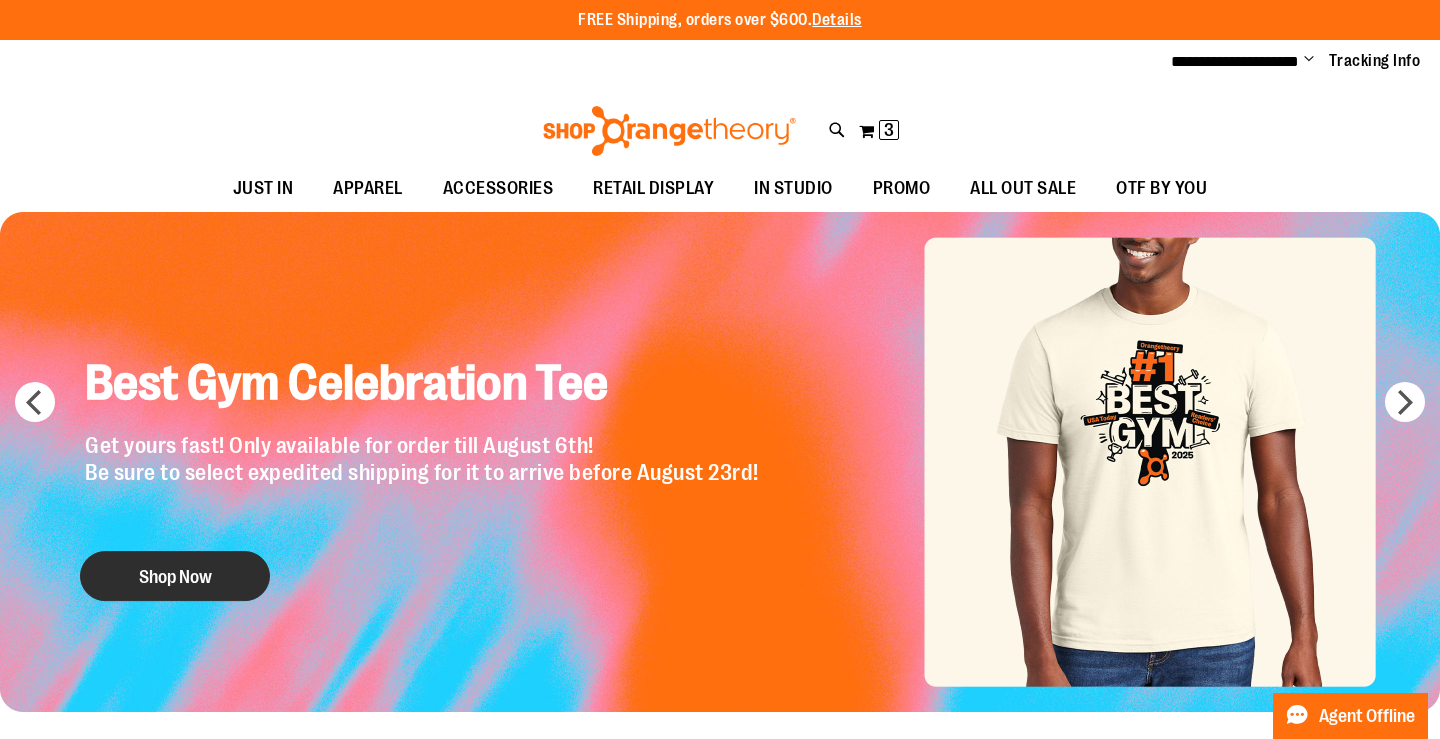 click on "Shop Now" at bounding box center [175, 576] 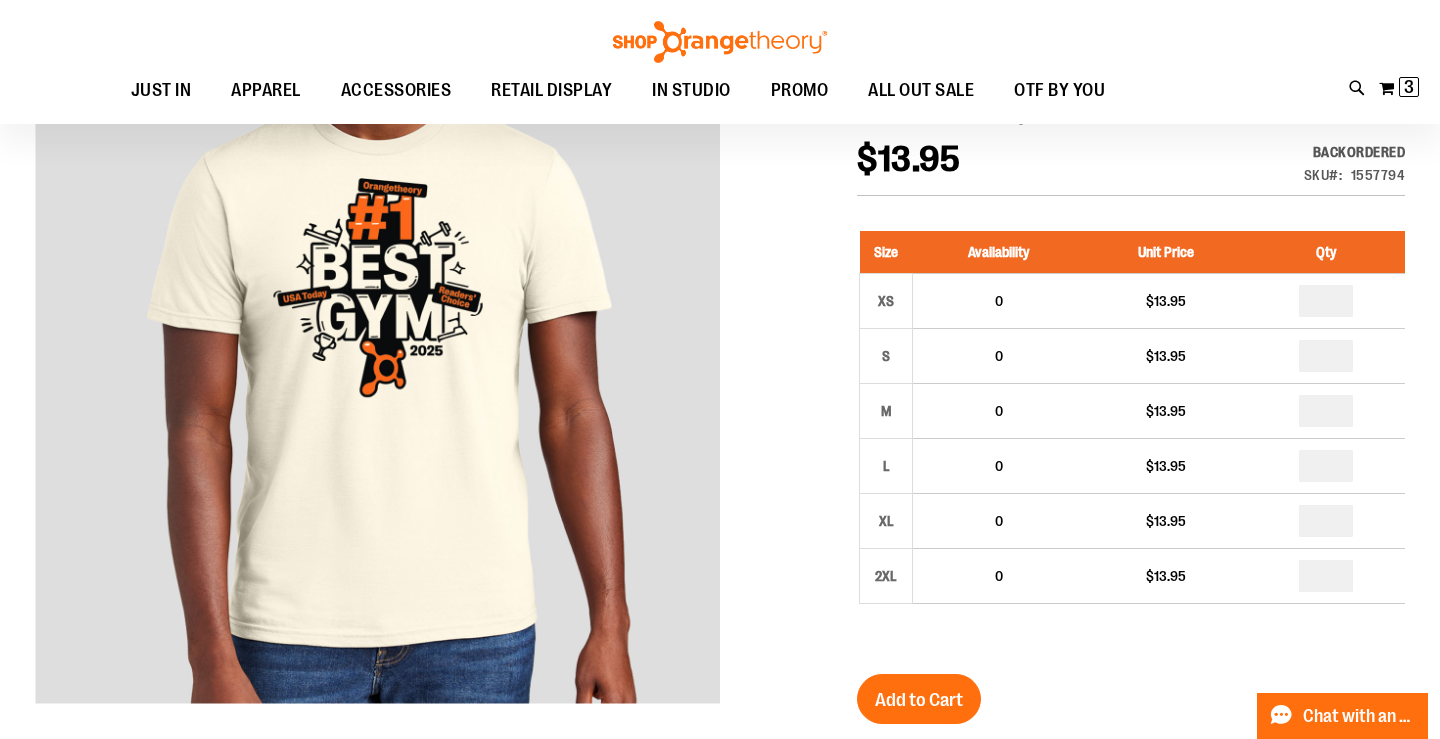 scroll, scrollTop: 48, scrollLeft: 0, axis: vertical 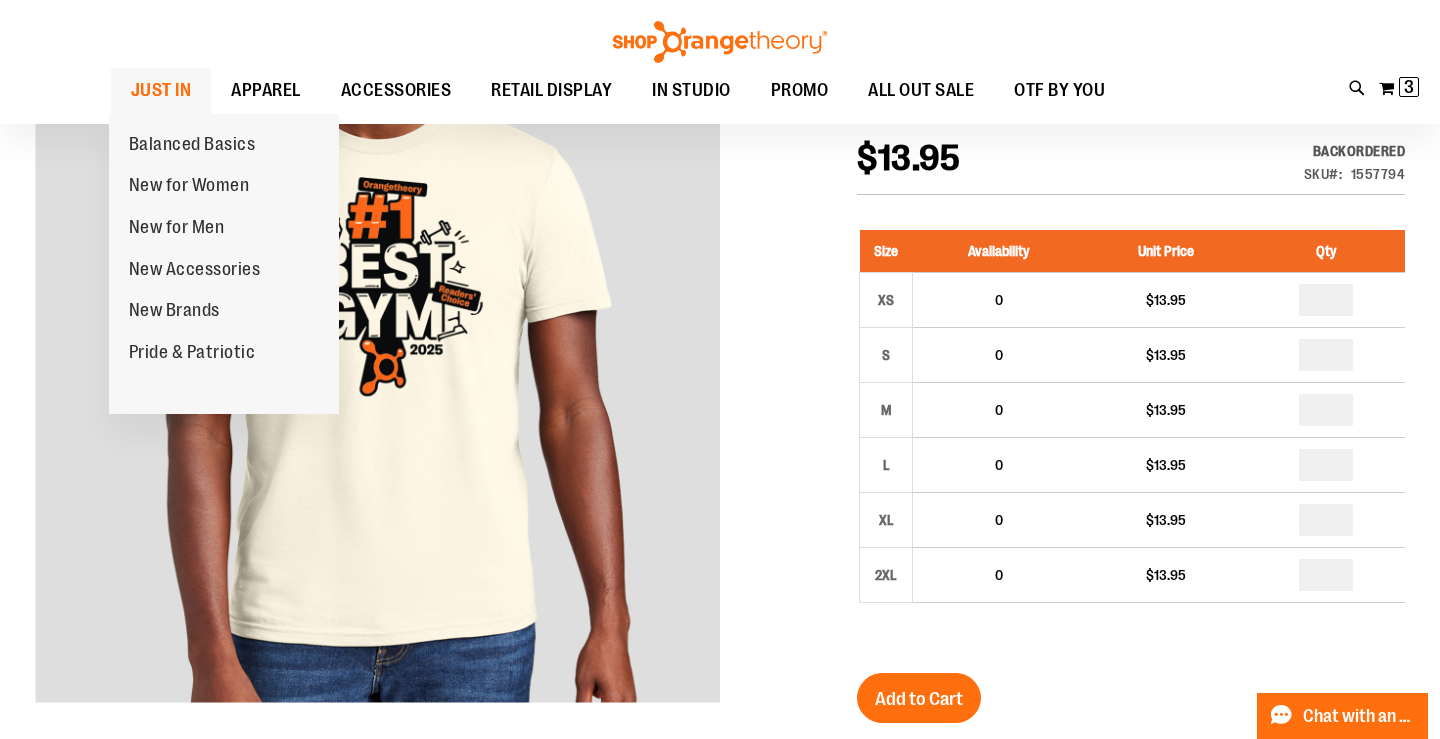 click on "JUST IN" at bounding box center (161, 90) 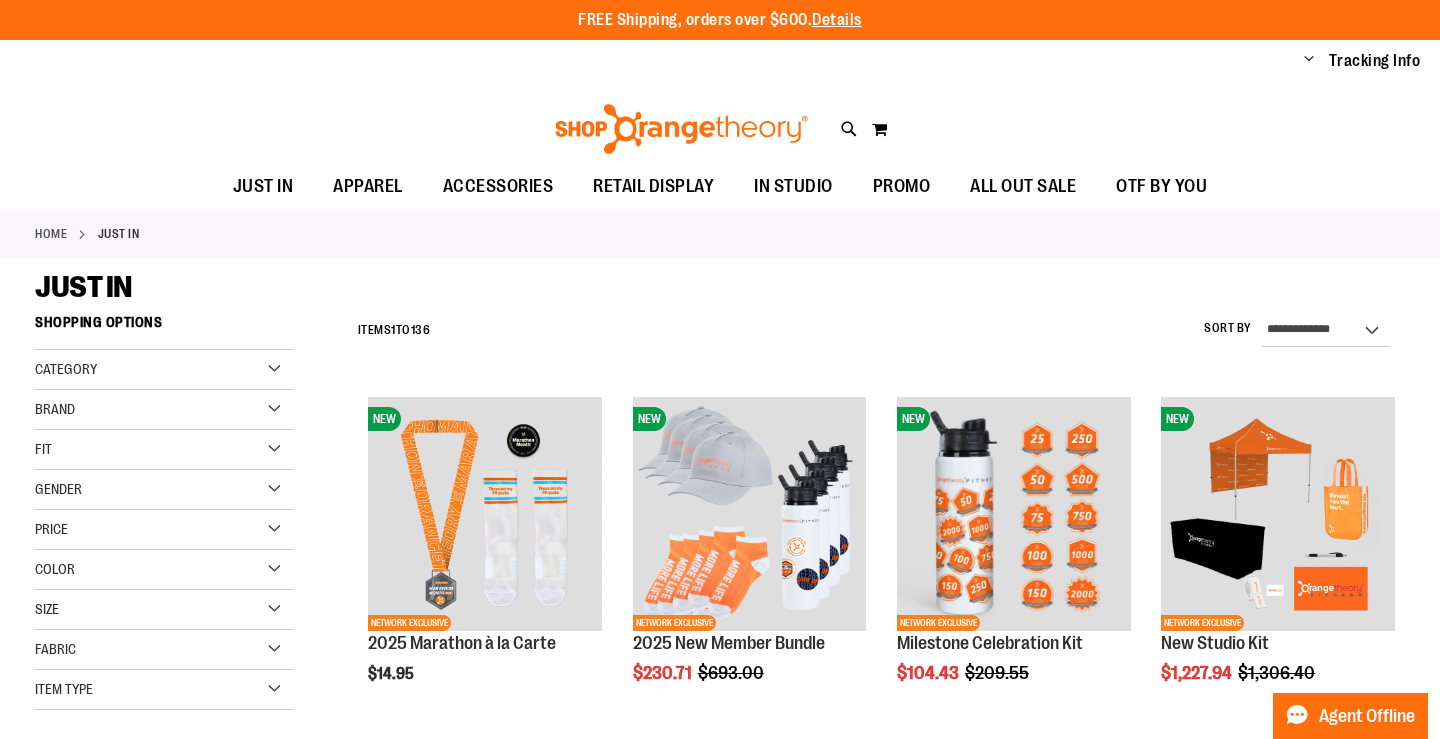 scroll, scrollTop: 0, scrollLeft: 0, axis: both 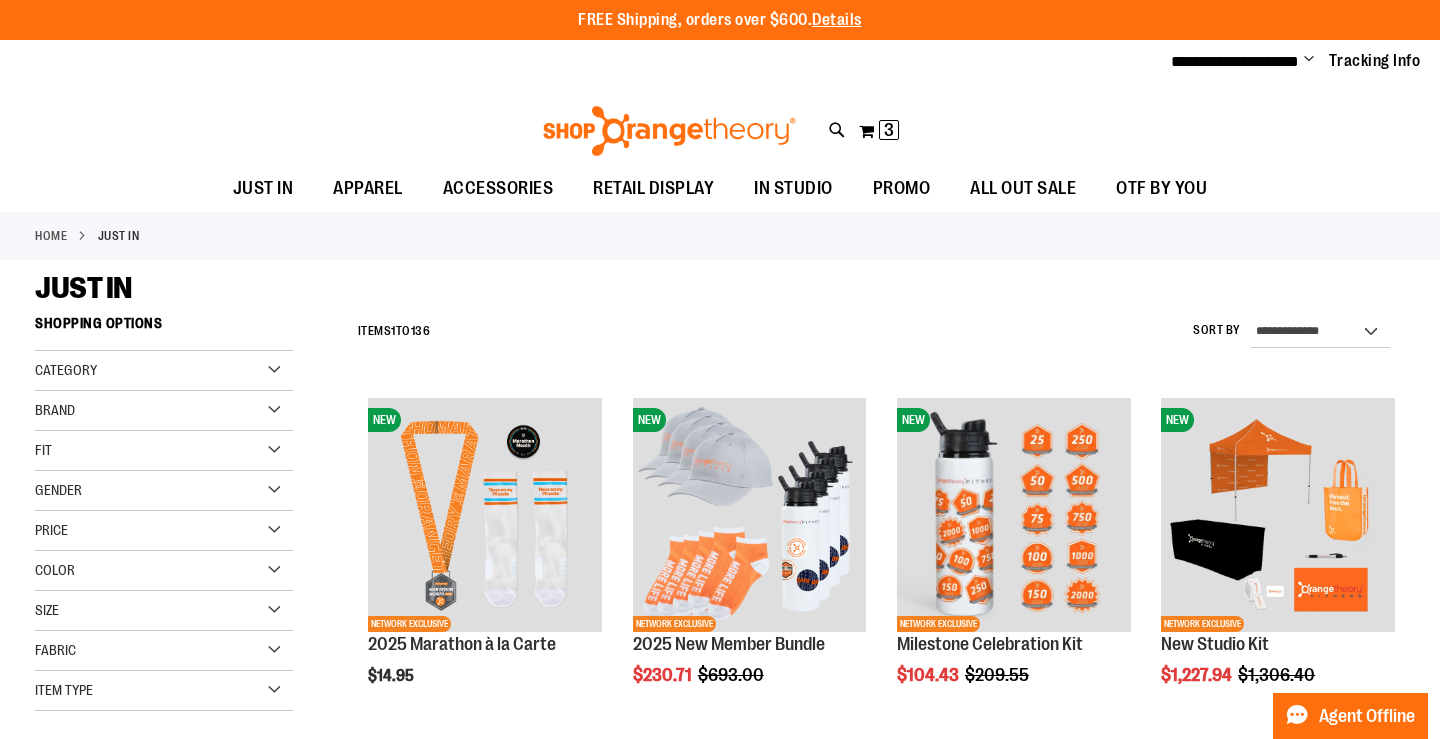 select on "**********" 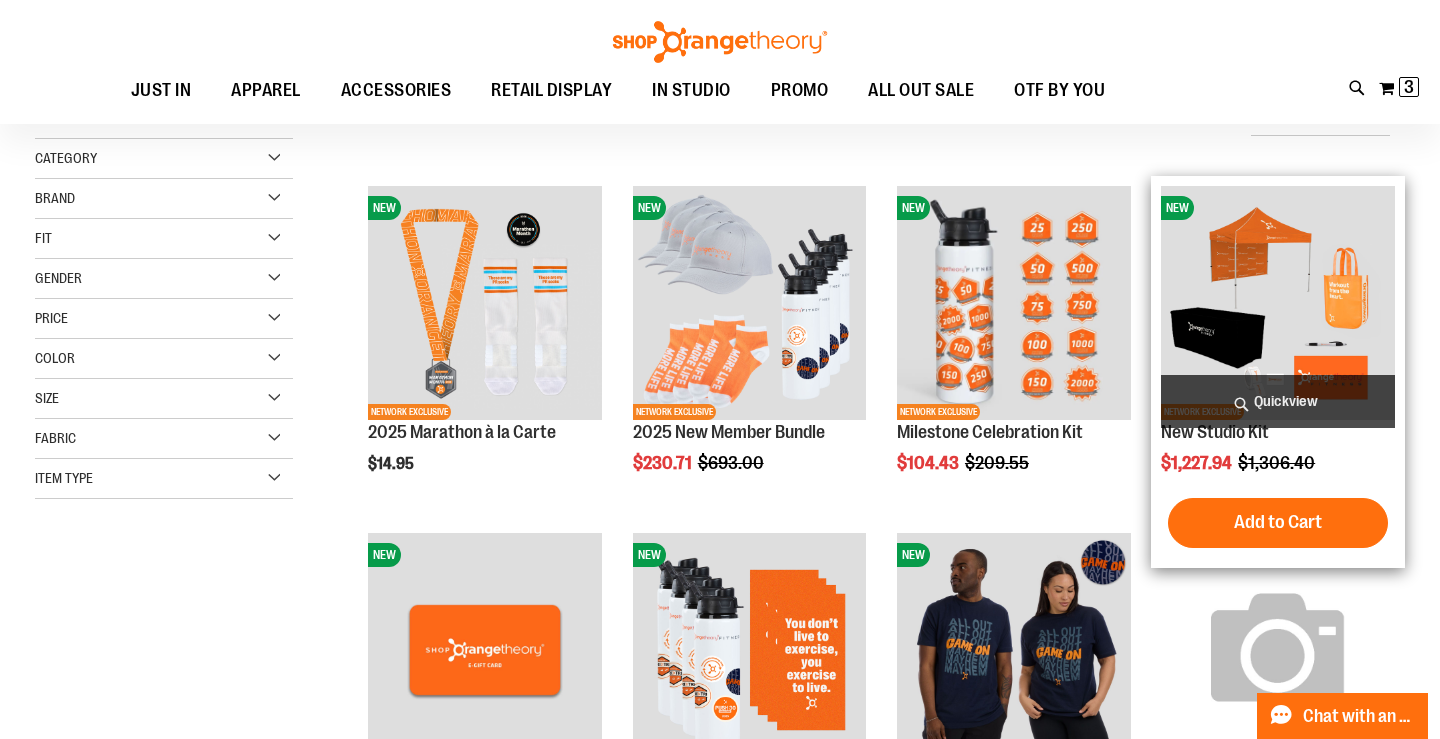 scroll, scrollTop: -13, scrollLeft: 0, axis: vertical 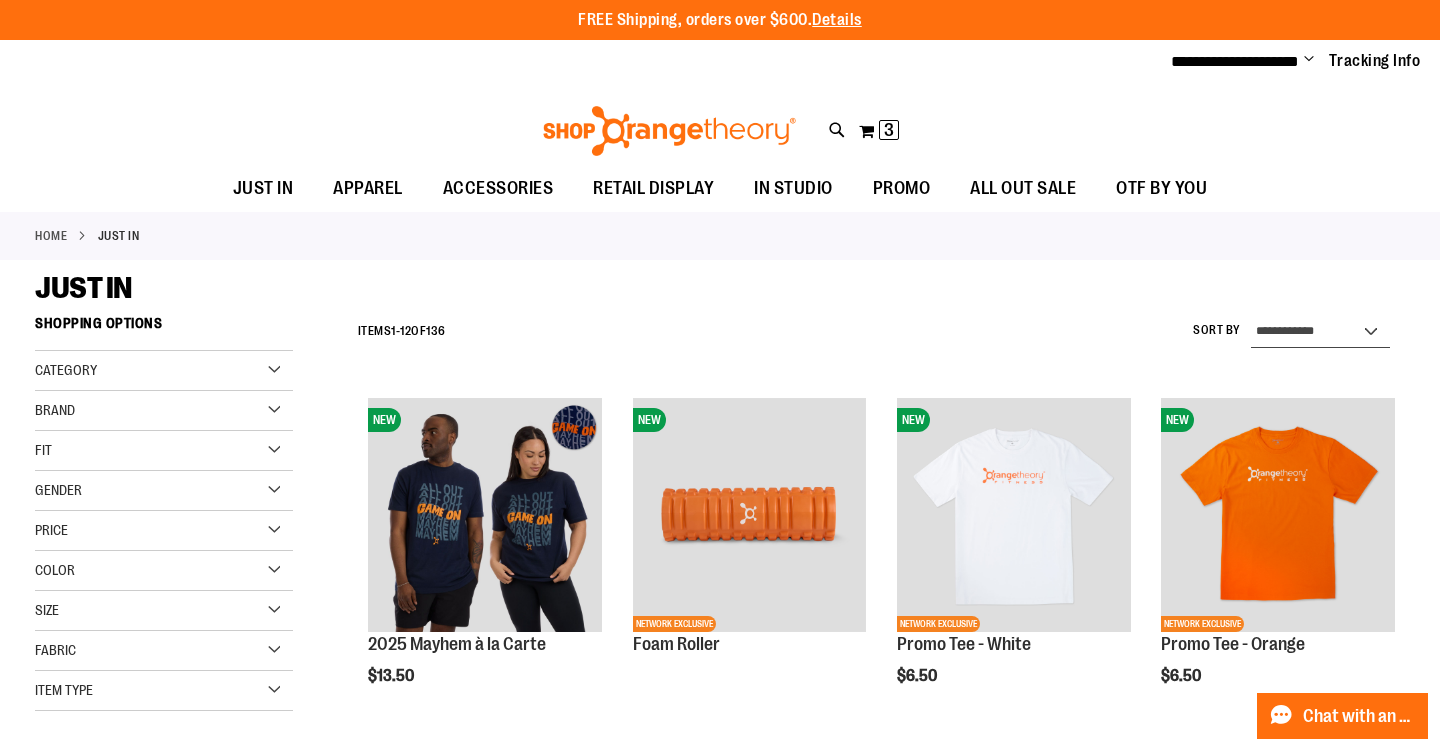select on "**********" 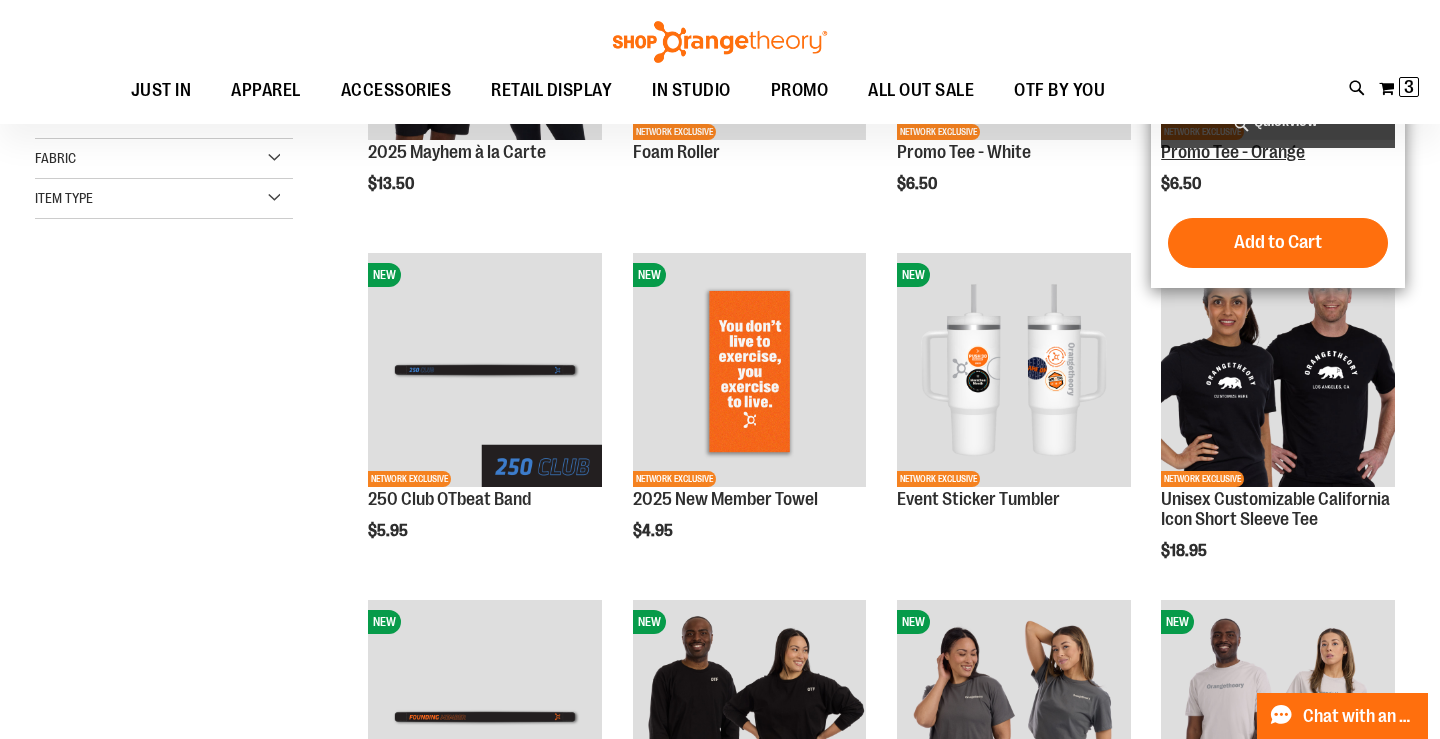 scroll, scrollTop: 305, scrollLeft: 0, axis: vertical 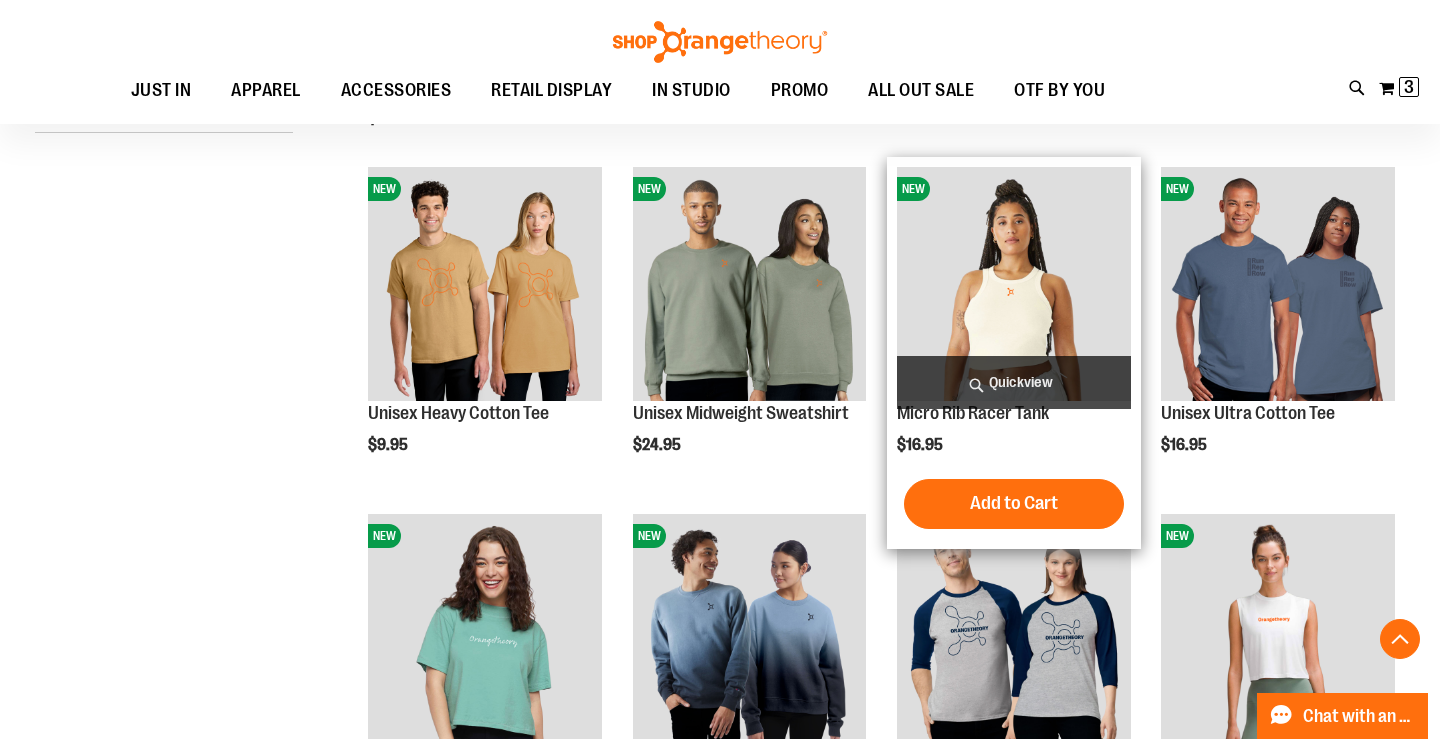 click on "Quickview" at bounding box center (1014, 382) 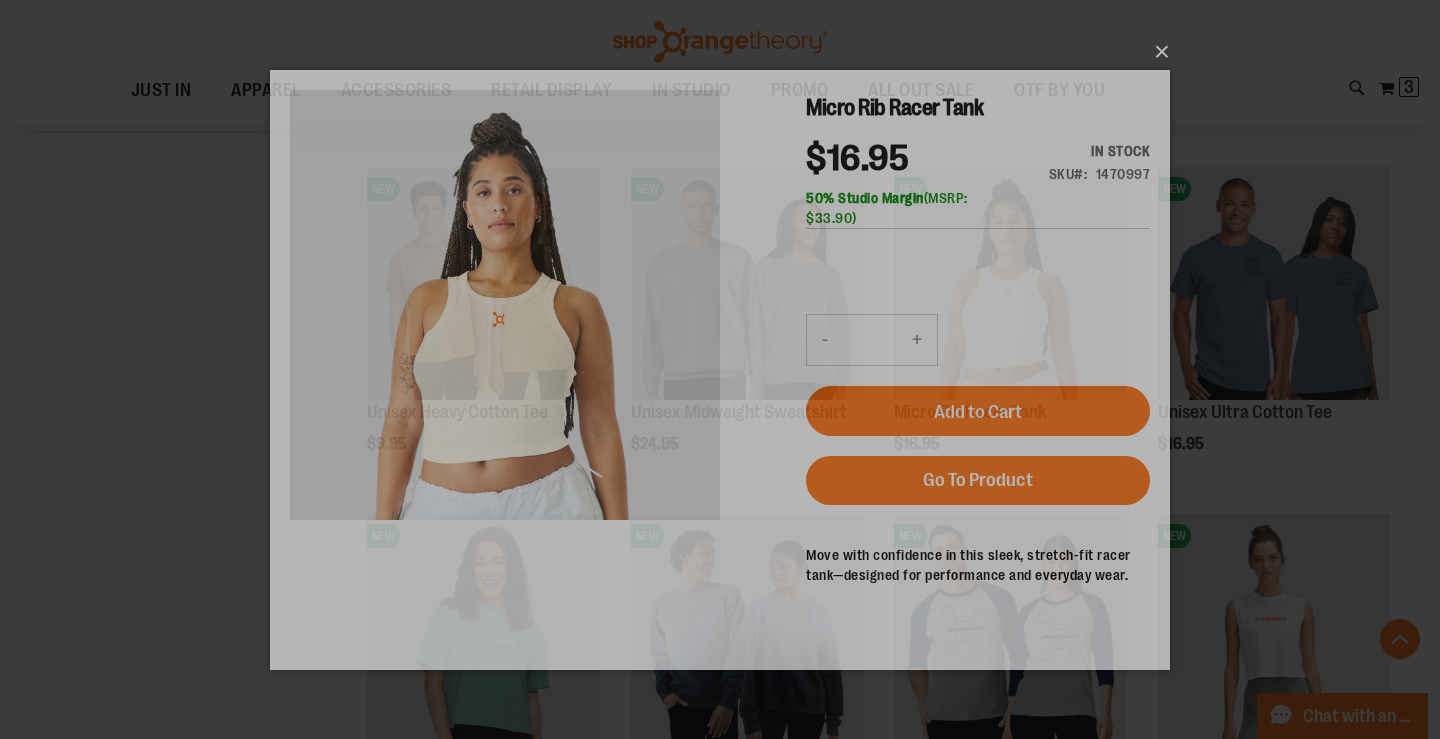 scroll, scrollTop: 0, scrollLeft: 0, axis: both 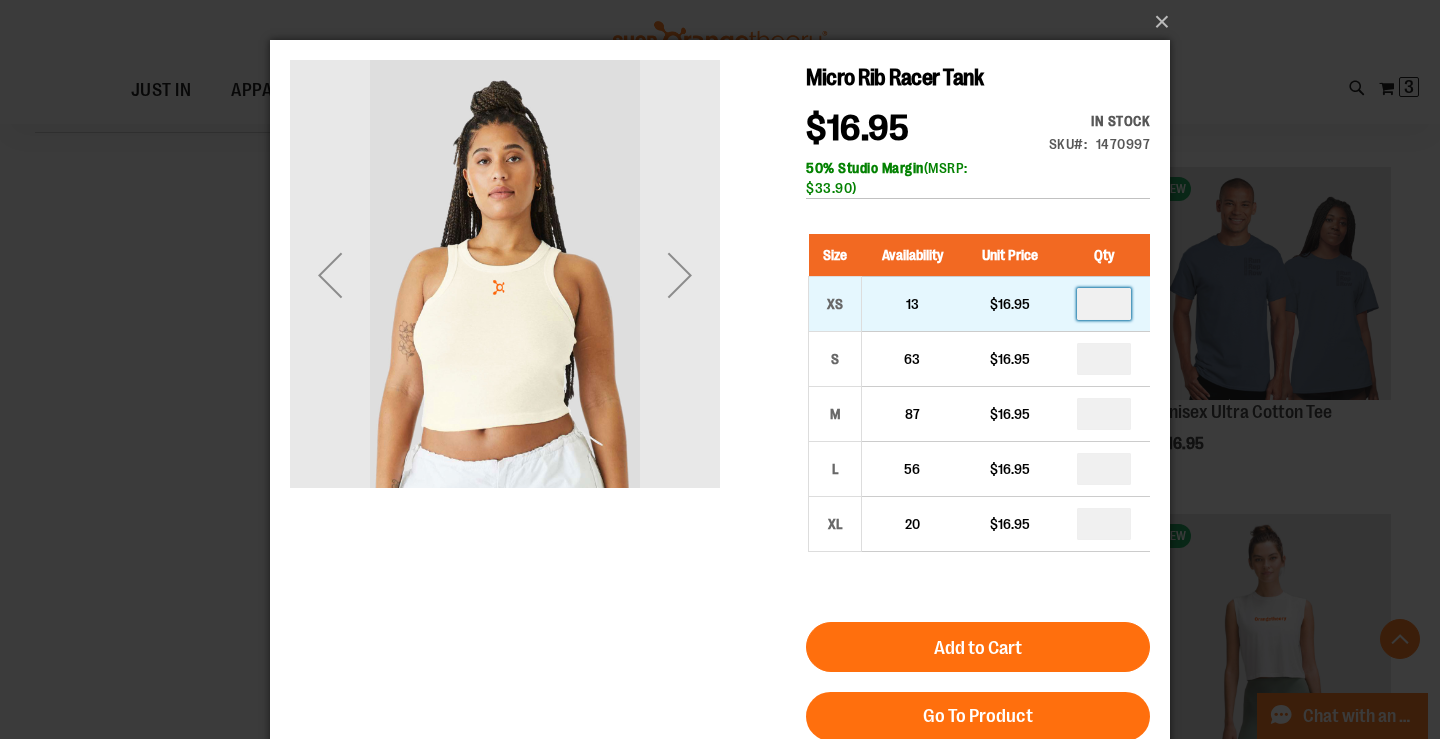 click at bounding box center (1104, 304) 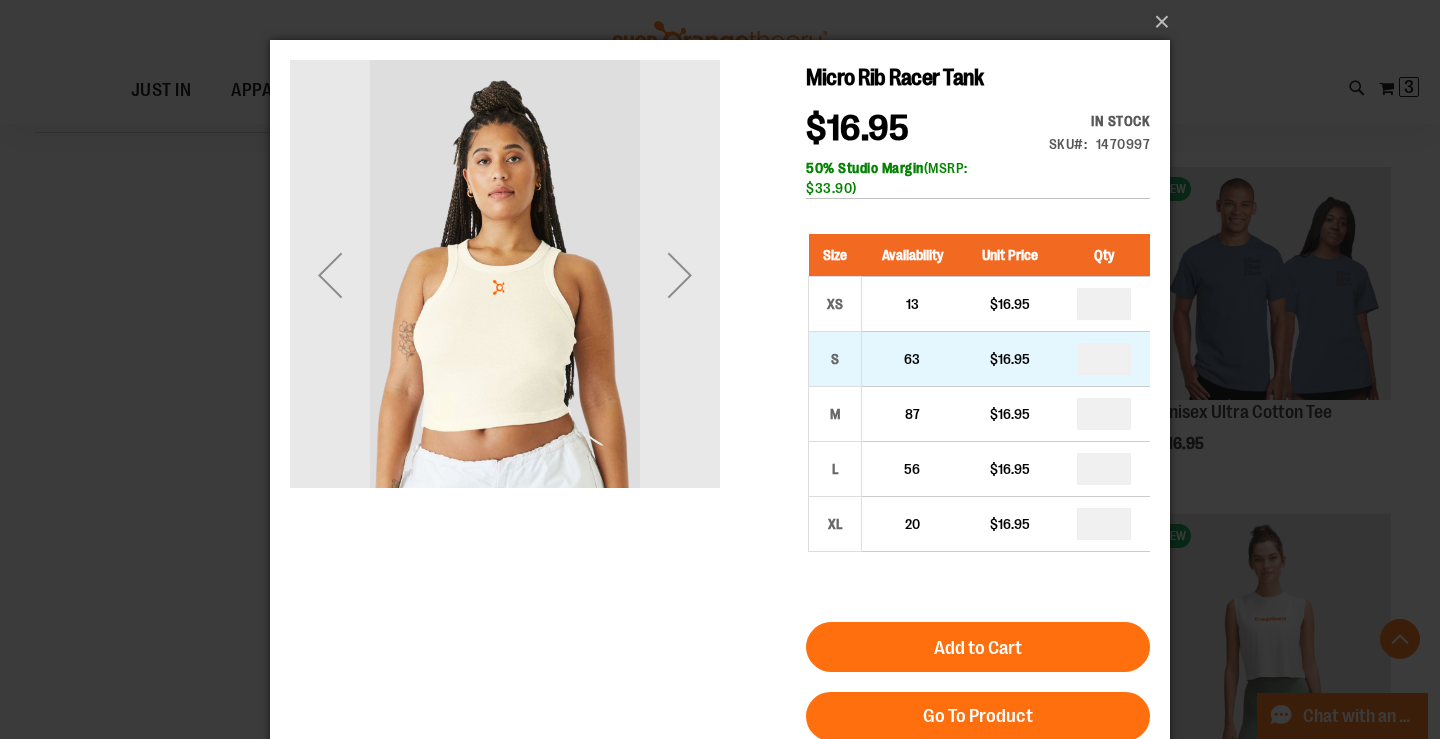 drag, startPoint x: 1115, startPoint y: 353, endPoint x: 1030, endPoint y: 353, distance: 85 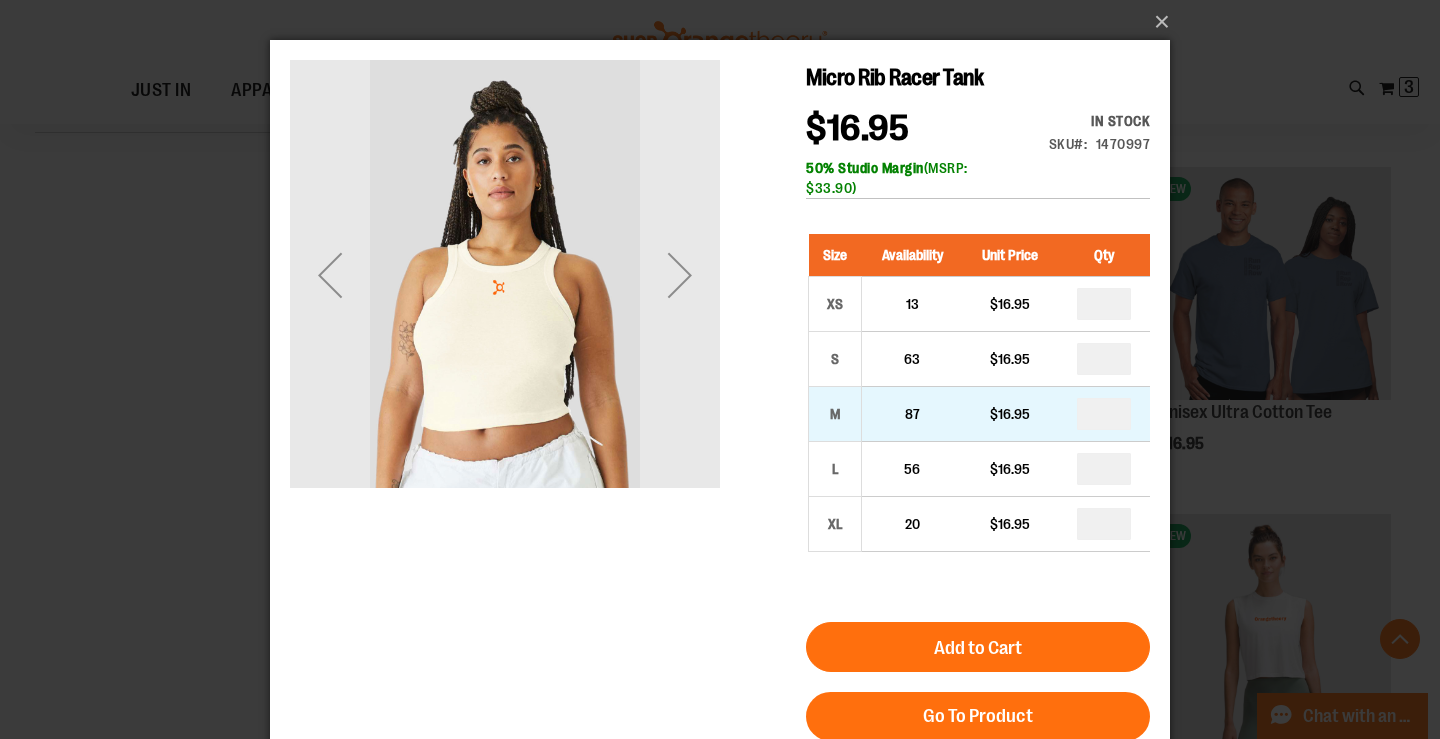 type on "*" 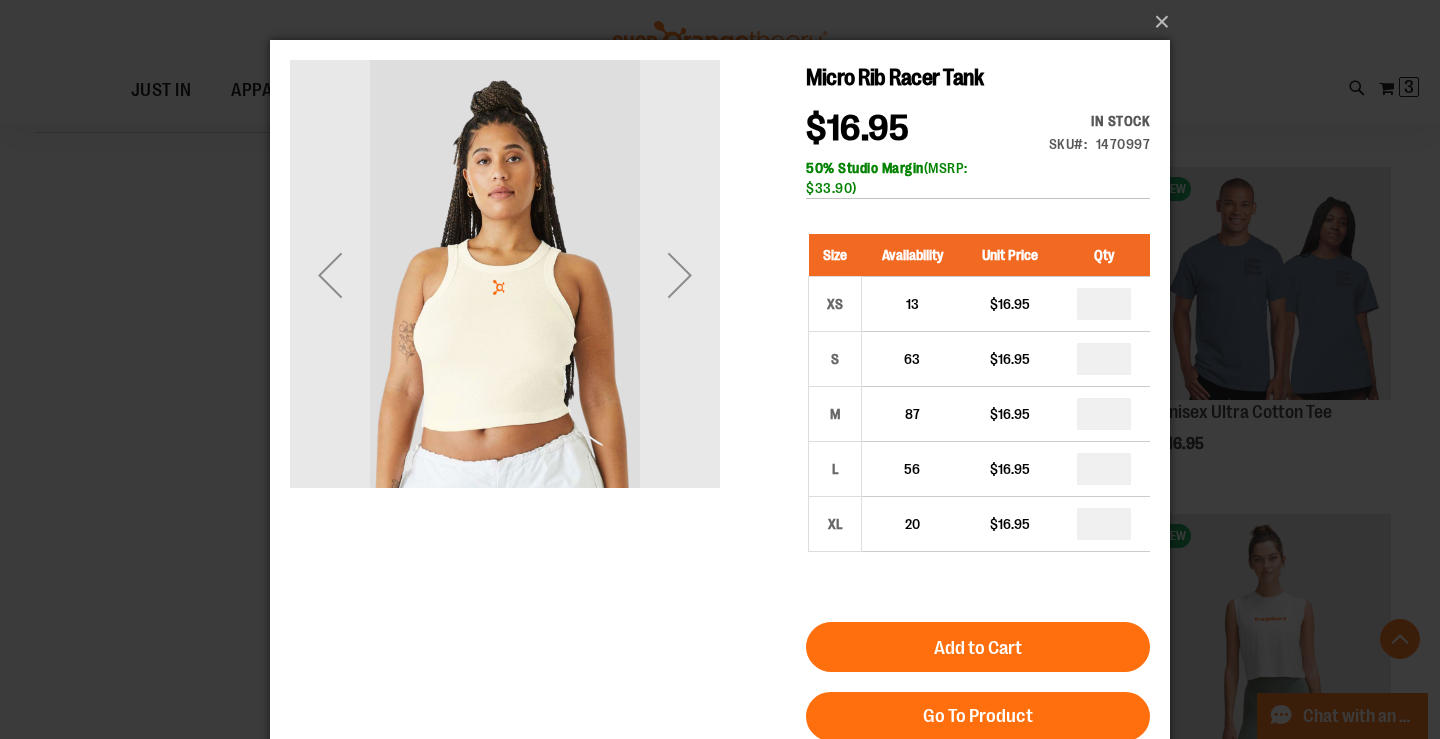 type on "*" 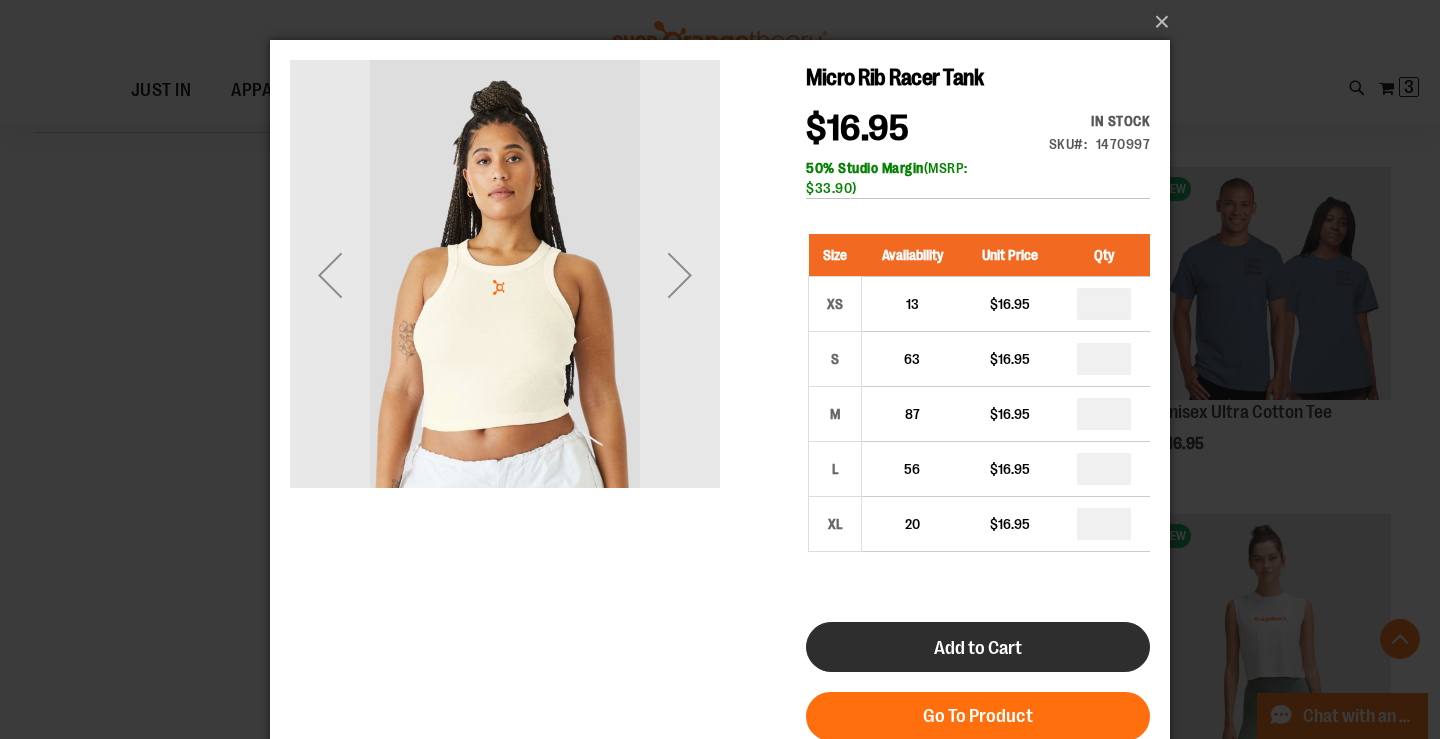click on "Add to Cart" at bounding box center (978, 648) 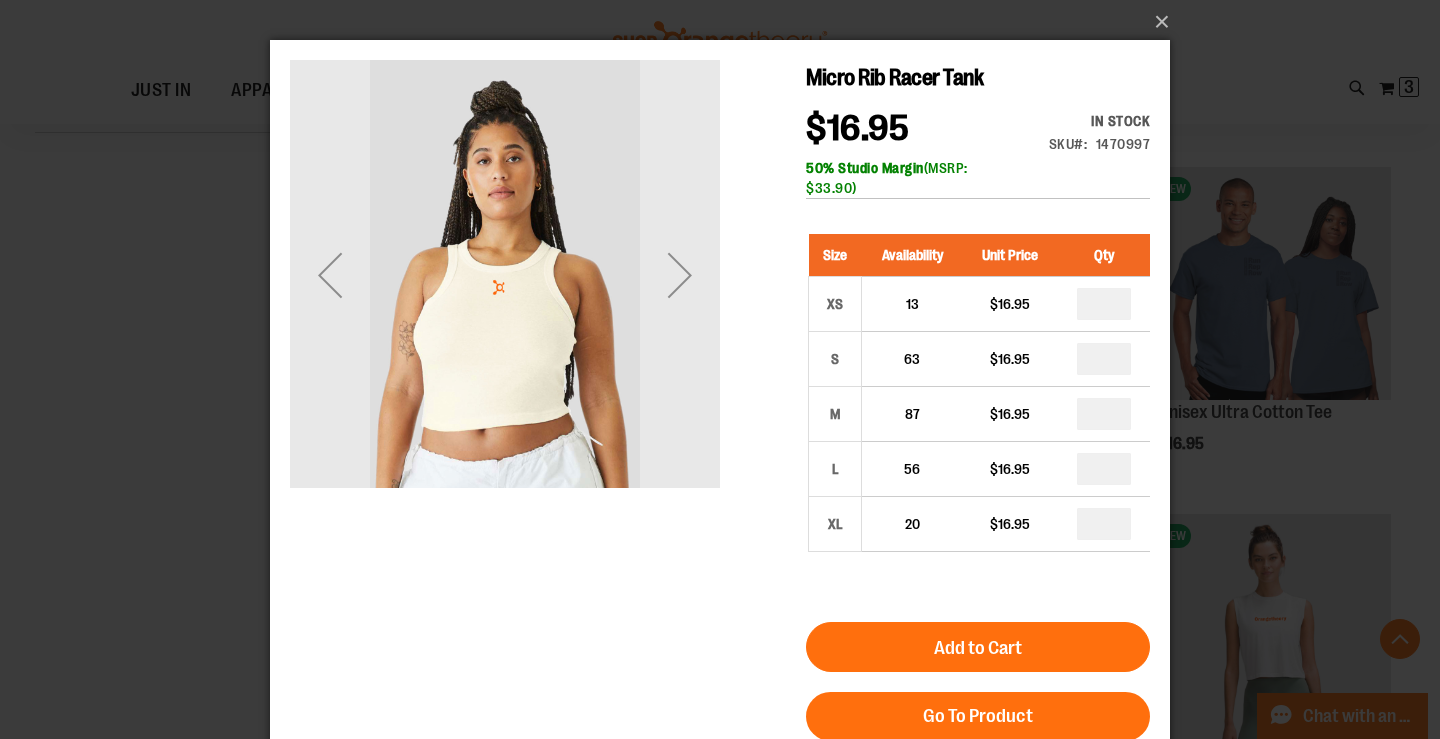 scroll, scrollTop: 0, scrollLeft: 0, axis: both 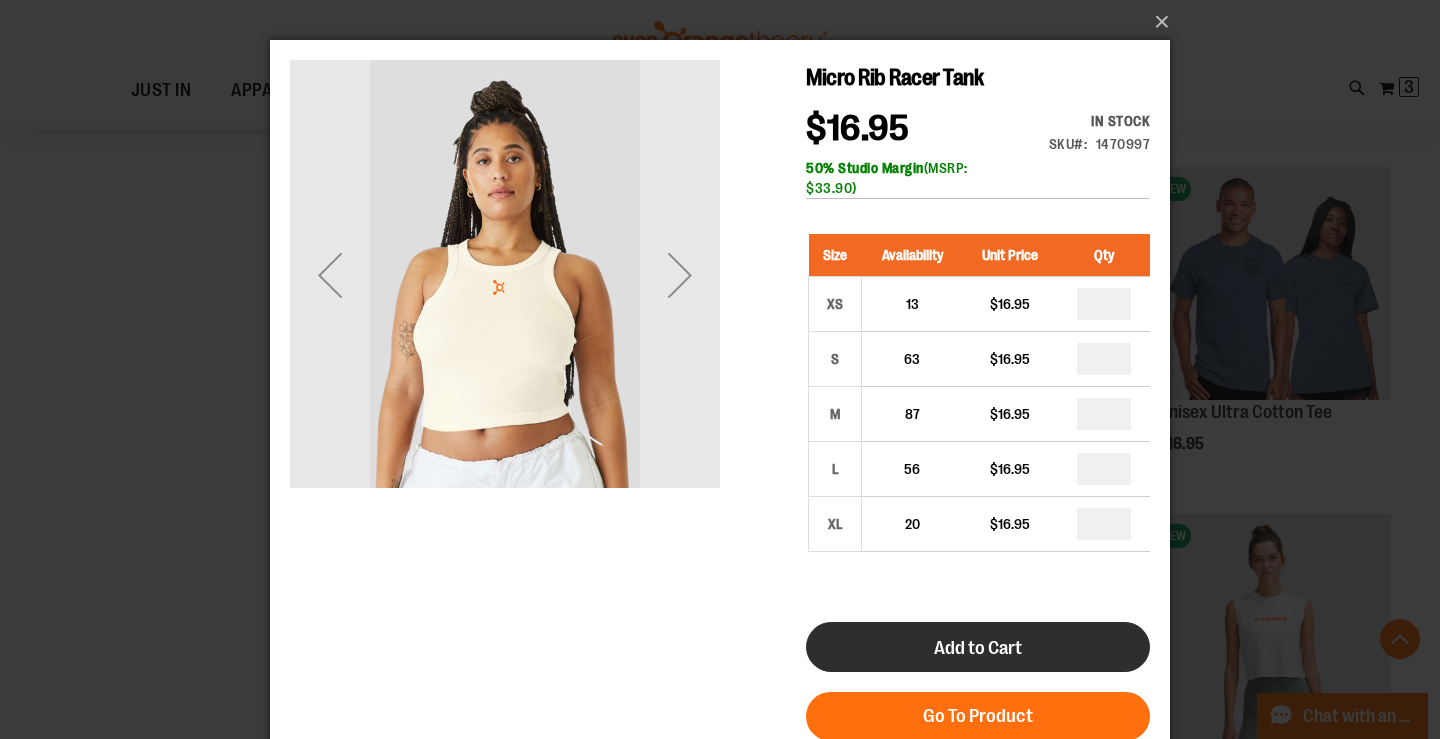 click on "Add to Cart" at bounding box center [978, 648] 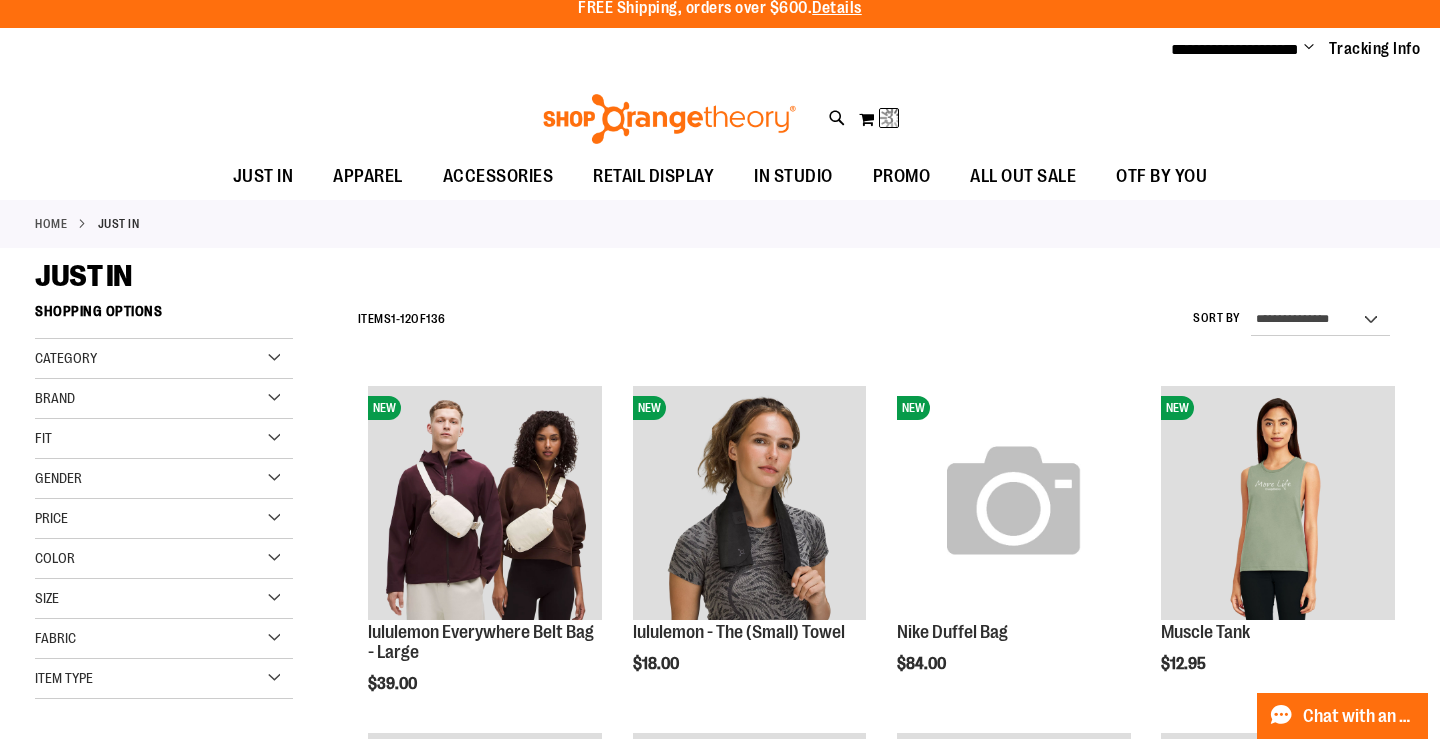 scroll, scrollTop: 0, scrollLeft: 0, axis: both 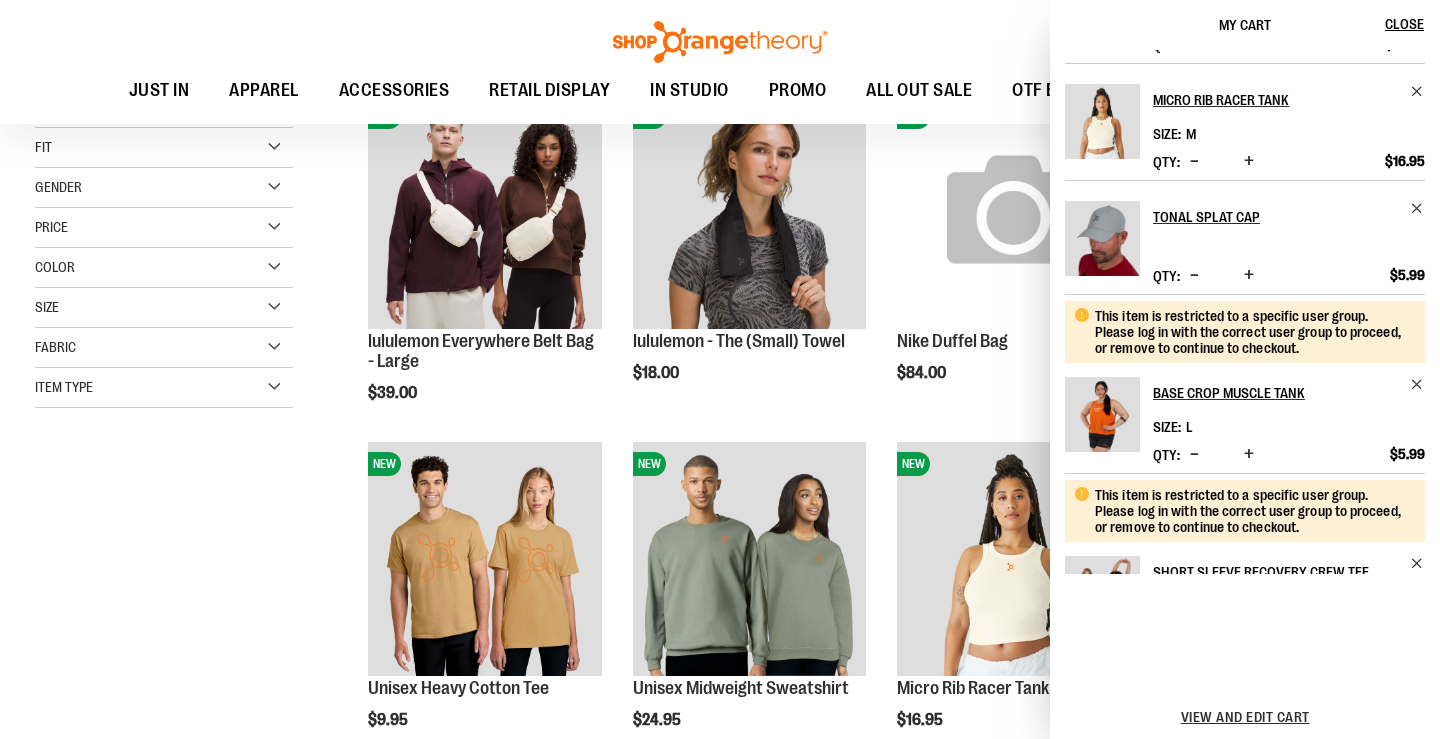 click on "**********" at bounding box center [720, 1145] 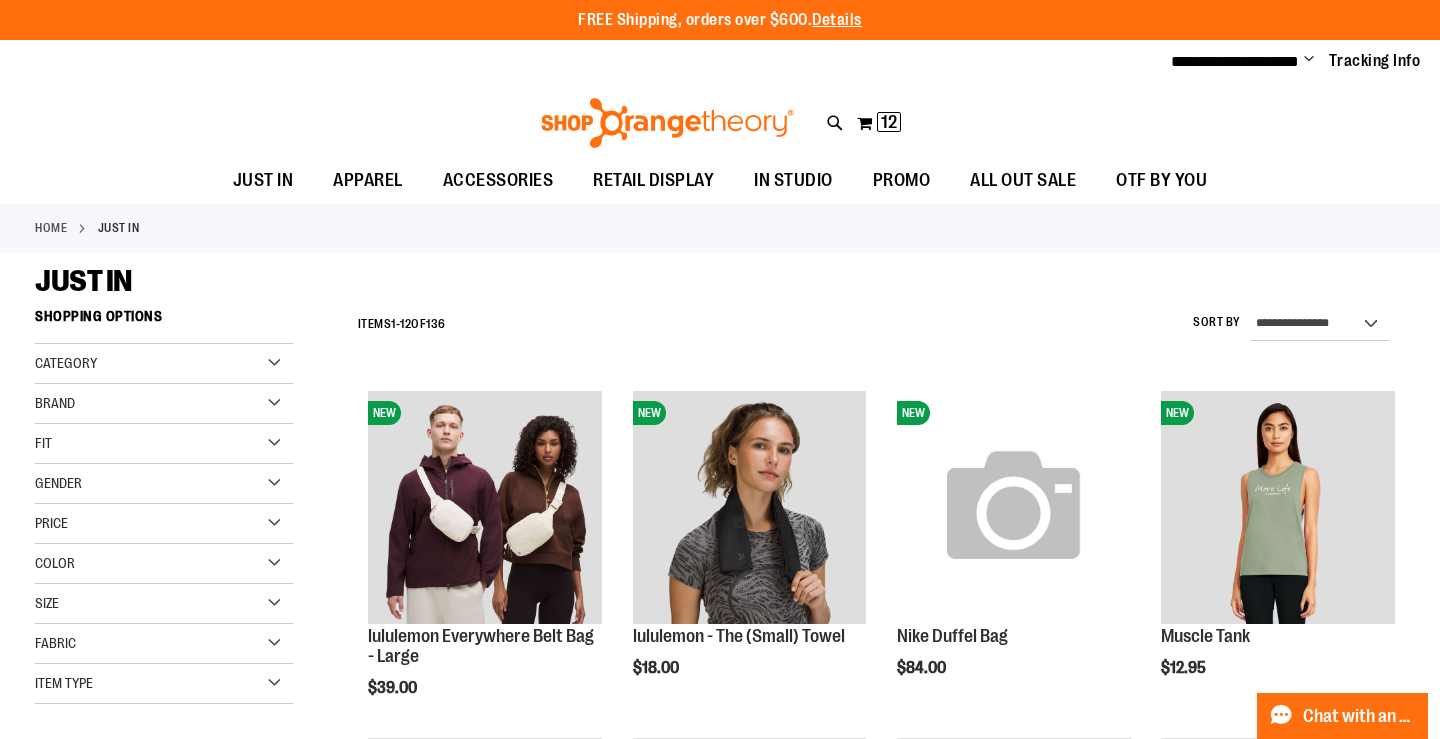 scroll, scrollTop: 0, scrollLeft: 0, axis: both 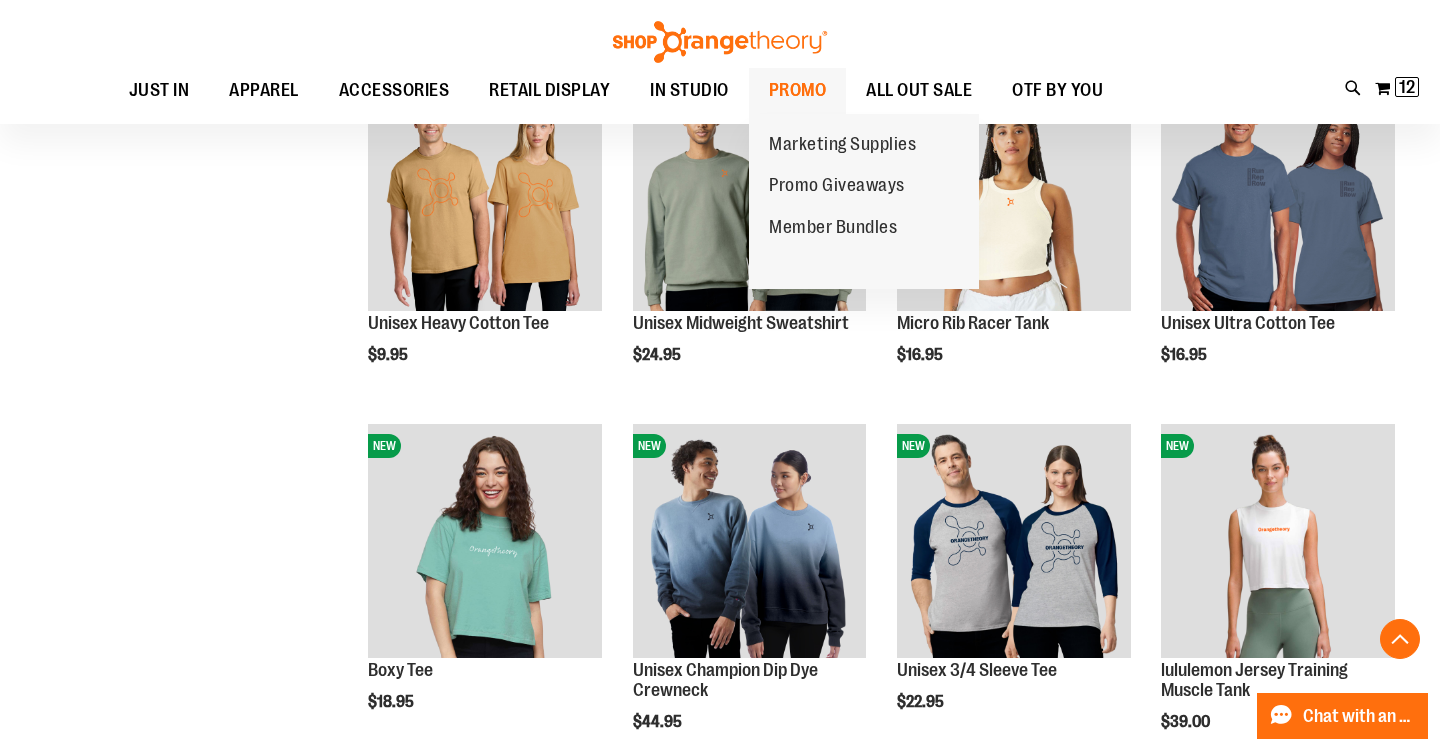 click on "PROMO" at bounding box center [798, 90] 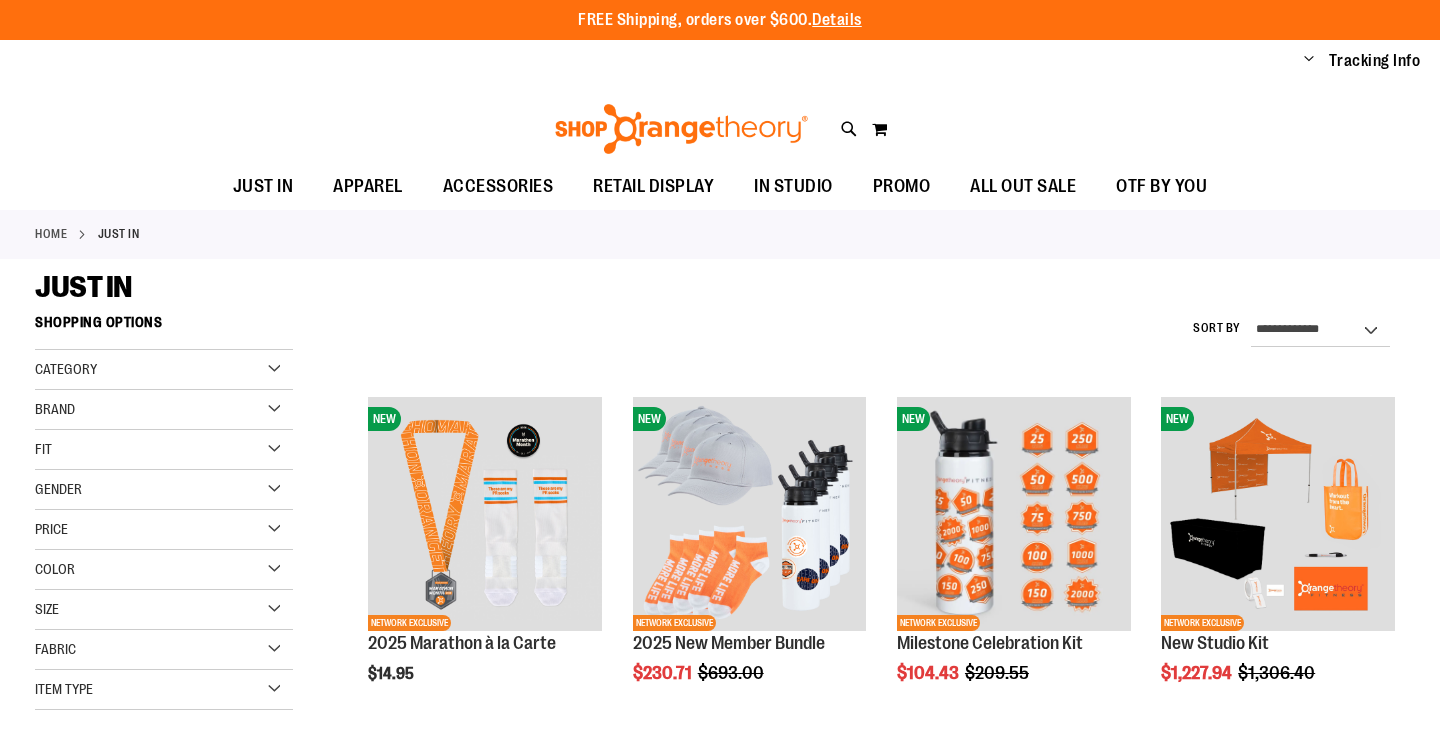 scroll, scrollTop: 0, scrollLeft: 0, axis: both 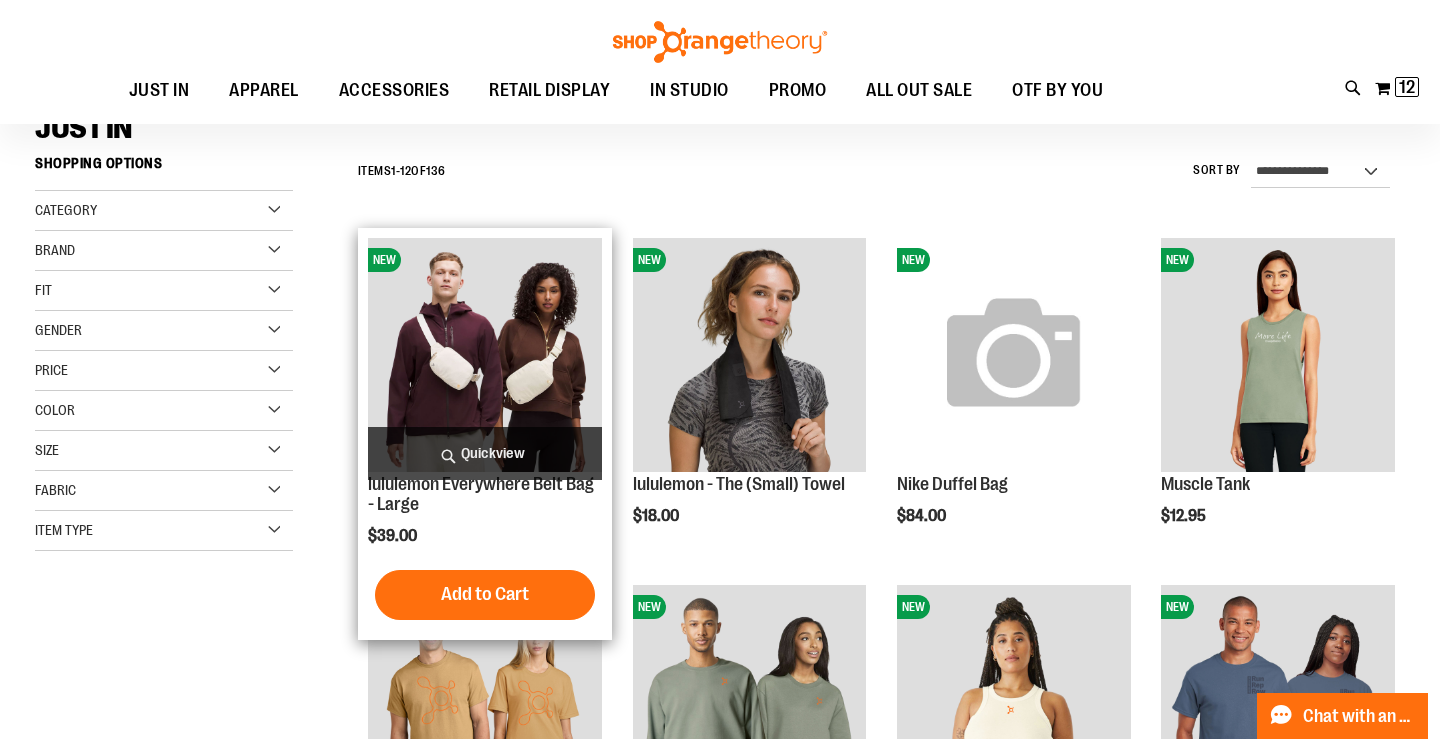 click on "Quickview" at bounding box center (485, 453) 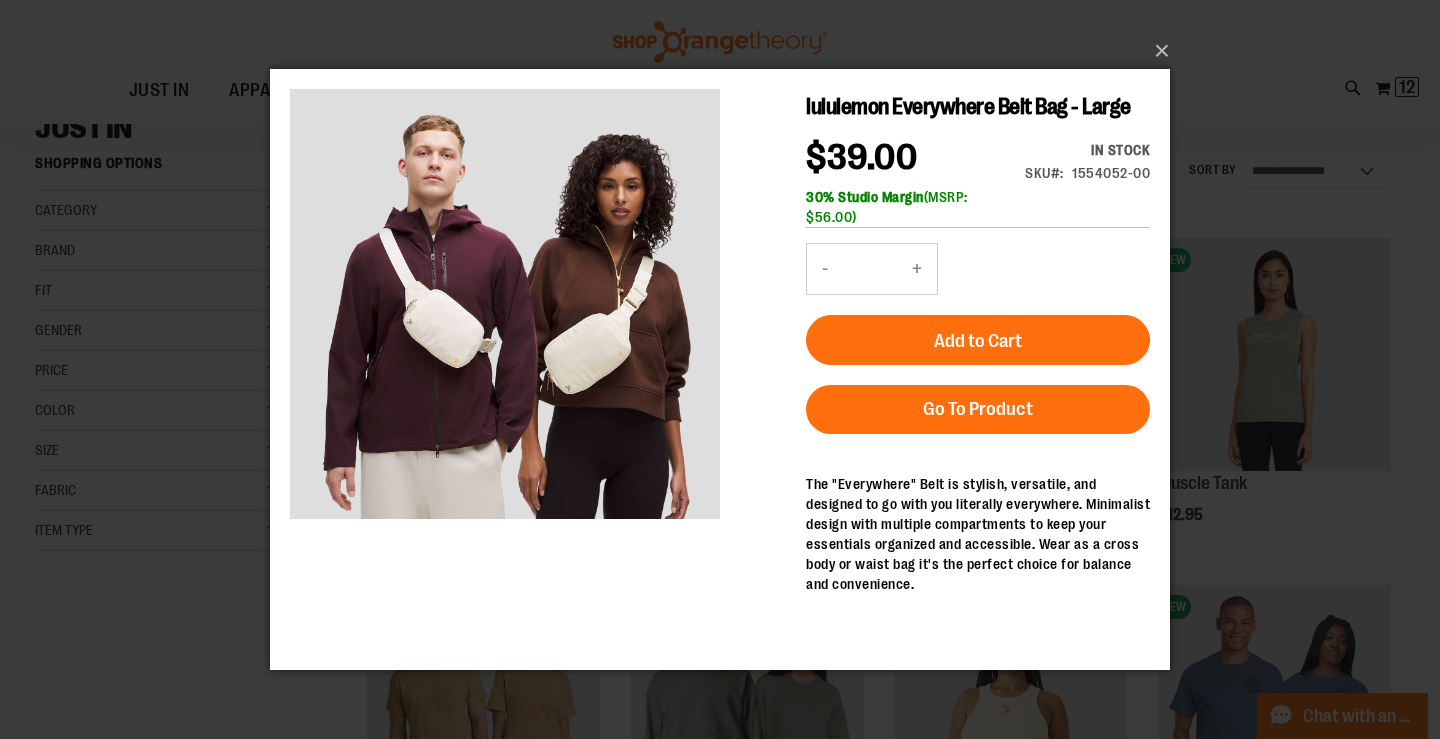 scroll, scrollTop: 0, scrollLeft: 0, axis: both 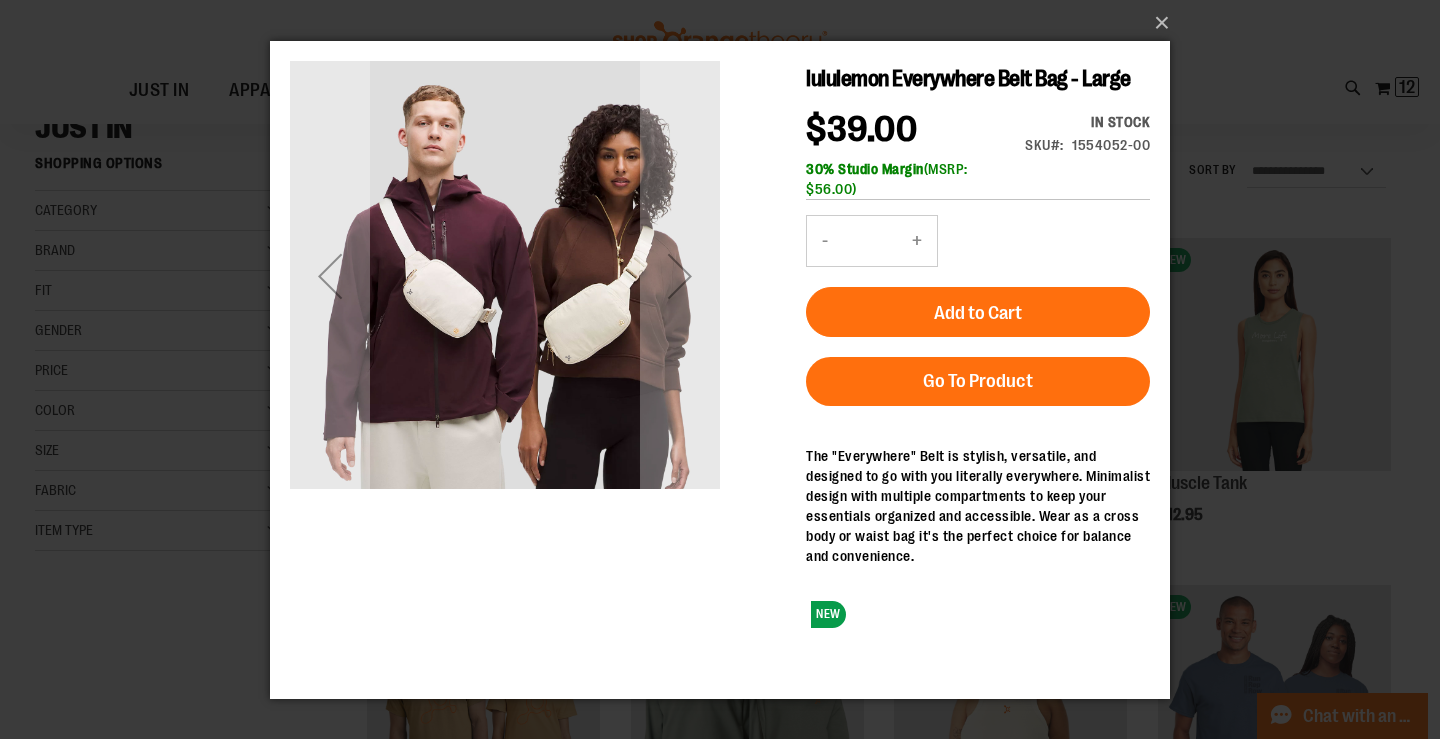 click on "+" at bounding box center [917, 240] 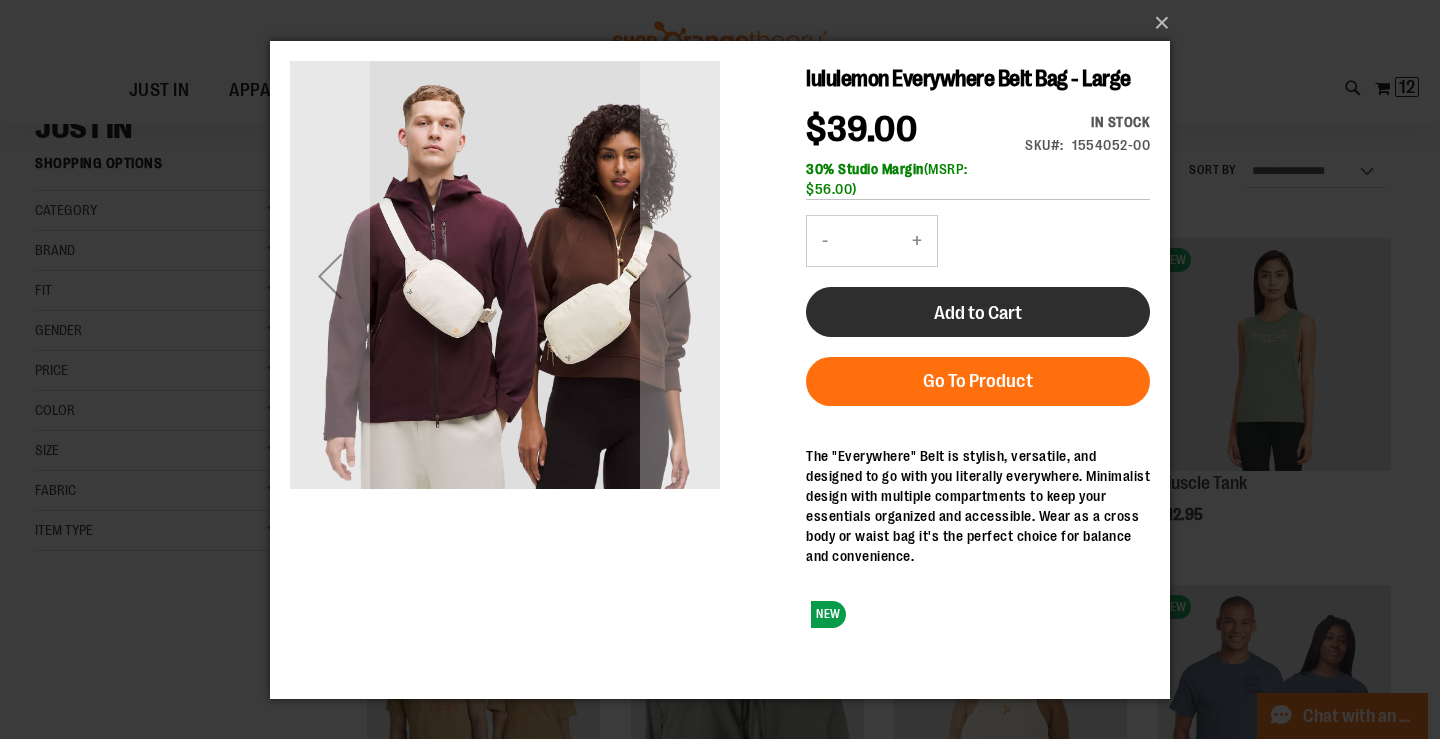 click on "Add to Cart" at bounding box center (978, 311) 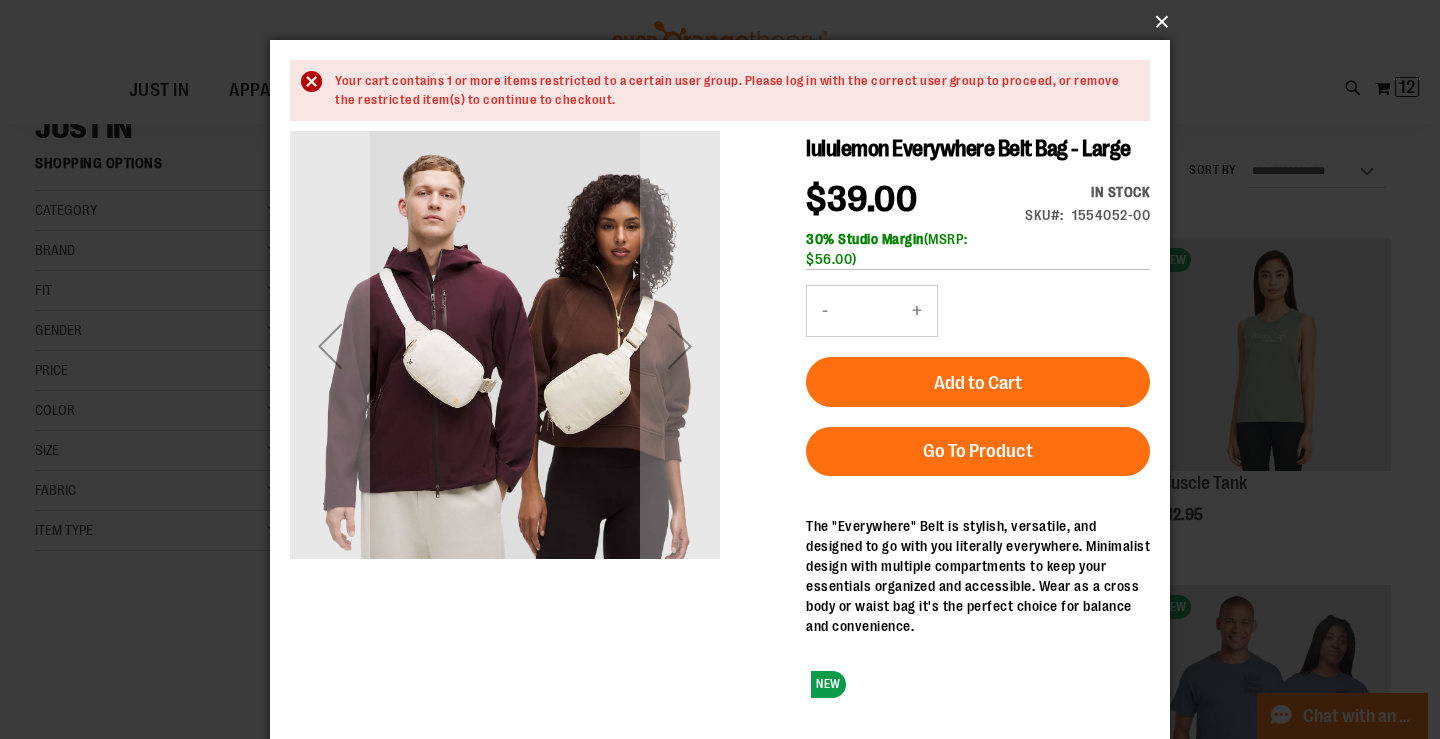 click on "×" at bounding box center [726, 22] 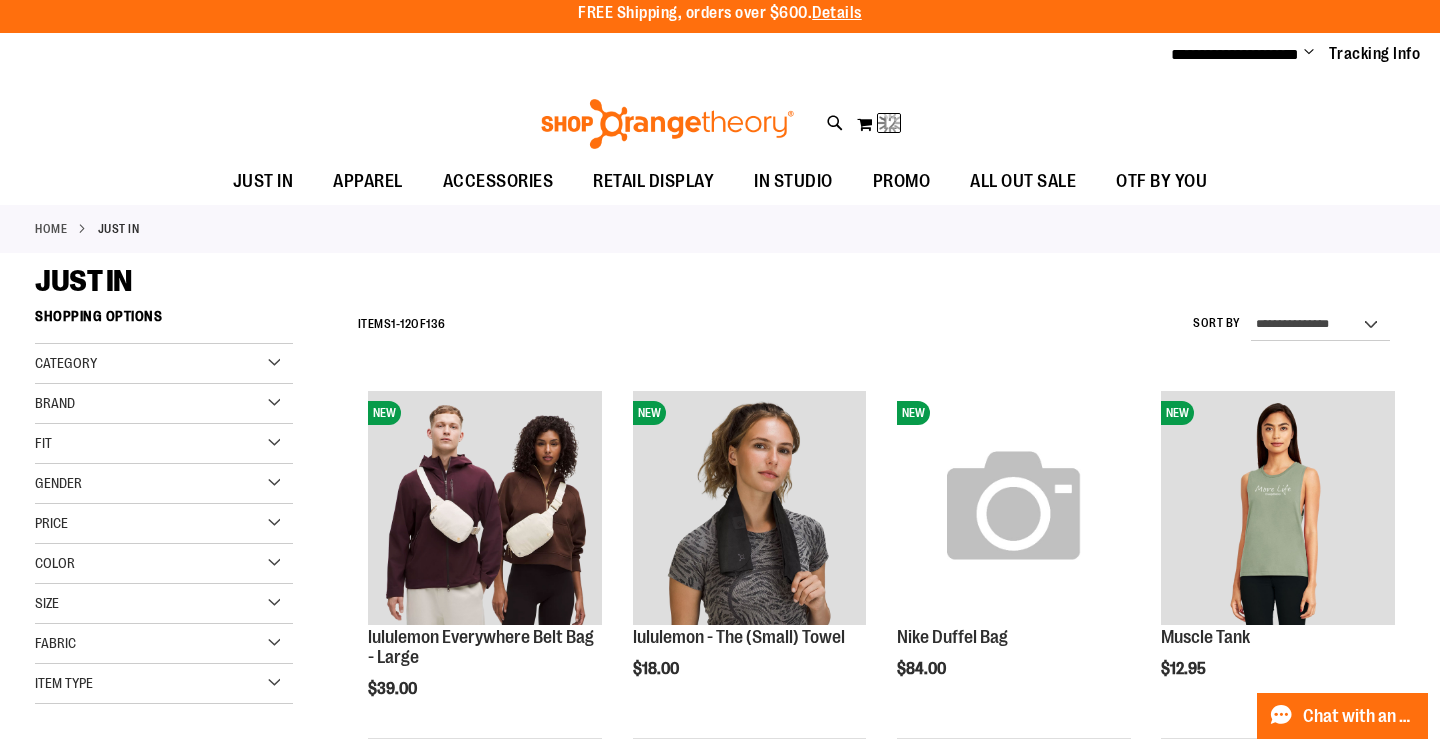 scroll, scrollTop: 0, scrollLeft: 0, axis: both 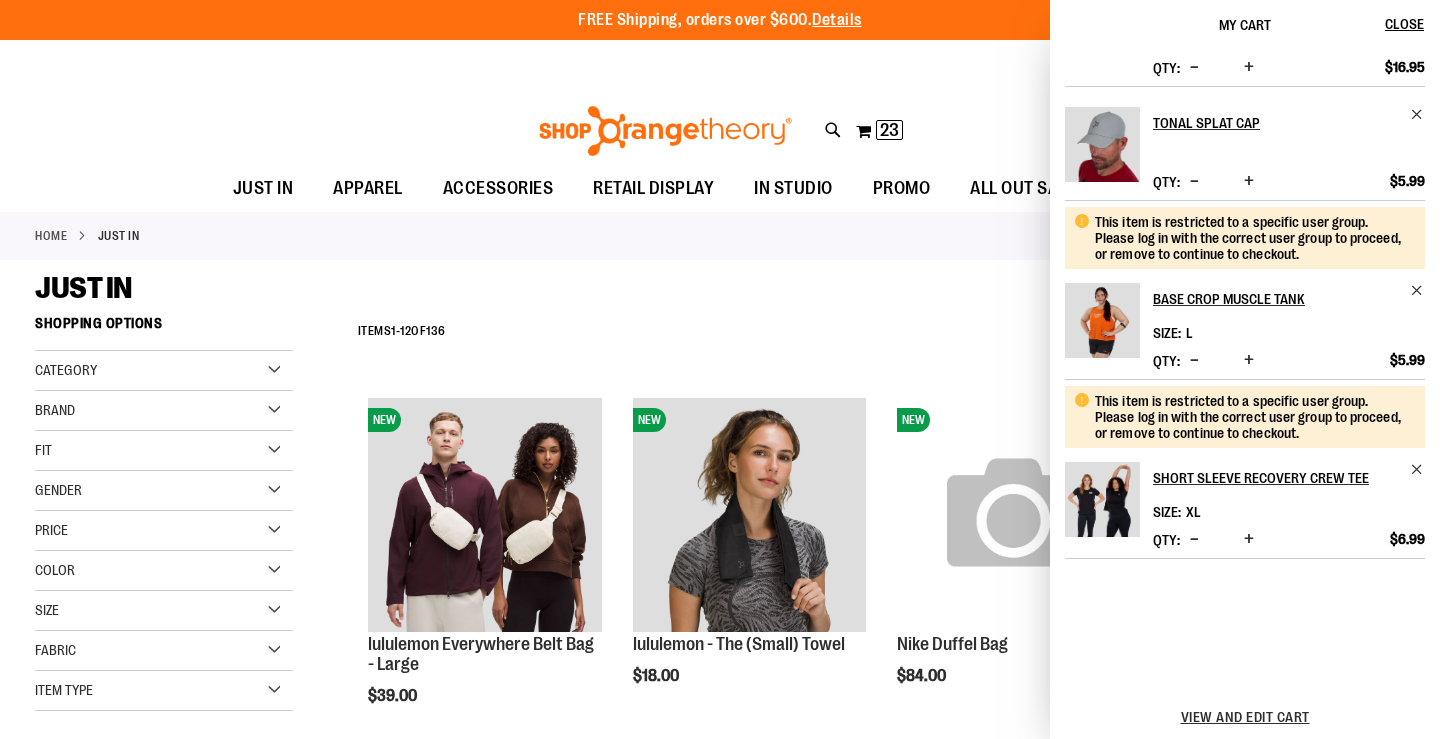 click on "**********" at bounding box center (720, 62) 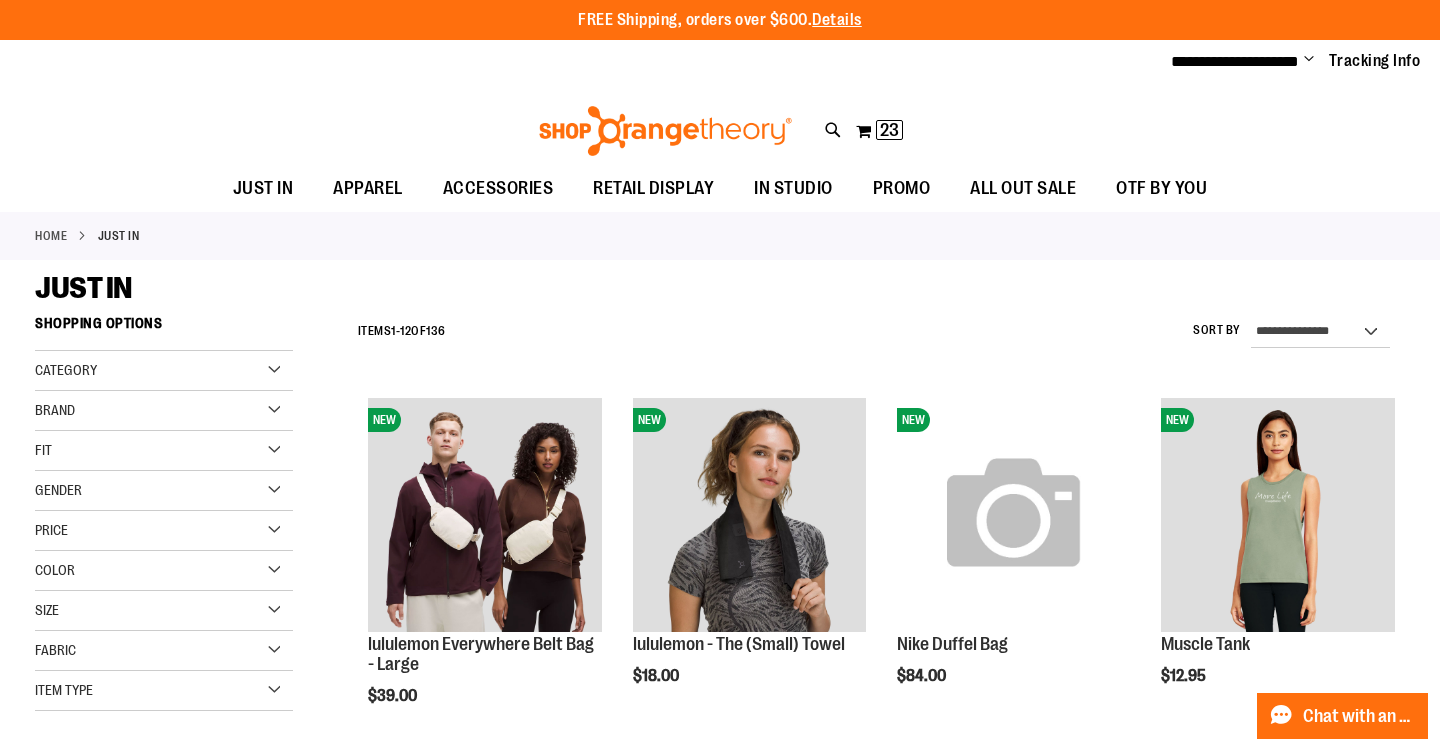 click on "**********" at bounding box center (720, 62) 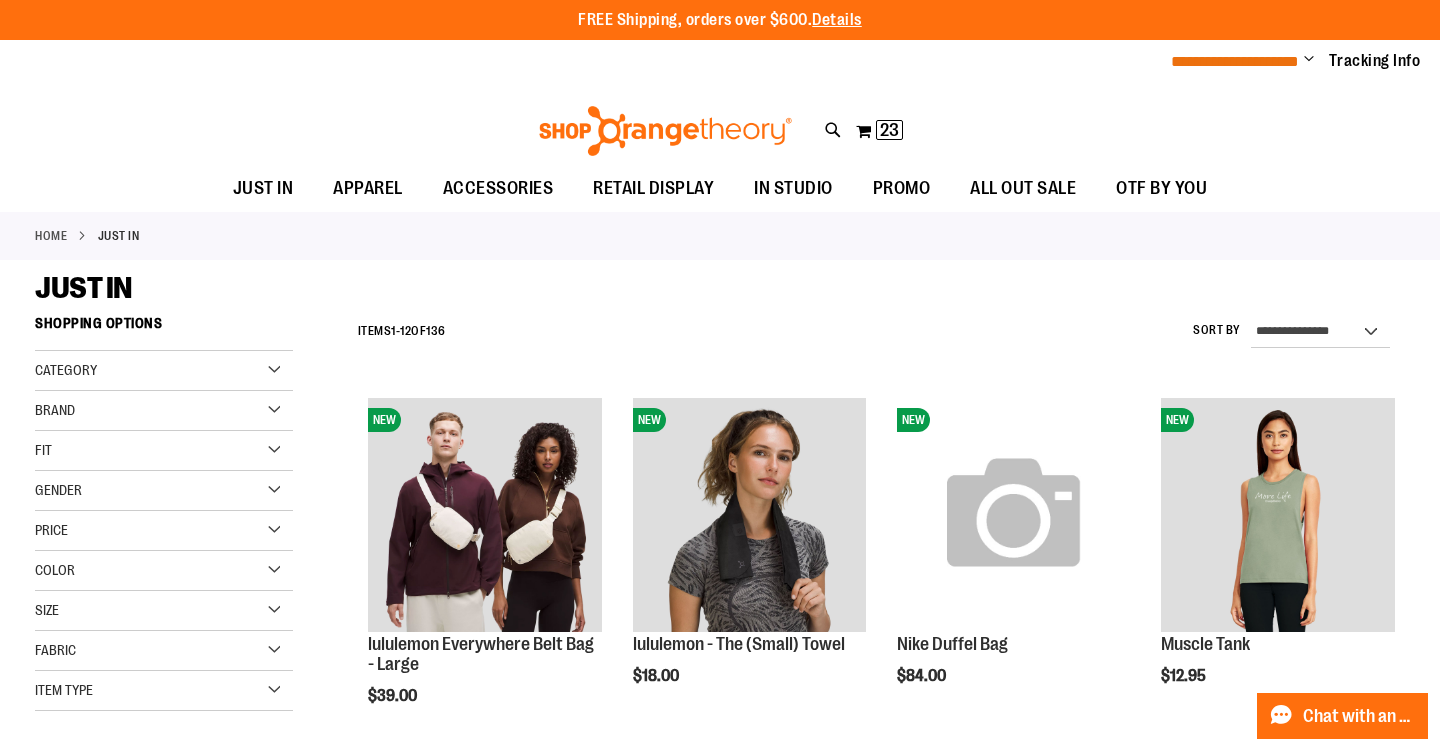click on "**********" at bounding box center (1235, 61) 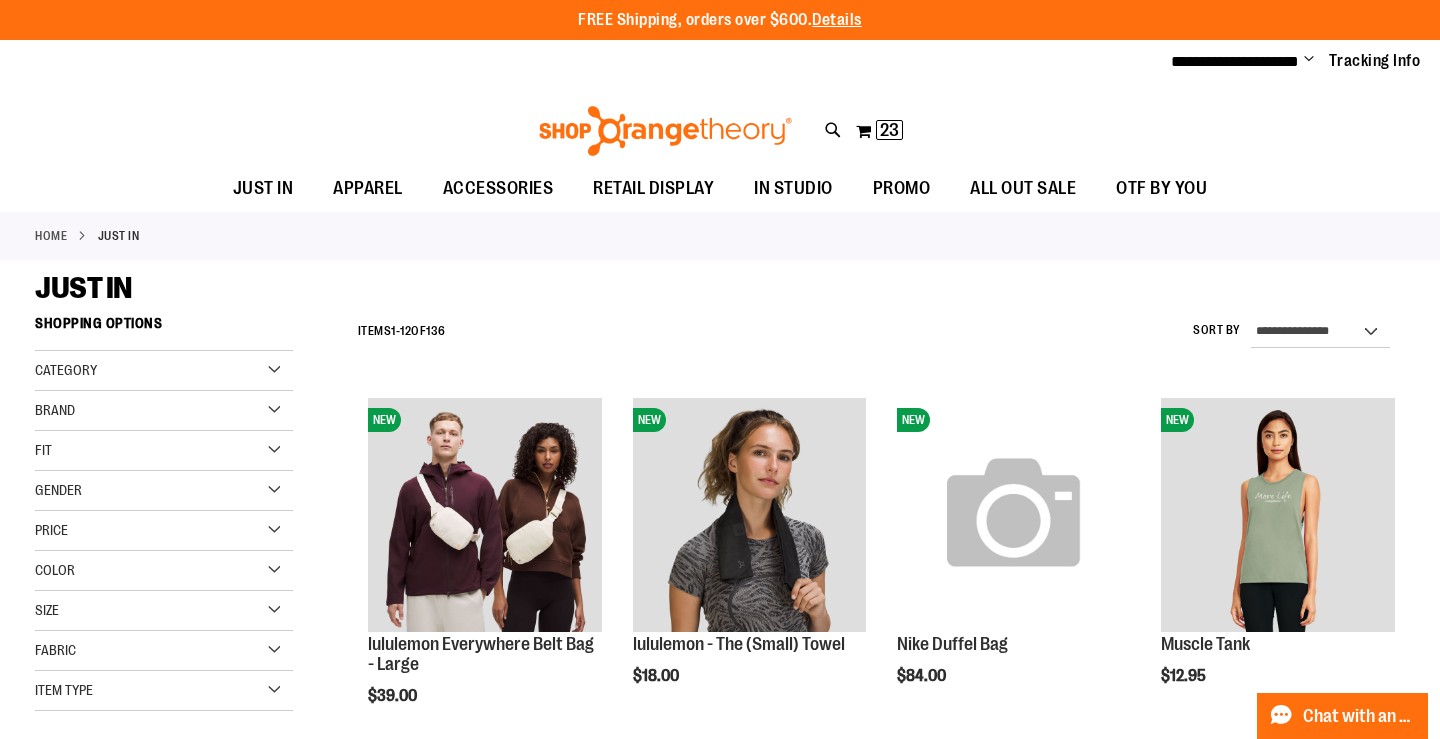 click on "Change" at bounding box center (1309, 60) 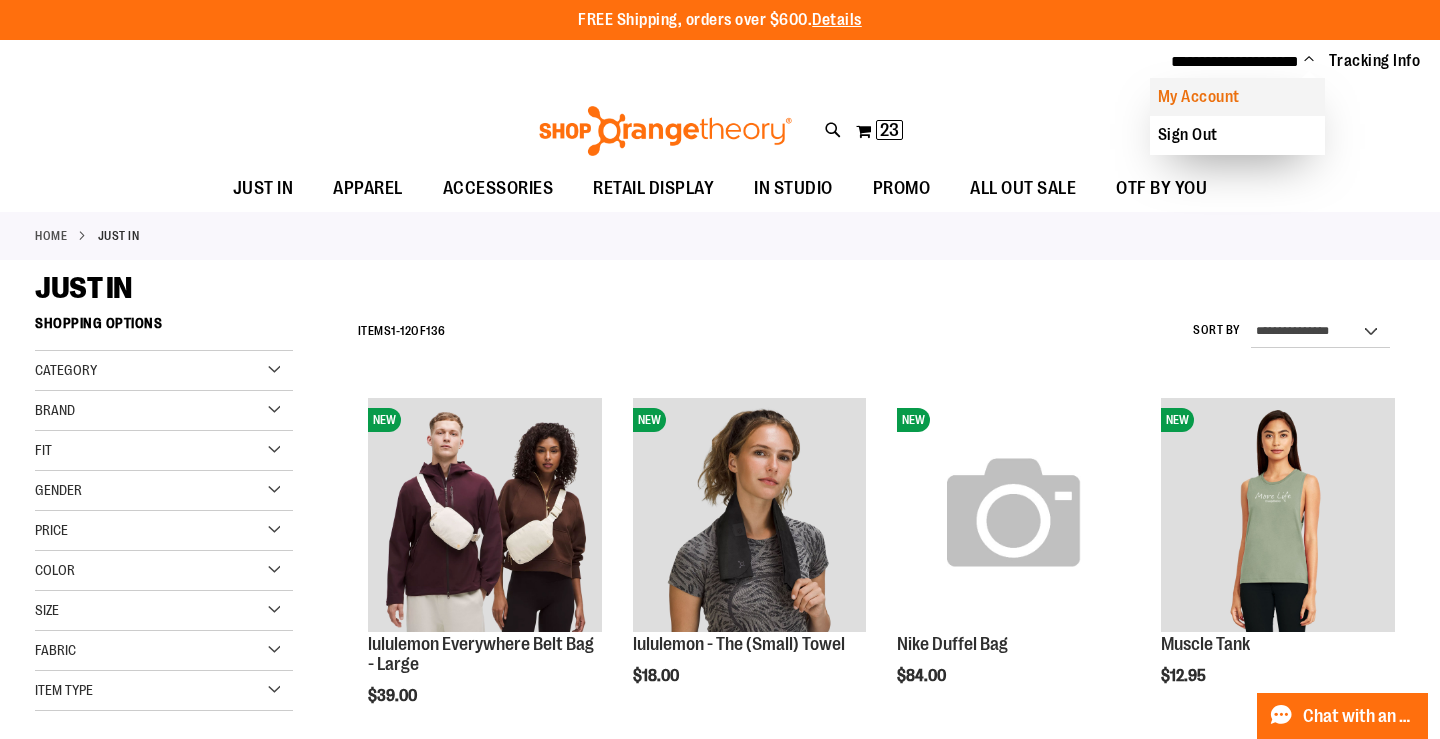 click on "My Account" at bounding box center (1237, 97) 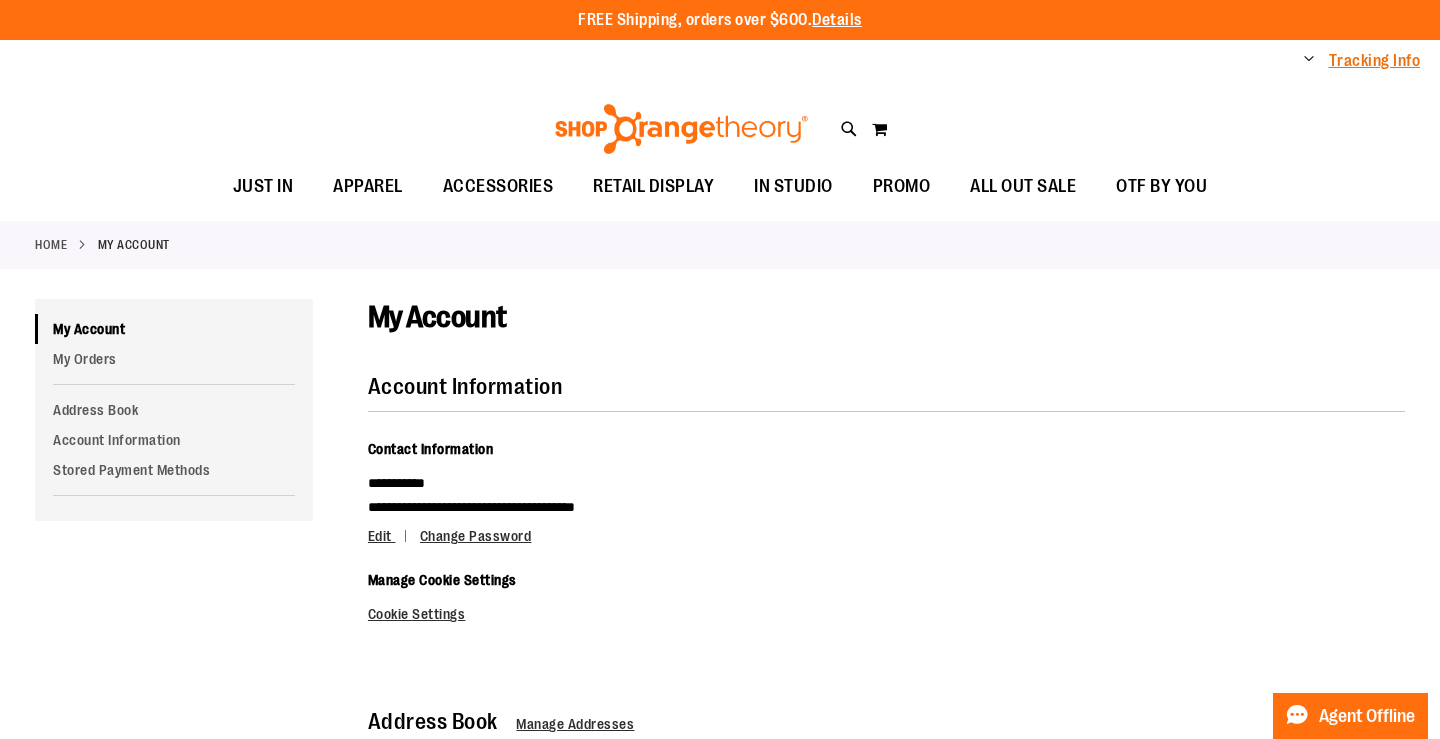 scroll, scrollTop: 0, scrollLeft: 0, axis: both 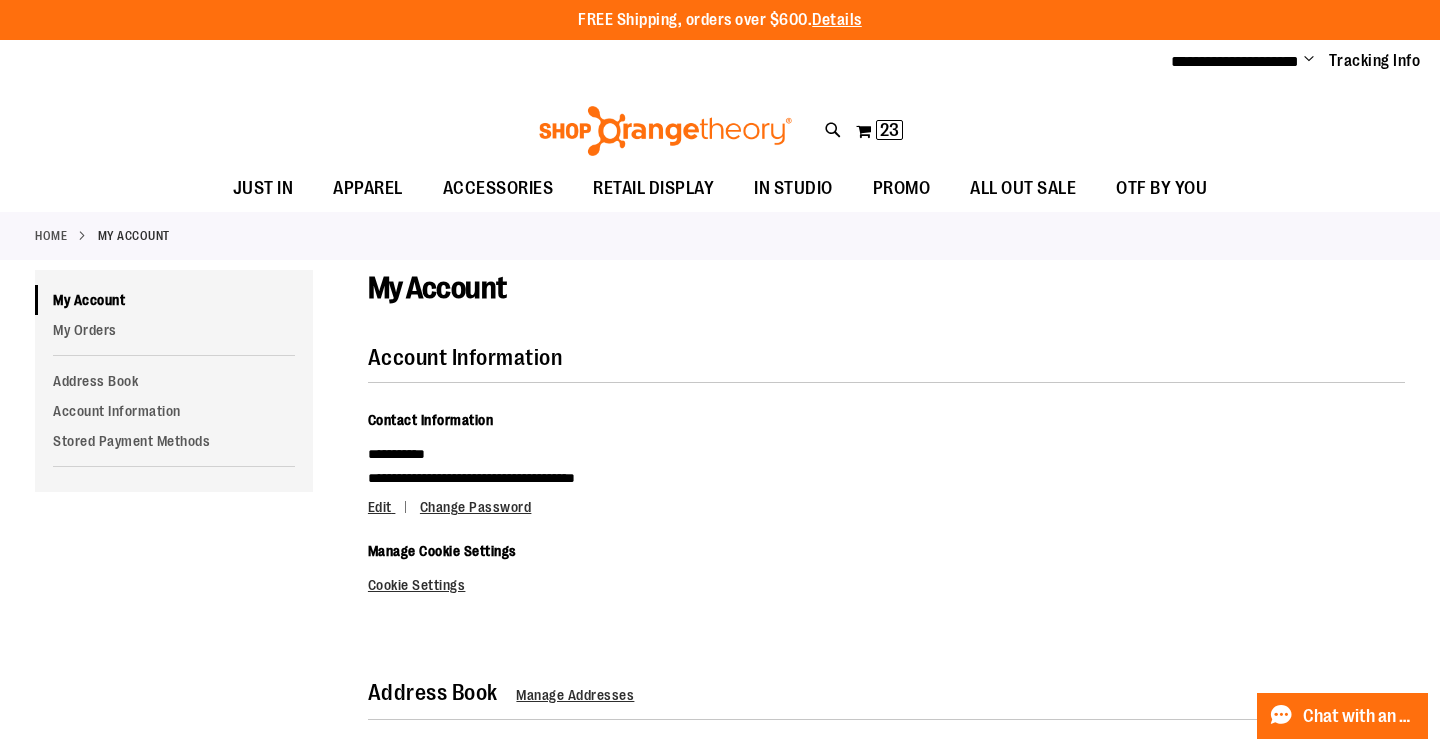 click on "Change" at bounding box center [1309, 60] 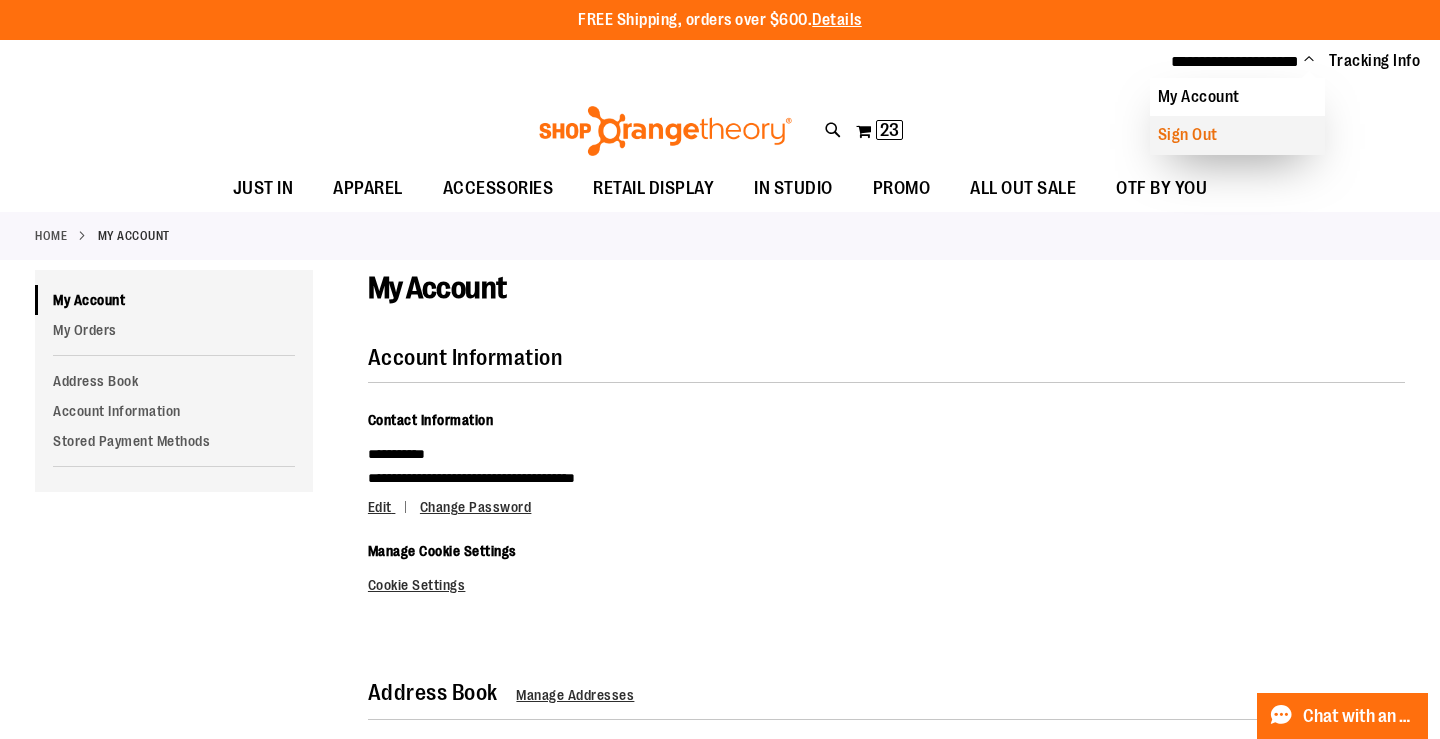 click on "Sign Out" at bounding box center (1237, 135) 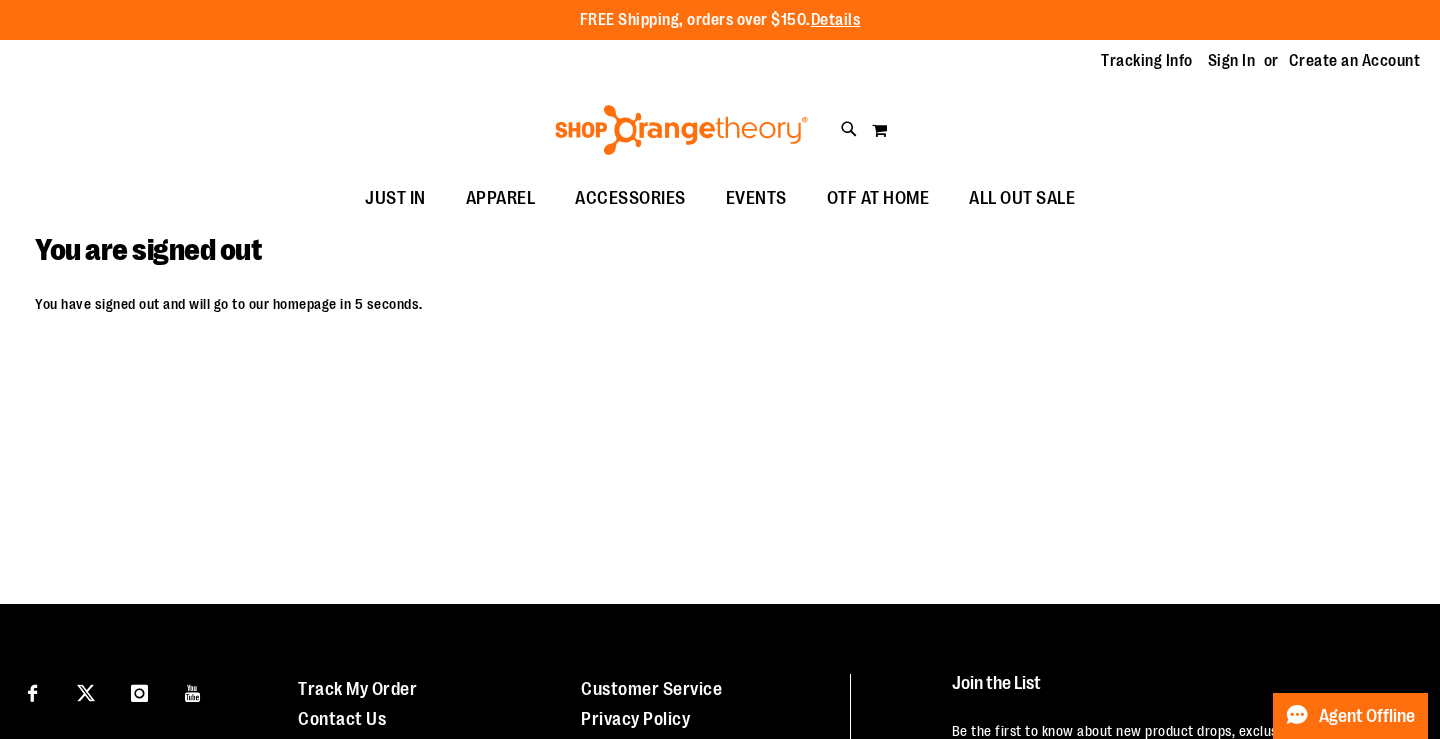 scroll, scrollTop: 0, scrollLeft: 0, axis: both 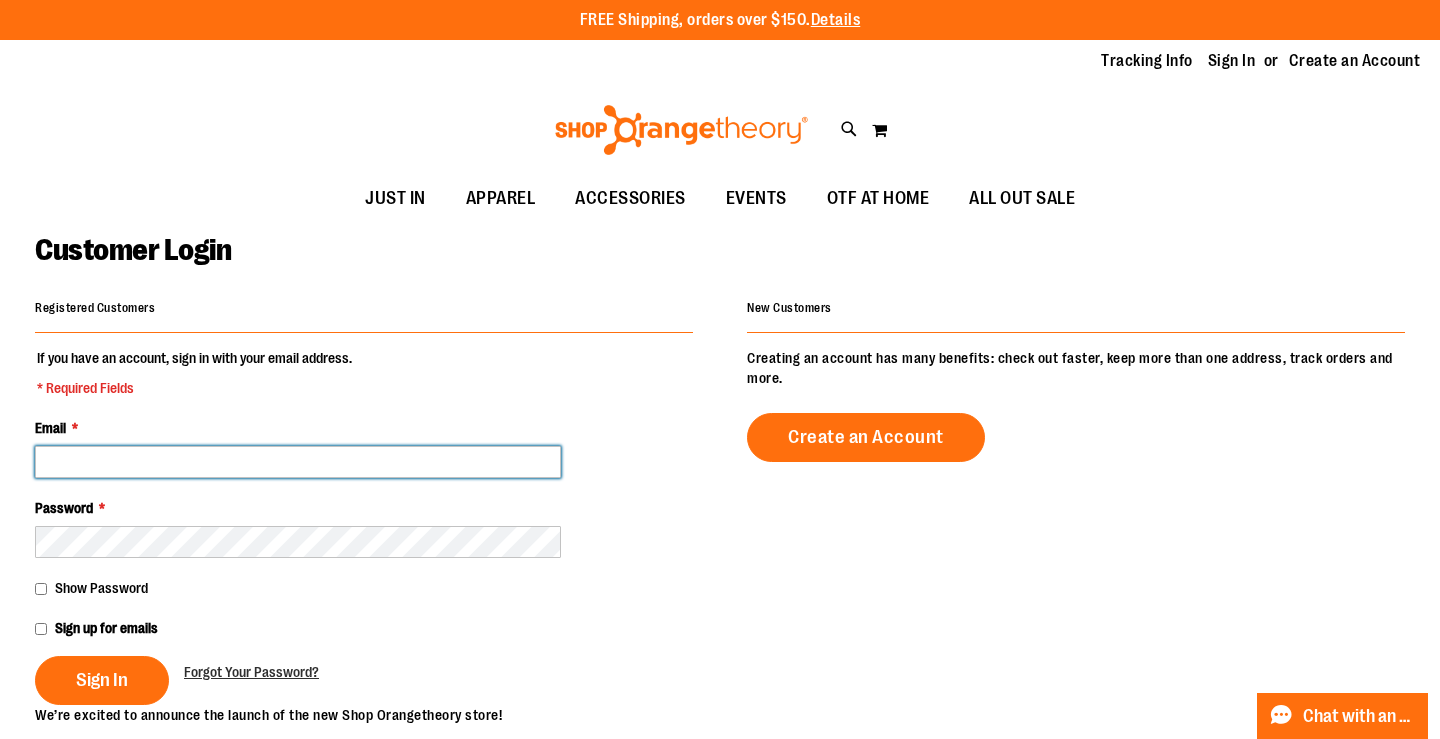type on "**********" 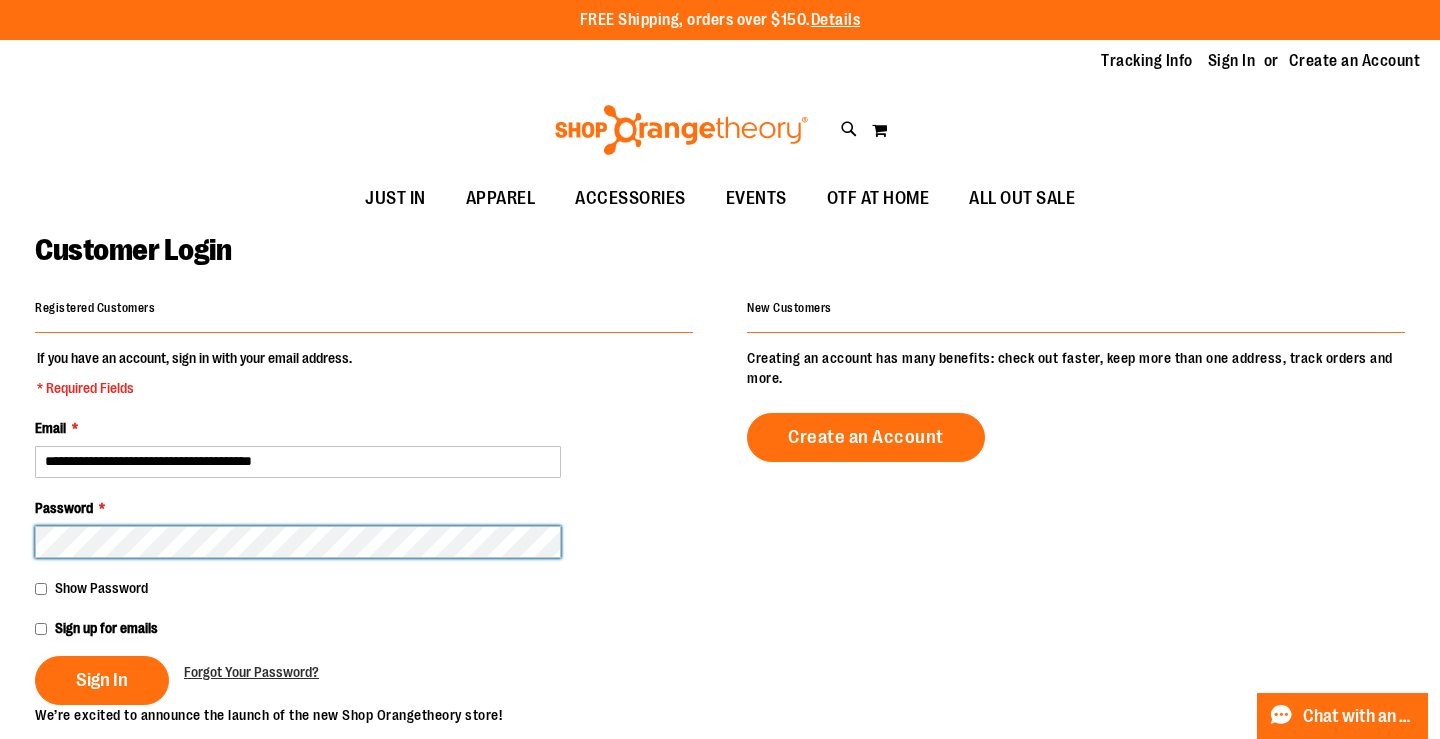 click on "Sign In" at bounding box center (102, 680) 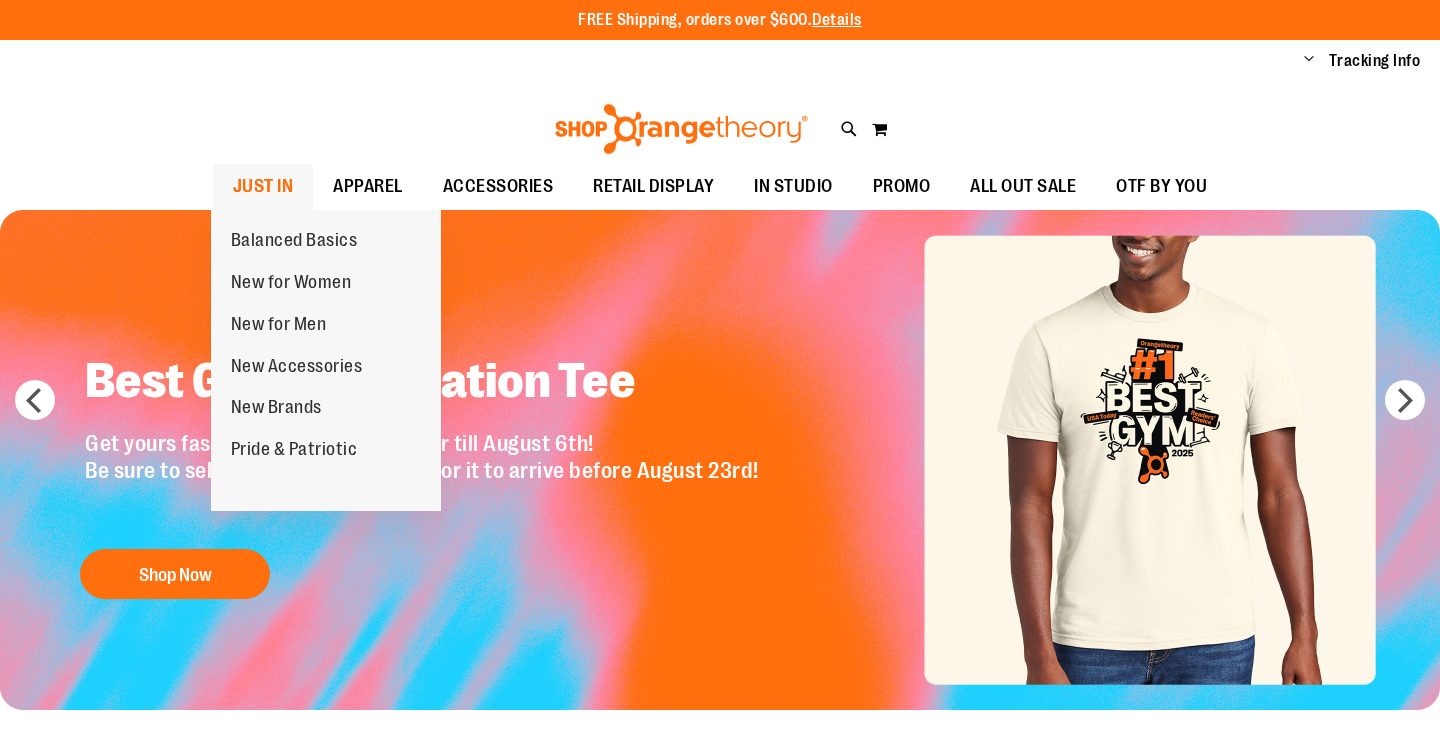 scroll, scrollTop: 0, scrollLeft: 0, axis: both 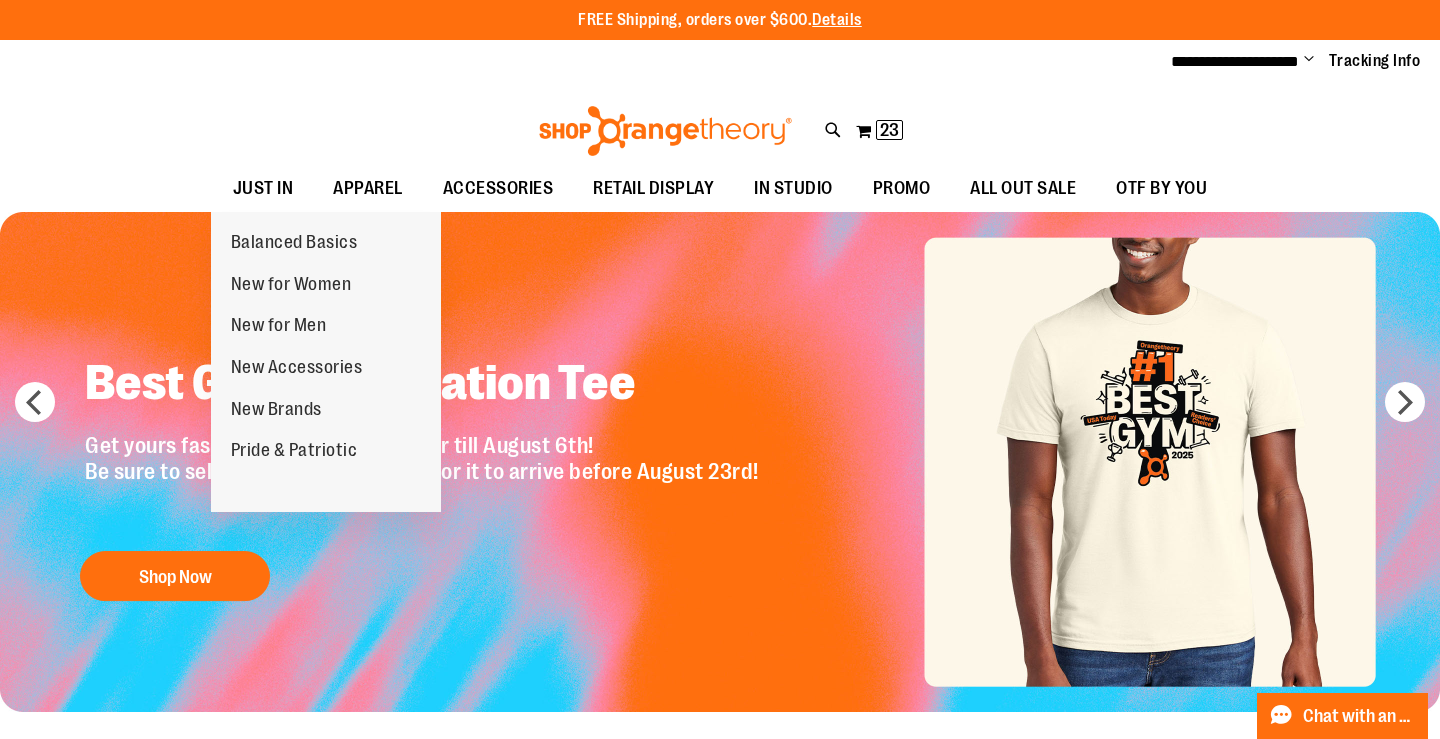 drag, startPoint x: 271, startPoint y: 191, endPoint x: 1098, endPoint y: 213, distance: 827.2926 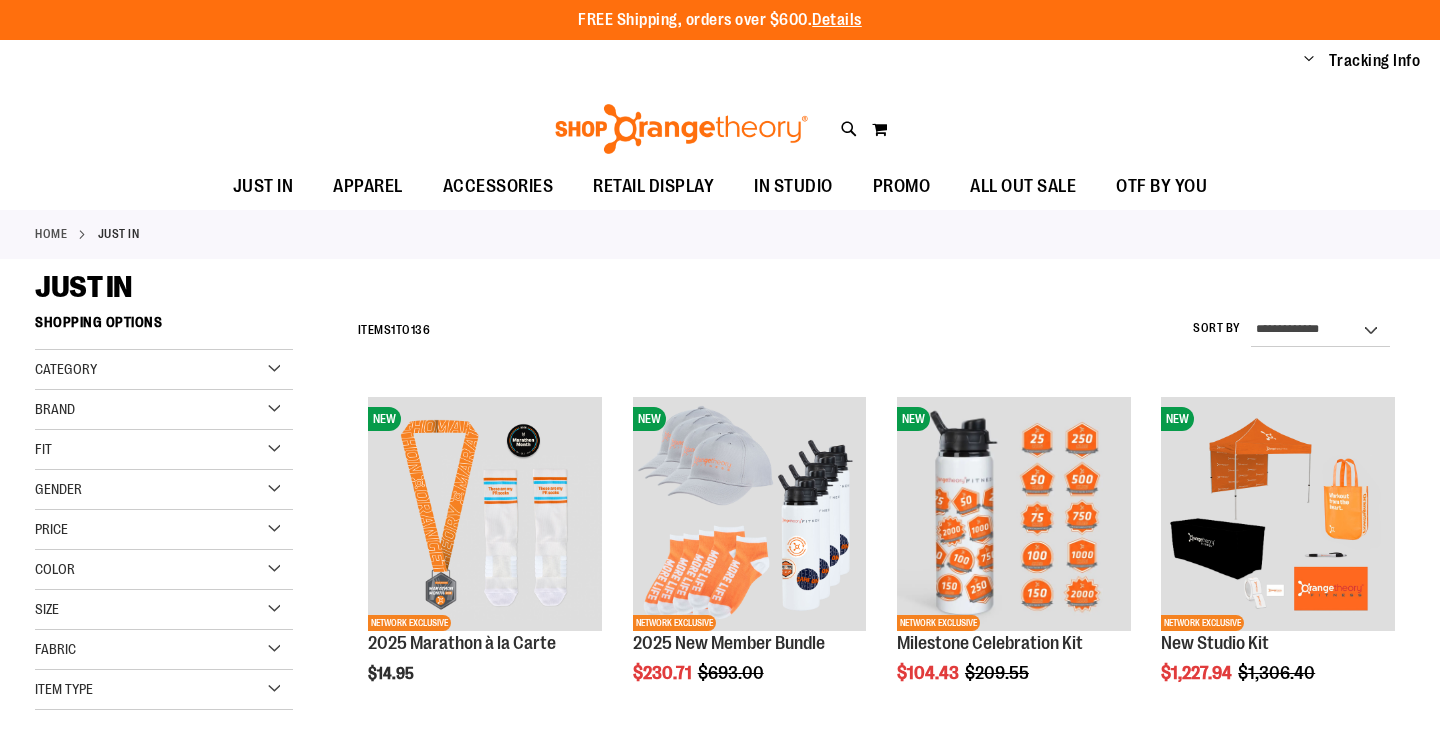 scroll, scrollTop: 0, scrollLeft: 0, axis: both 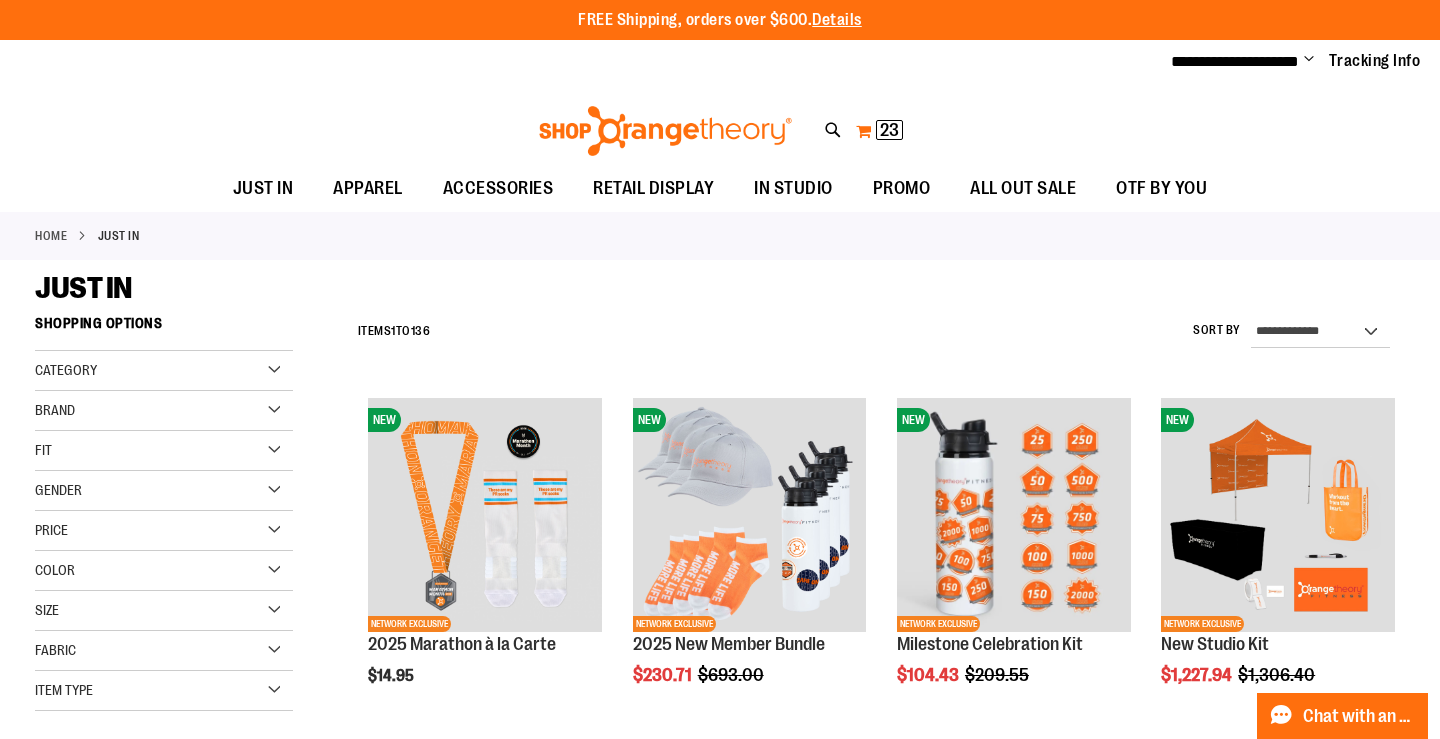 click on "23" at bounding box center (889, 130) 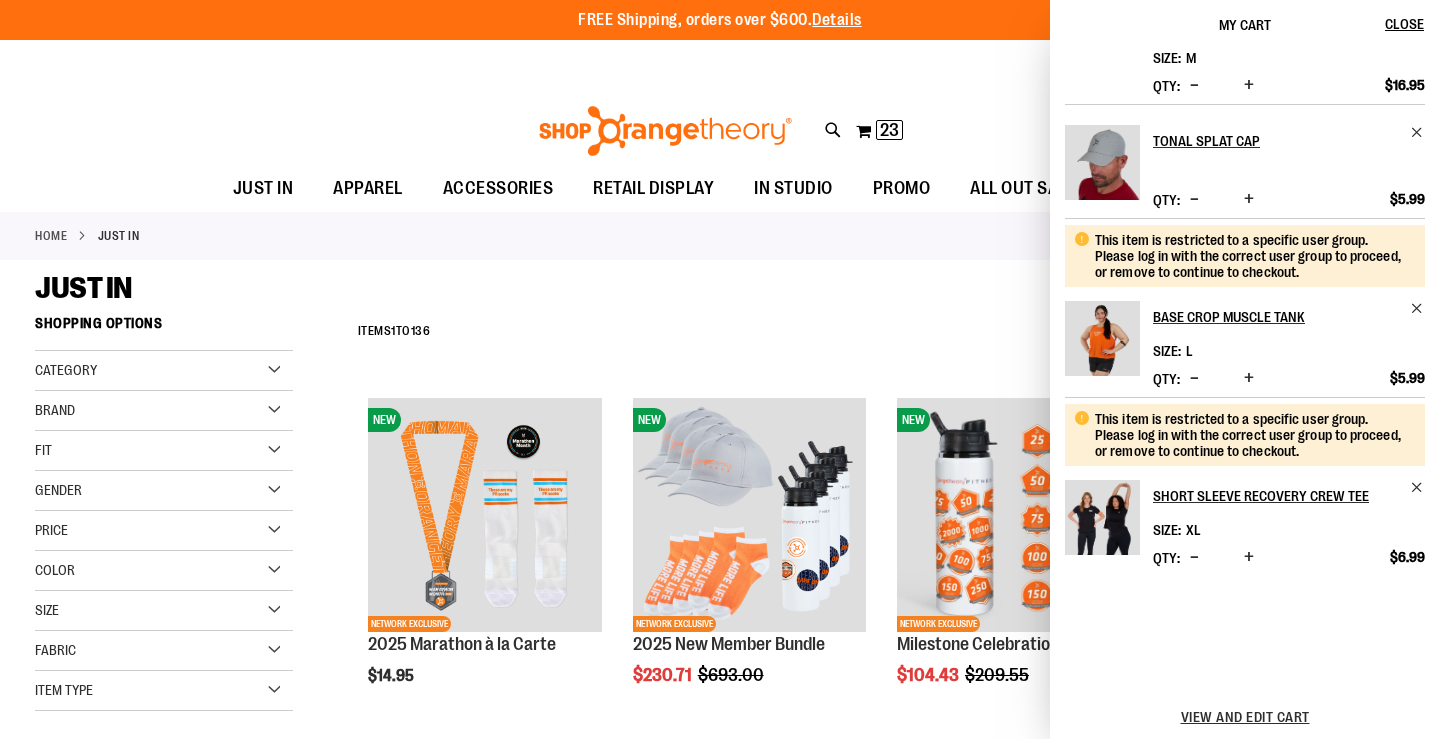 scroll, scrollTop: 695, scrollLeft: 0, axis: vertical 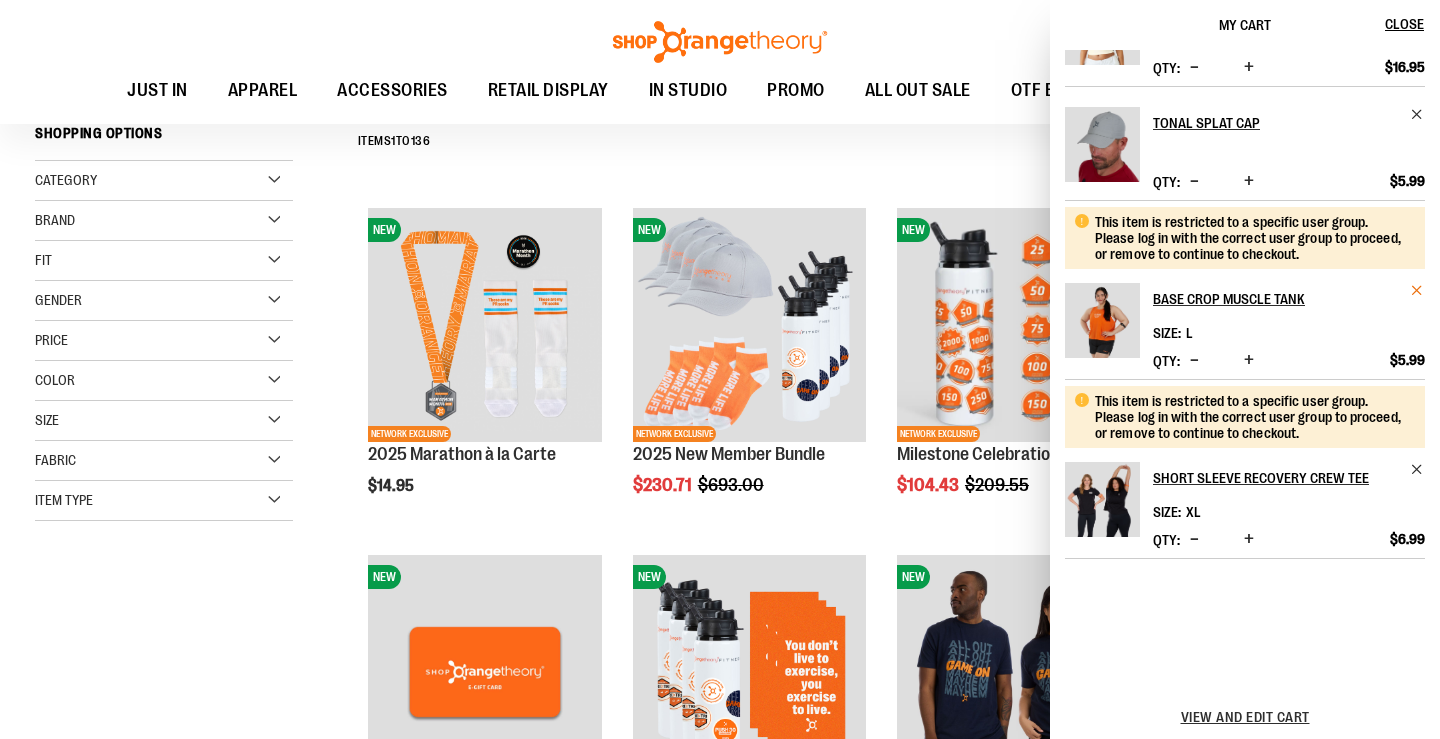 click at bounding box center (1417, 290) 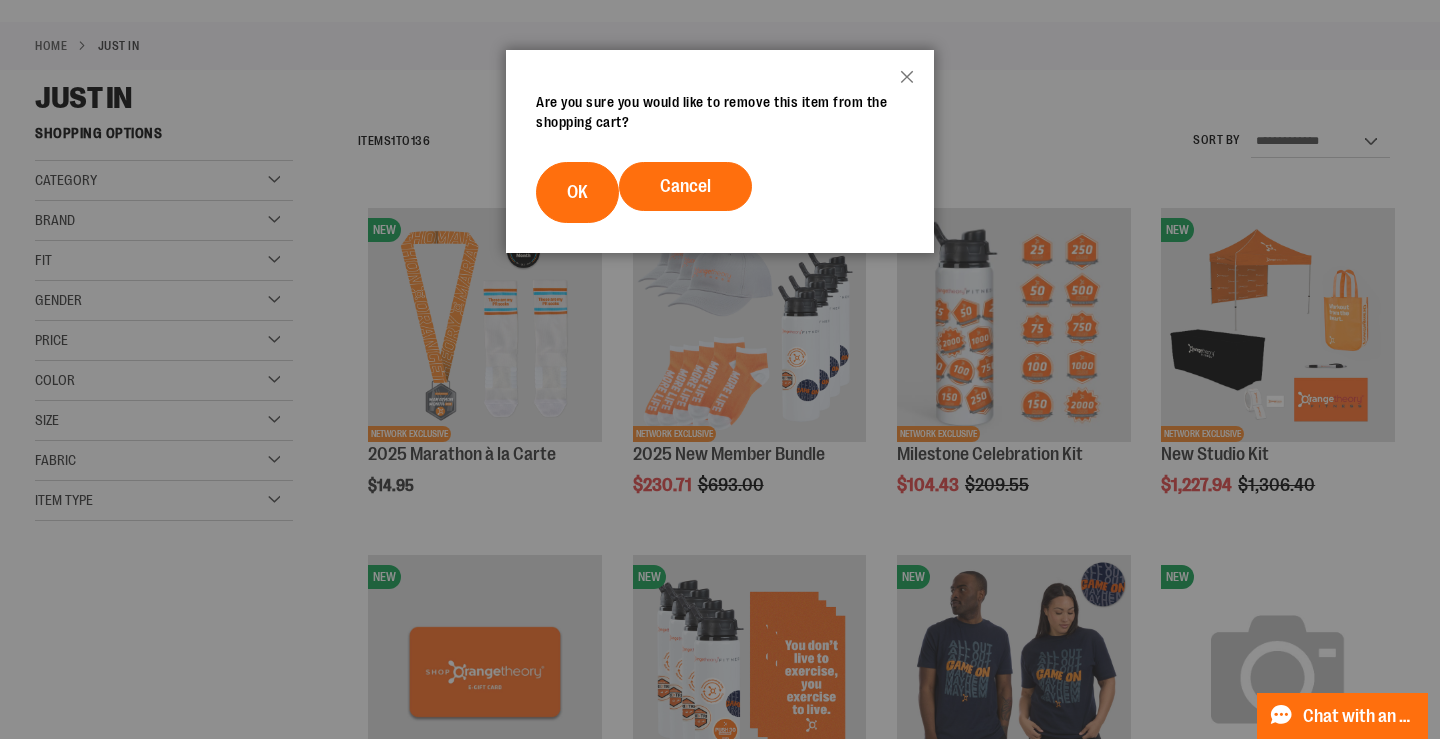 scroll, scrollTop: 0, scrollLeft: 0, axis: both 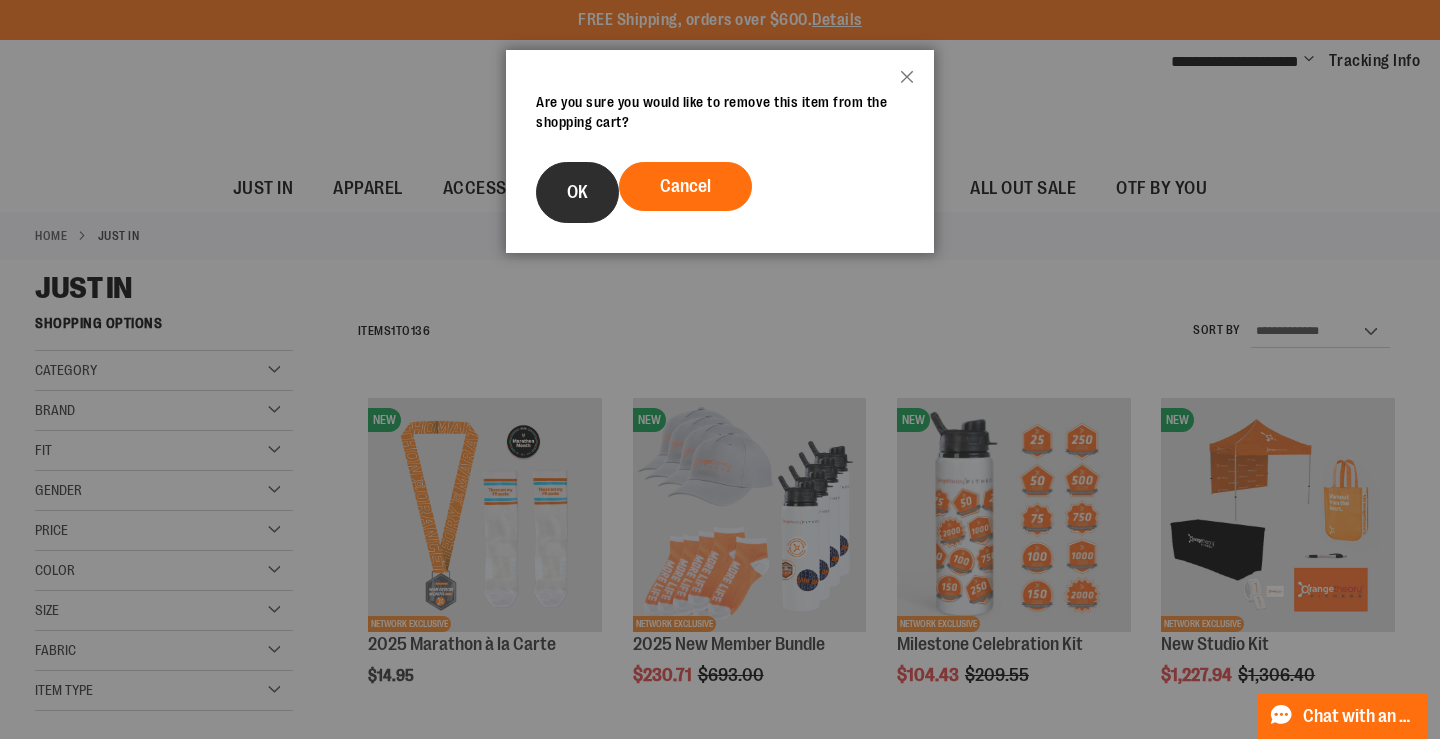 click on "OK" at bounding box center (577, 192) 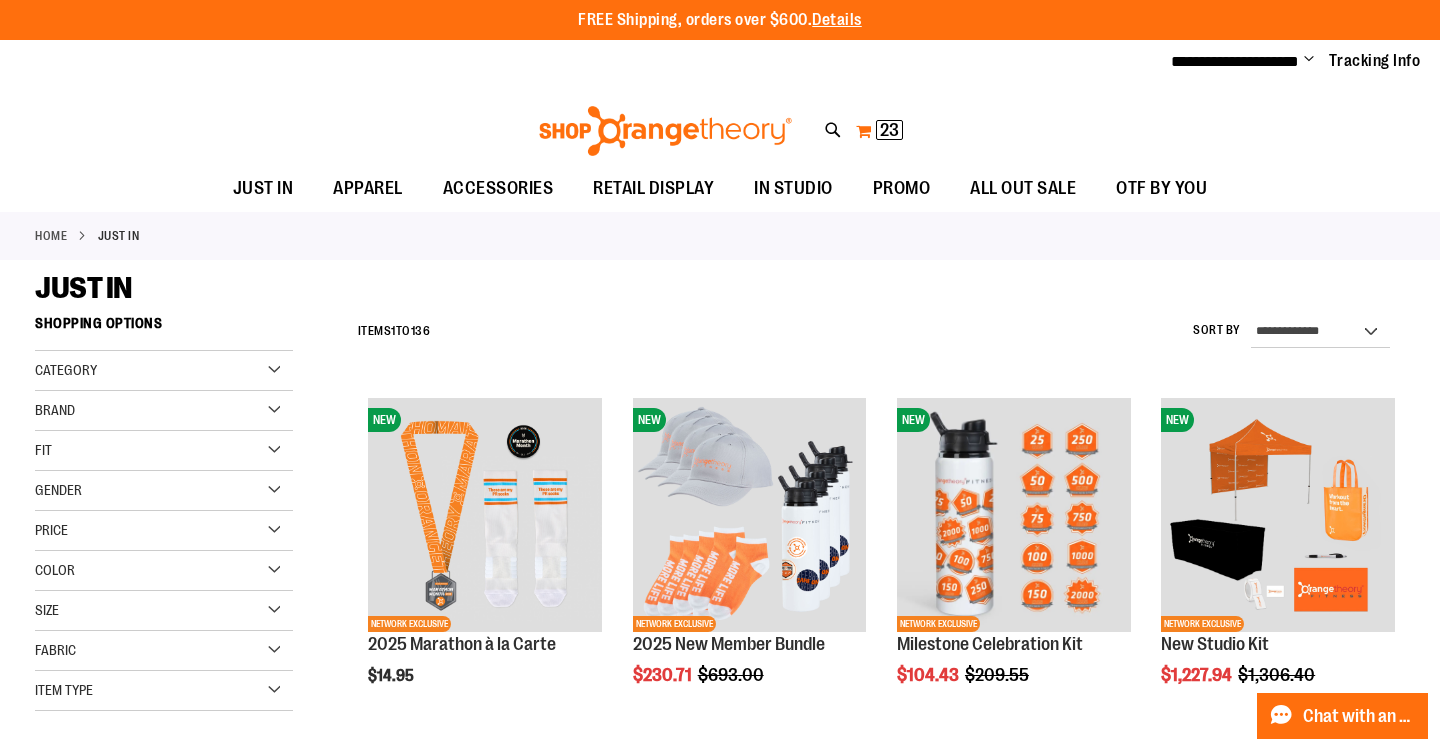 click on "23" at bounding box center [889, 130] 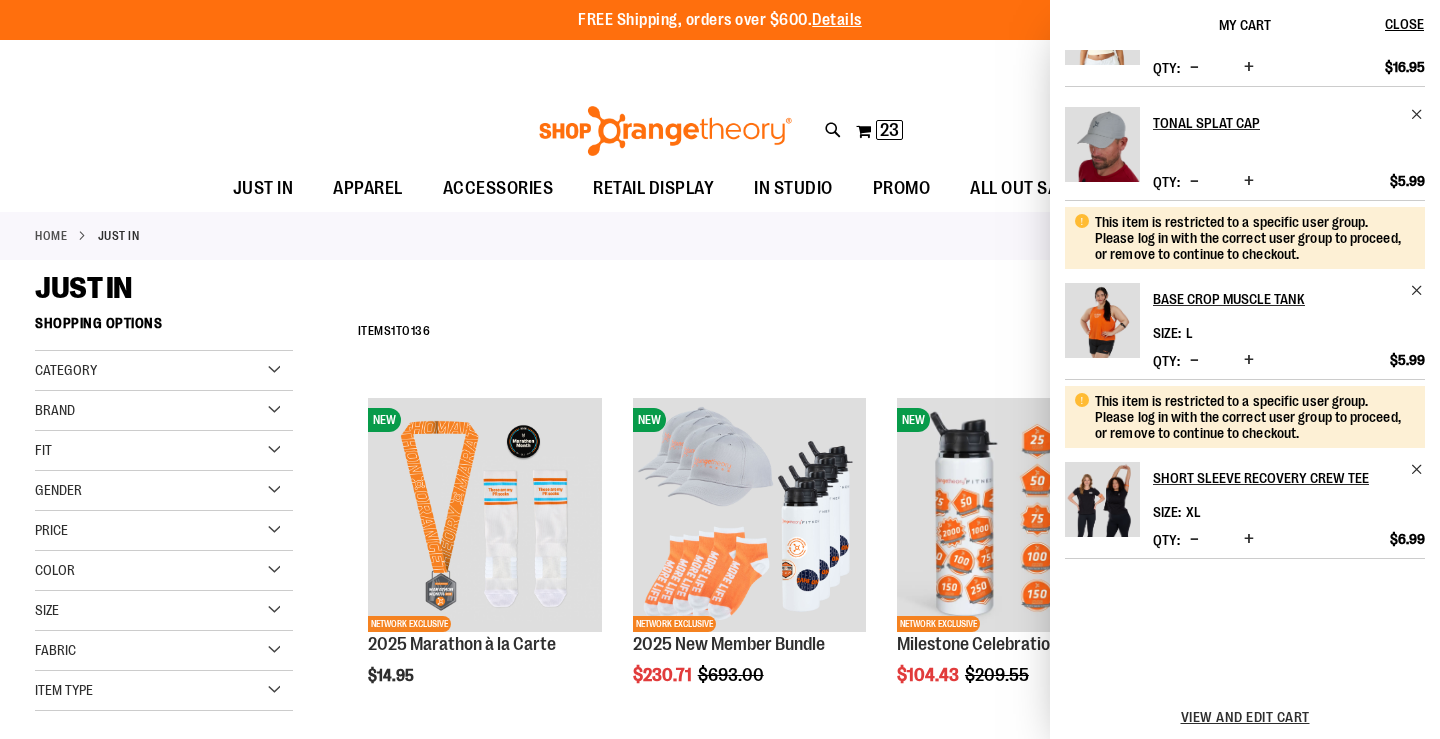 scroll, scrollTop: 689, scrollLeft: 0, axis: vertical 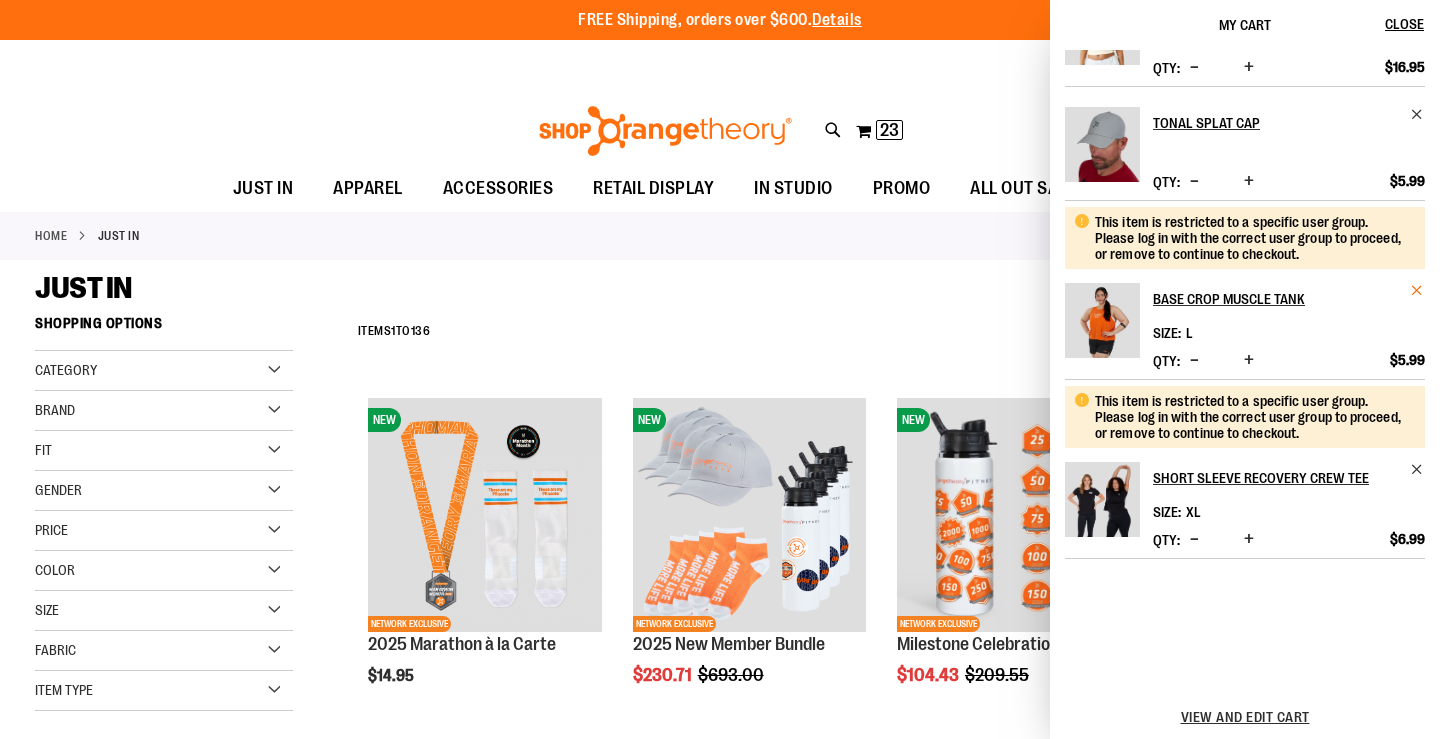 click at bounding box center (1417, 290) 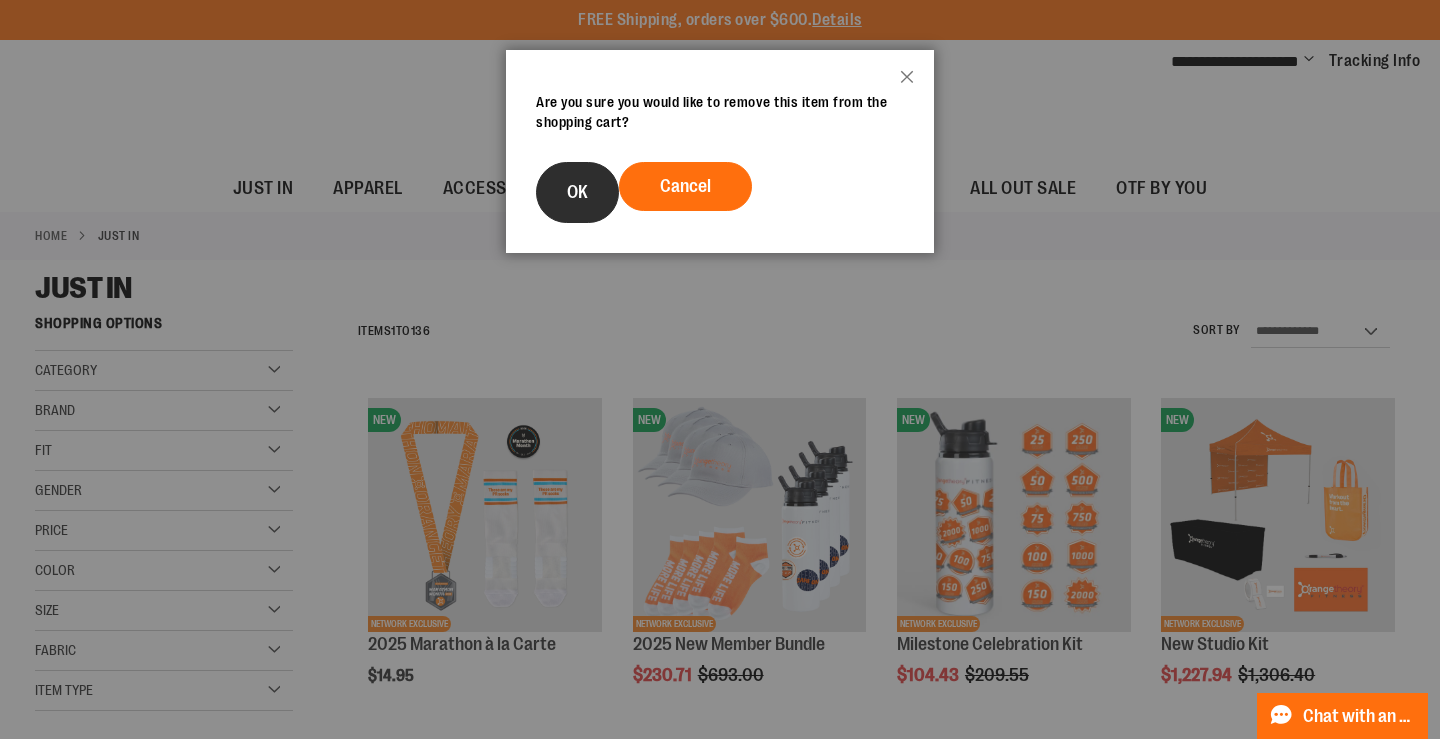 click on "OK" at bounding box center (577, 192) 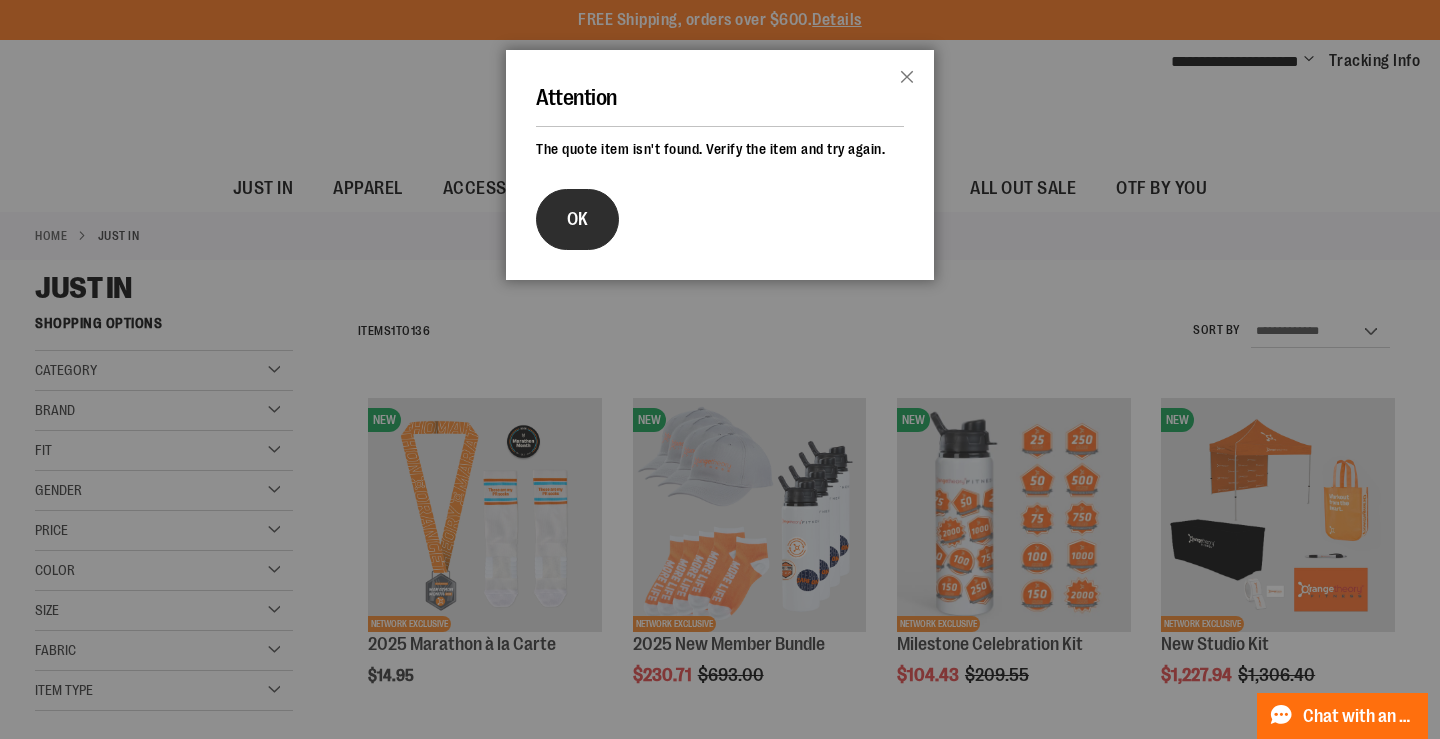 click on "OK" at bounding box center [577, 219] 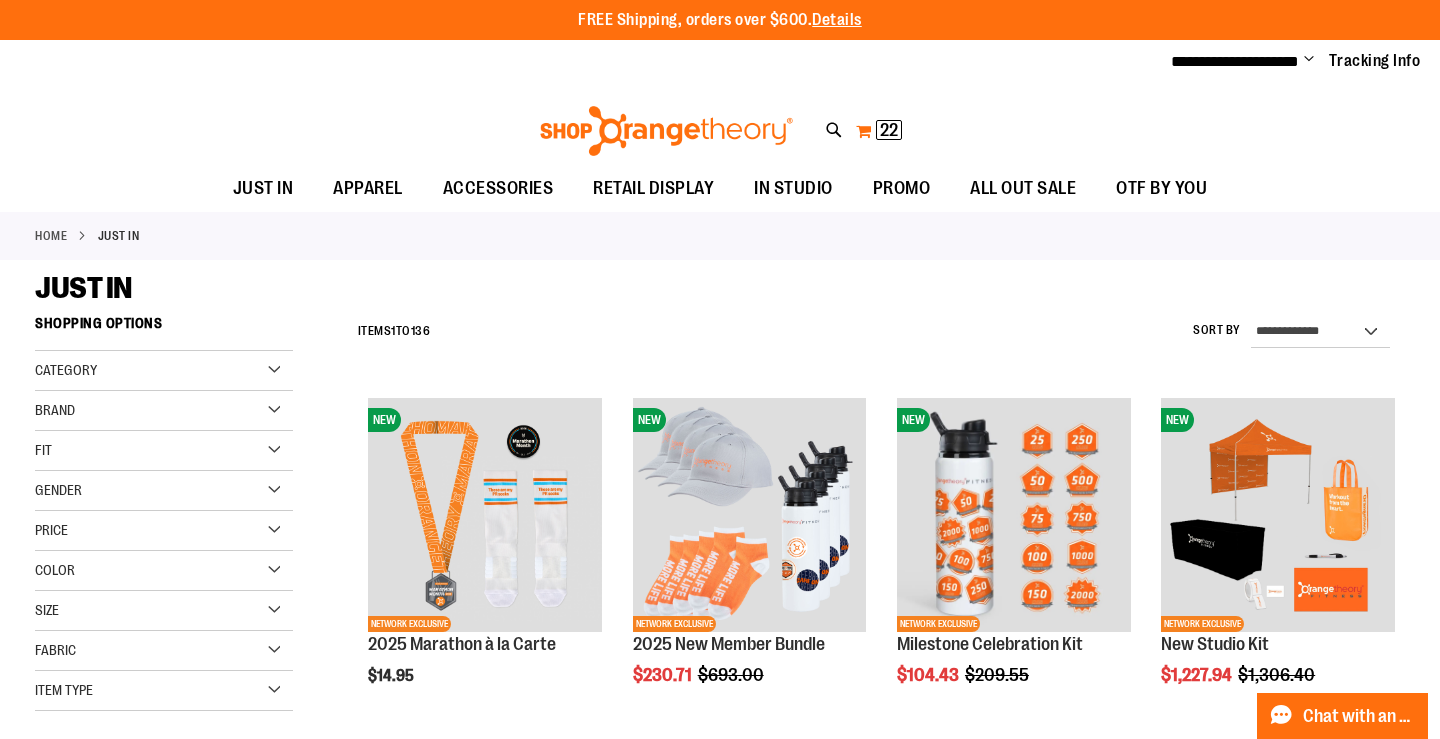 click on "22" at bounding box center [889, 130] 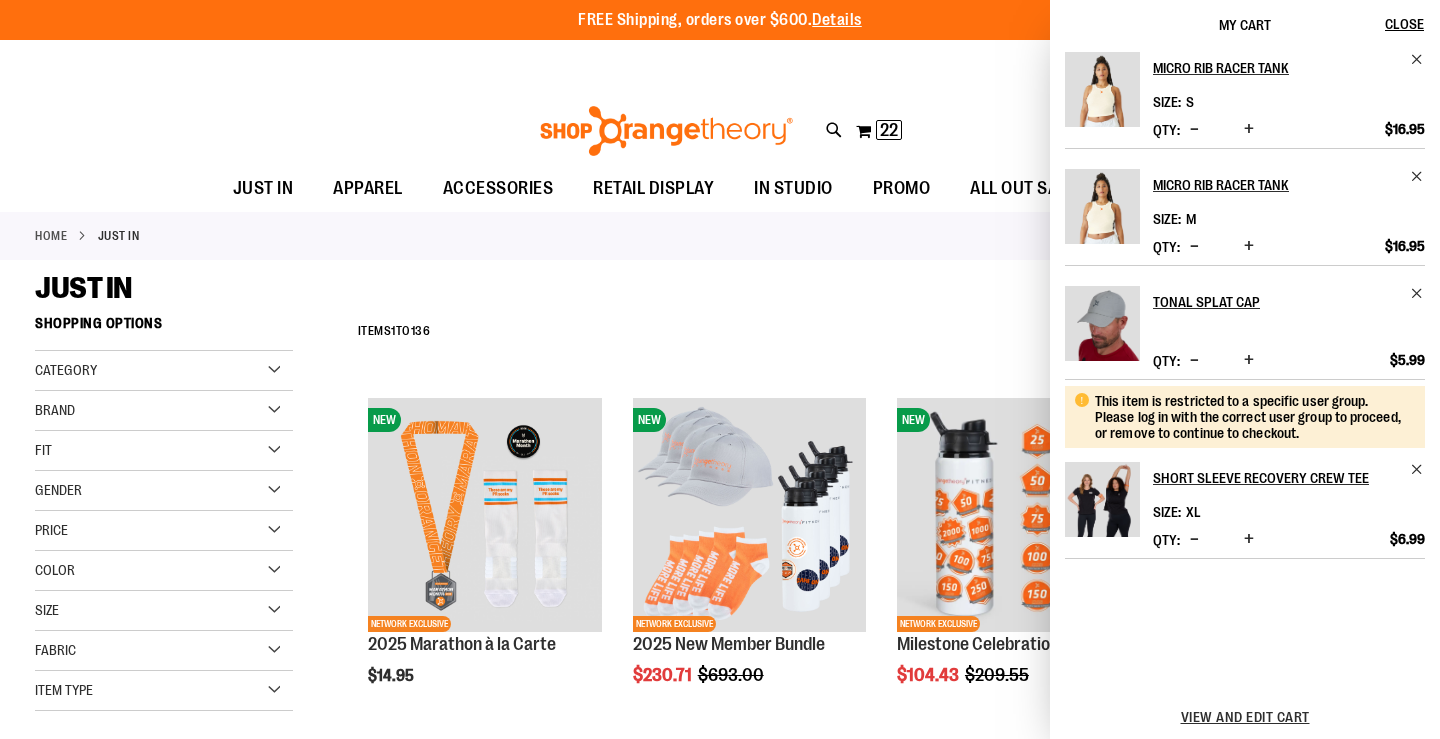 scroll, scrollTop: 510, scrollLeft: 0, axis: vertical 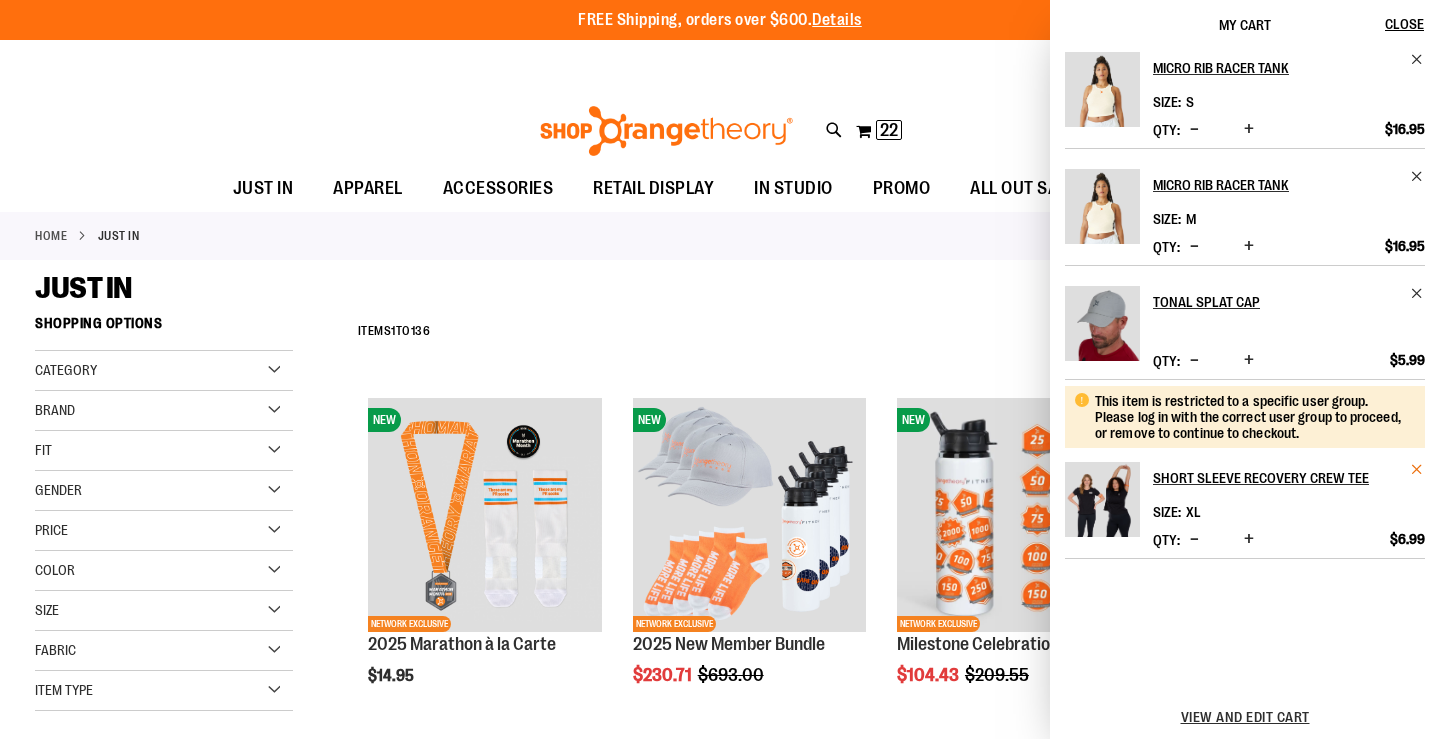 click at bounding box center [1417, 469] 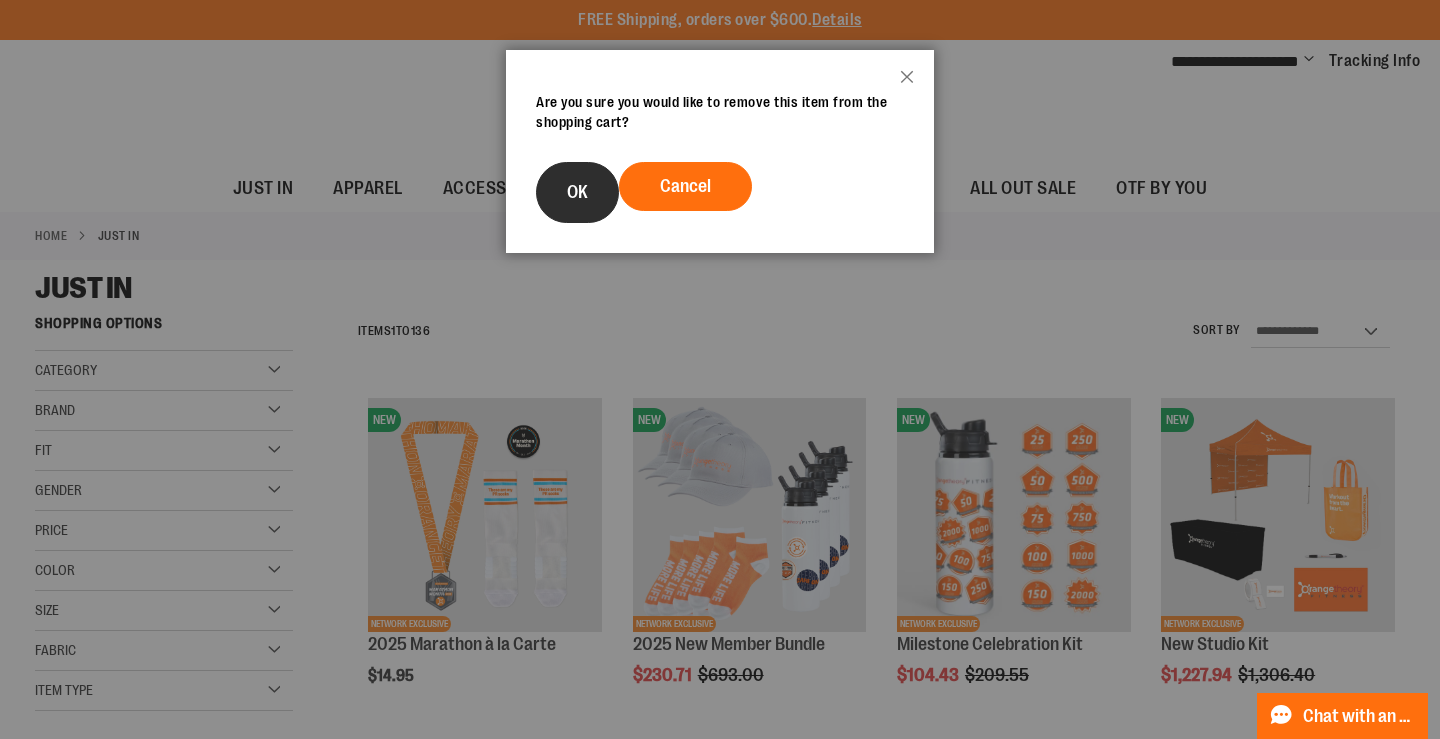 click on "OK" at bounding box center (577, 192) 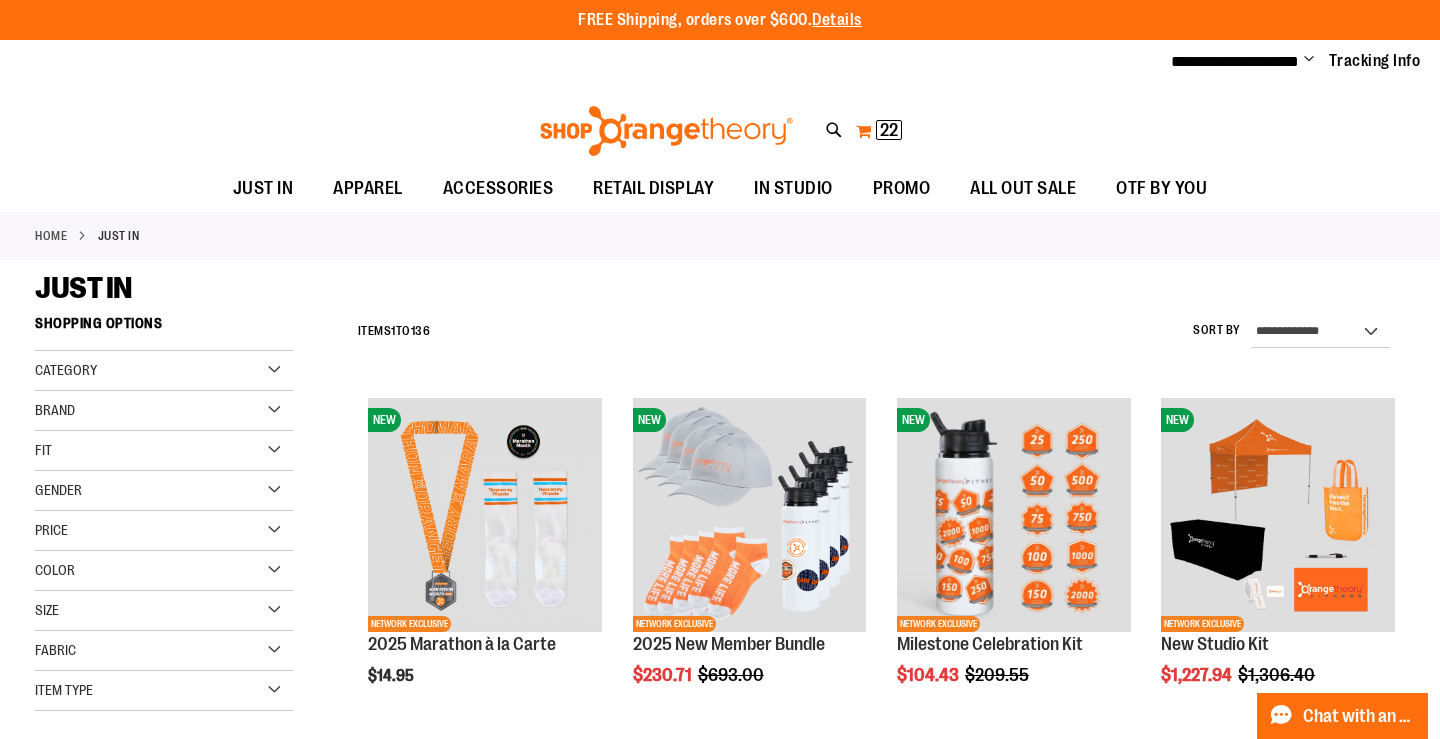 click on "My Cart
22
22
items" at bounding box center [879, 131] 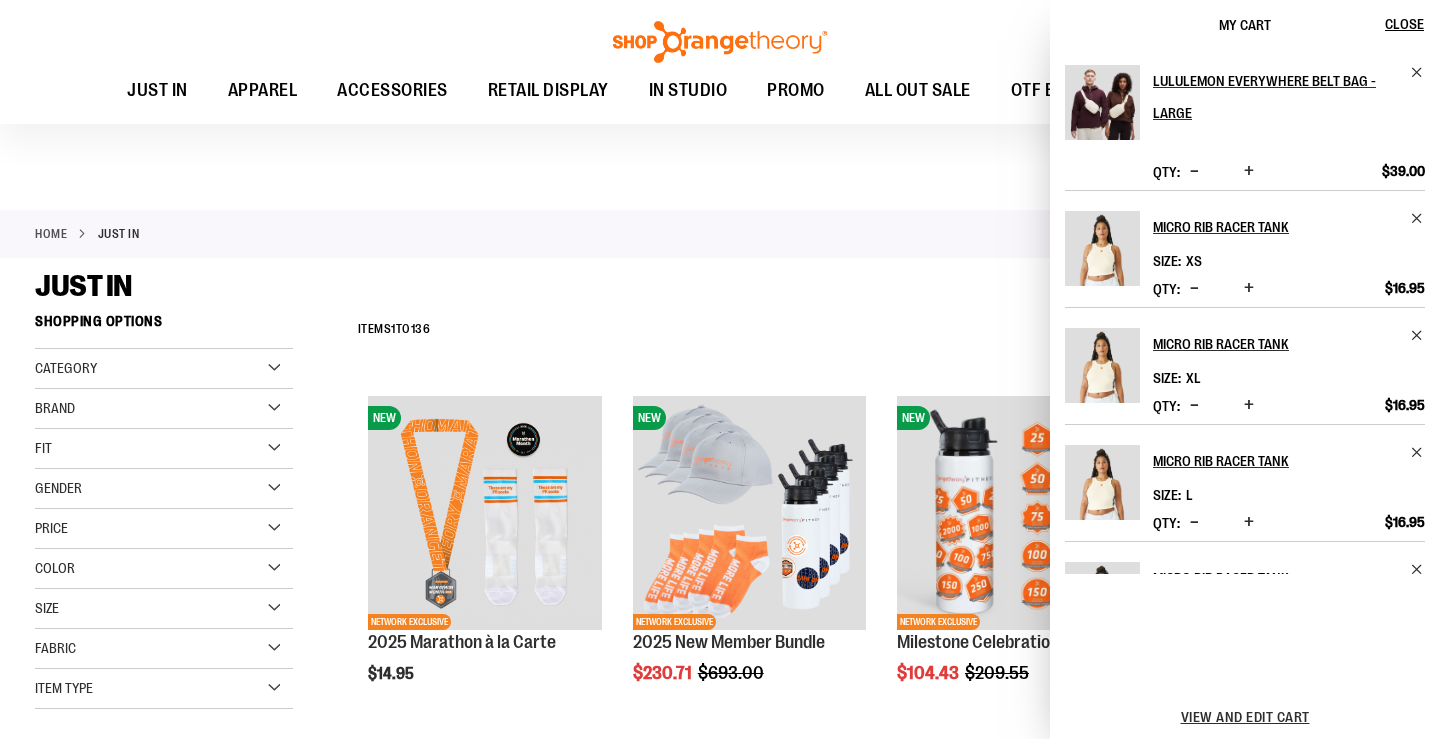 scroll, scrollTop: 151, scrollLeft: 0, axis: vertical 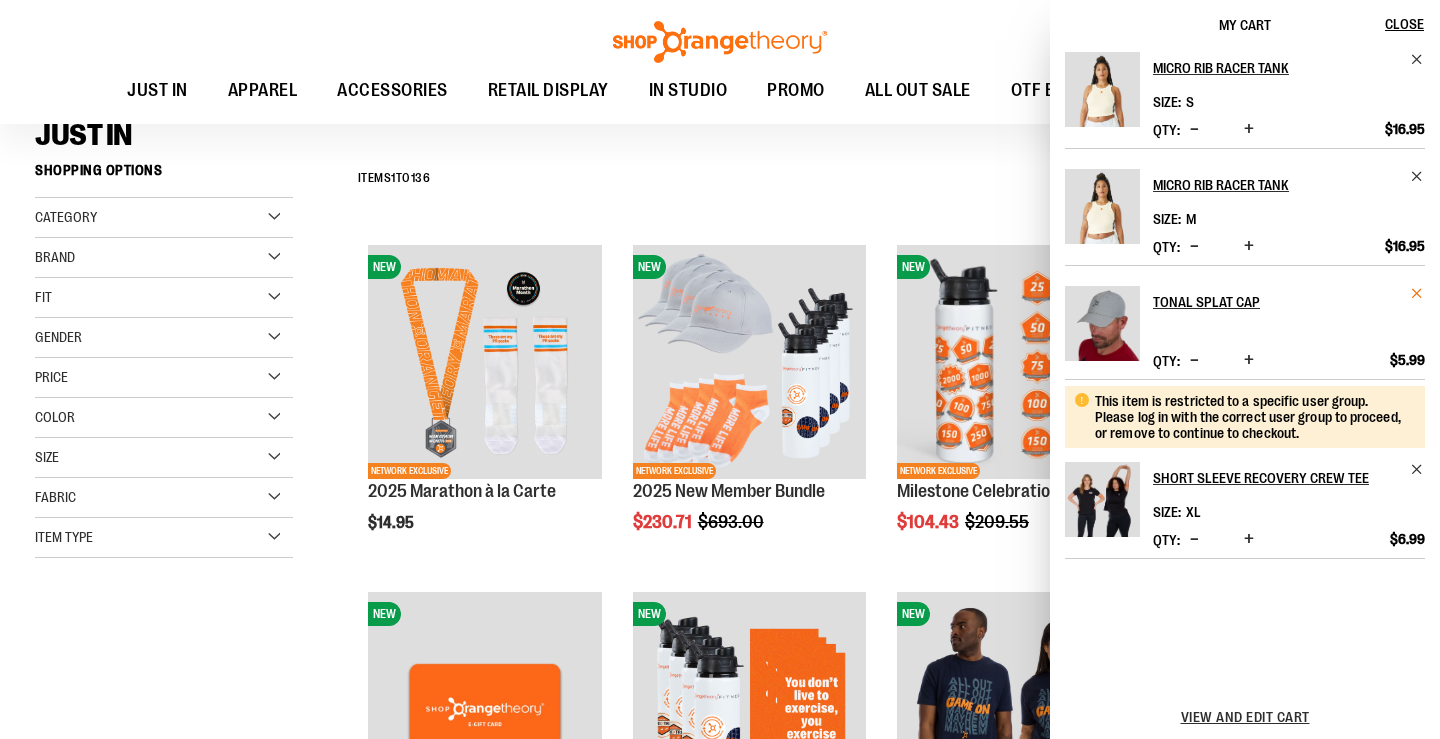 click at bounding box center [1417, 293] 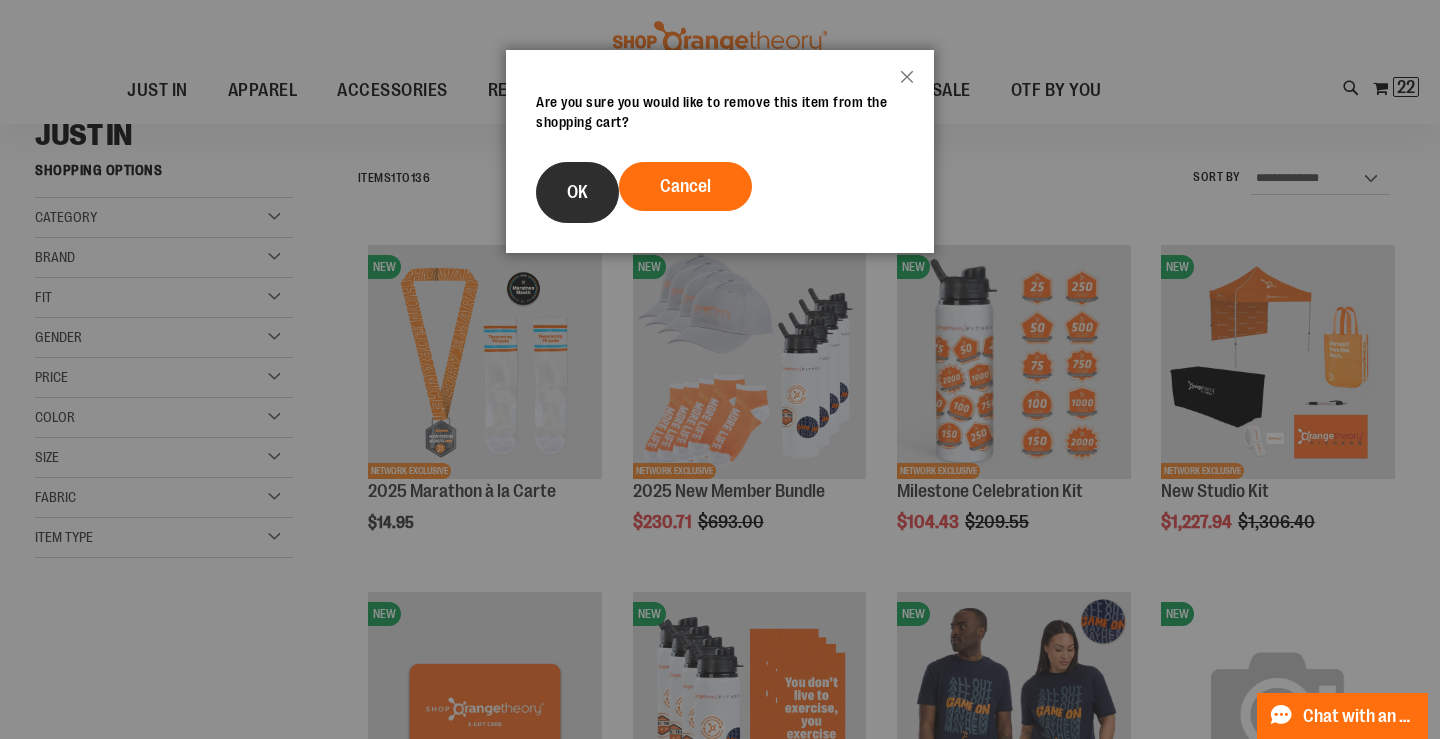click on "OK" at bounding box center (577, 192) 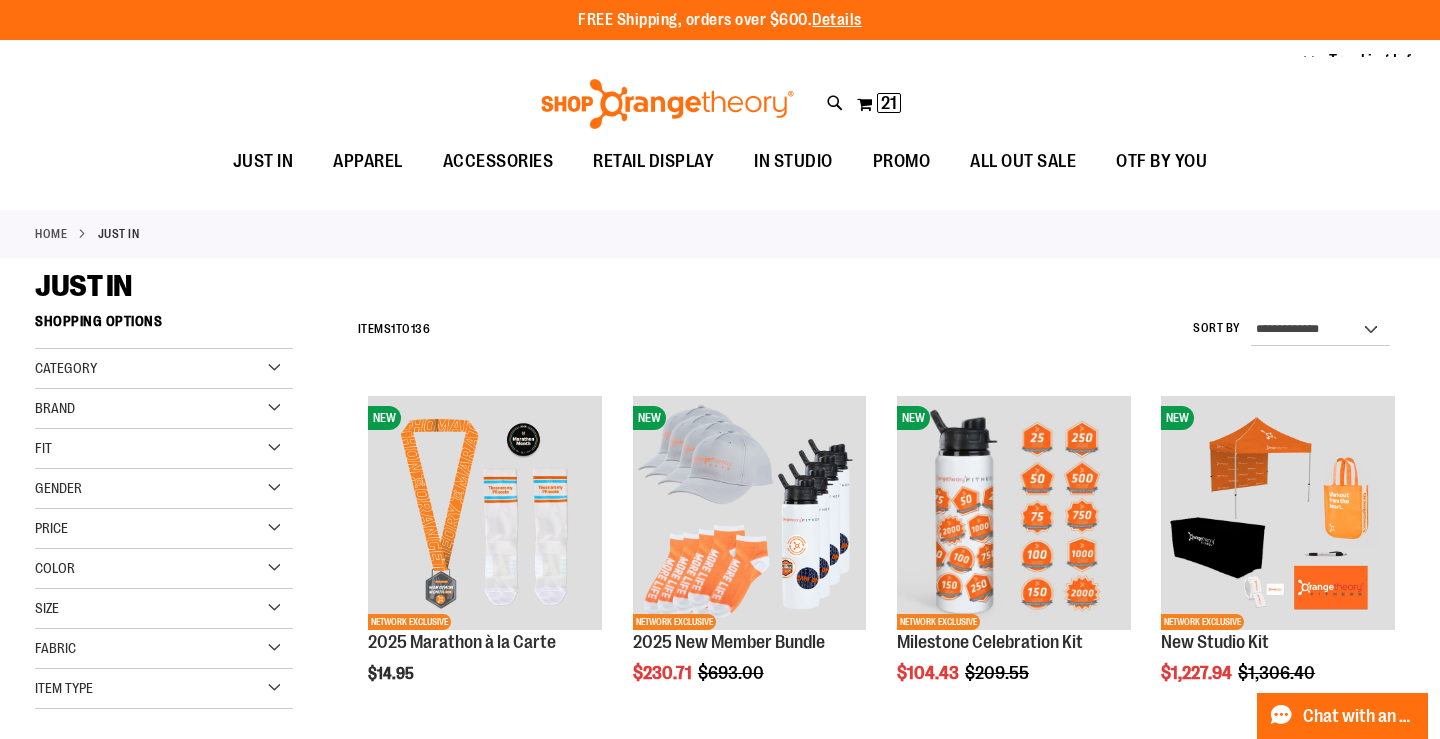 scroll, scrollTop: 0, scrollLeft: 0, axis: both 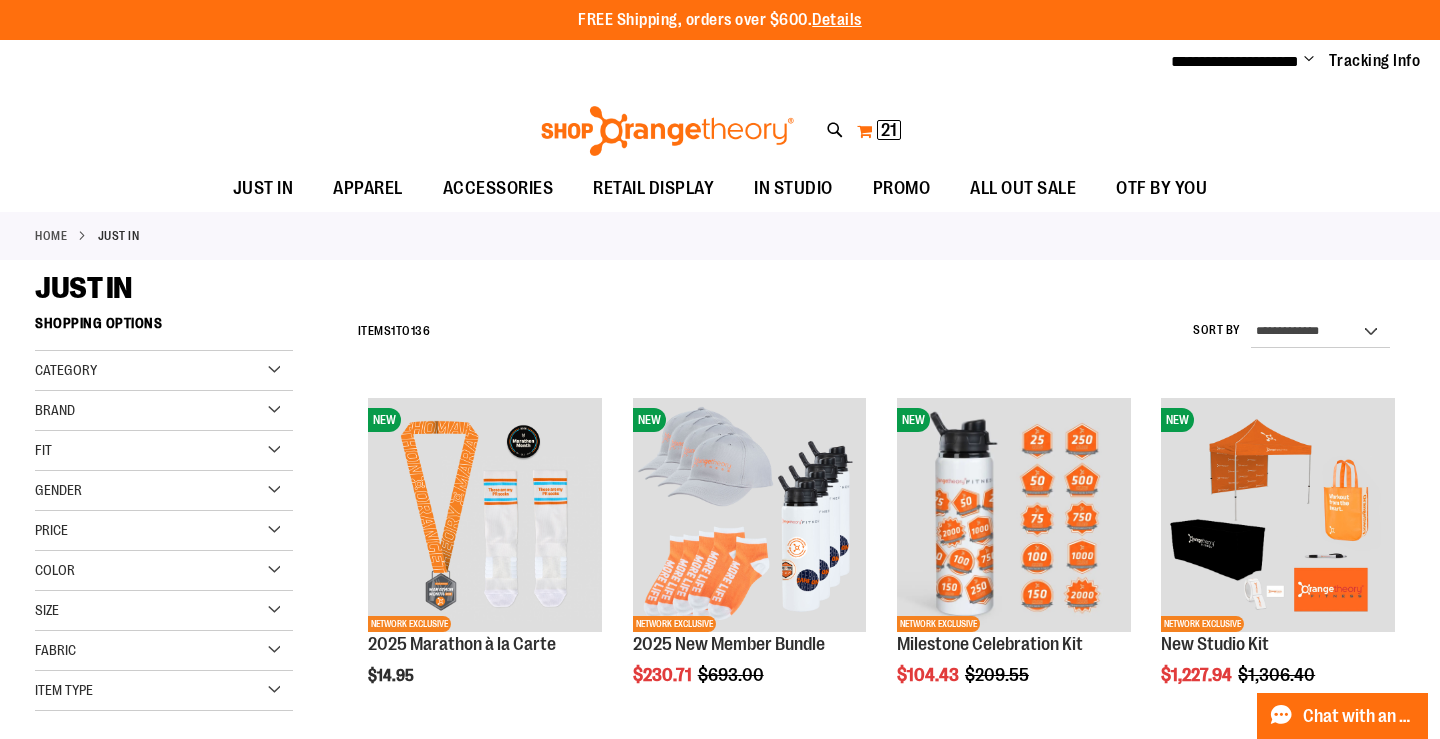 click on "21" at bounding box center [889, 130] 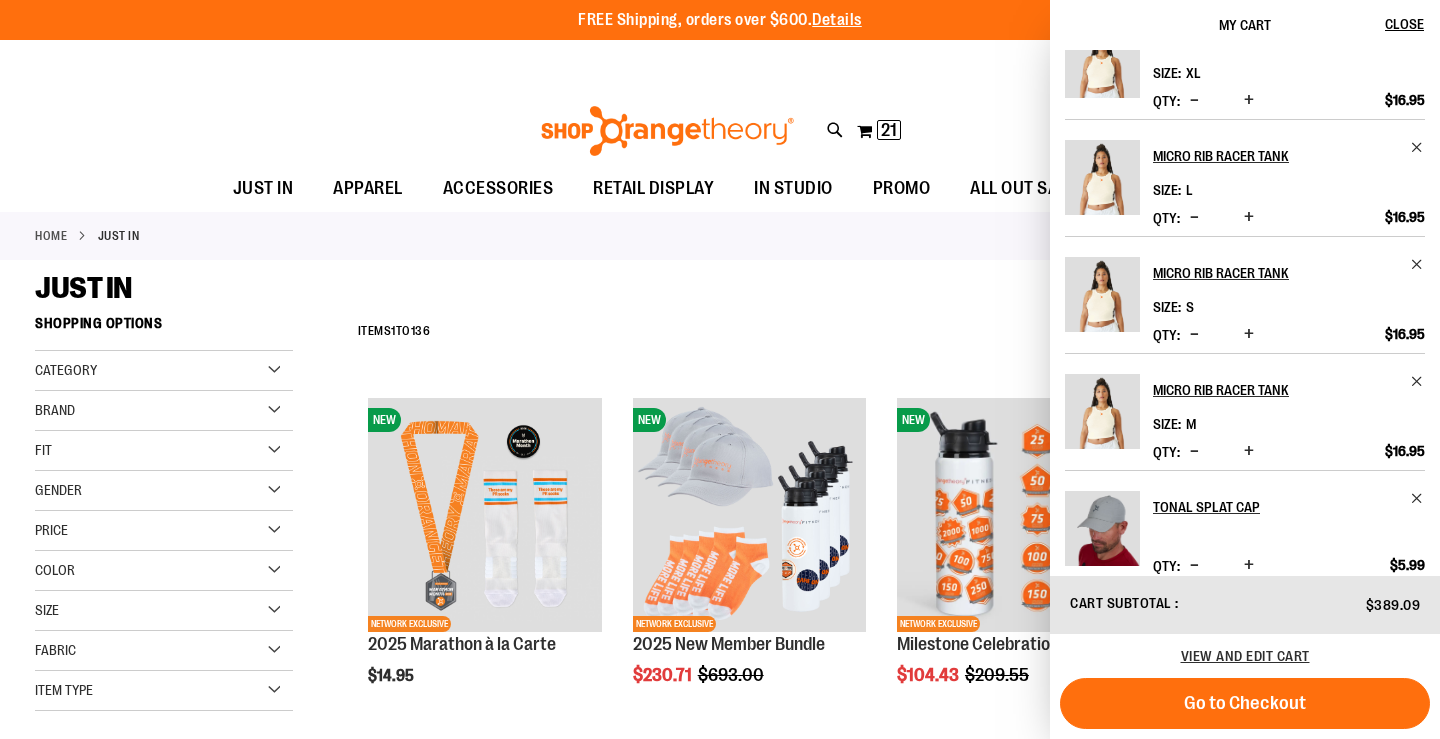 scroll, scrollTop: 331, scrollLeft: 0, axis: vertical 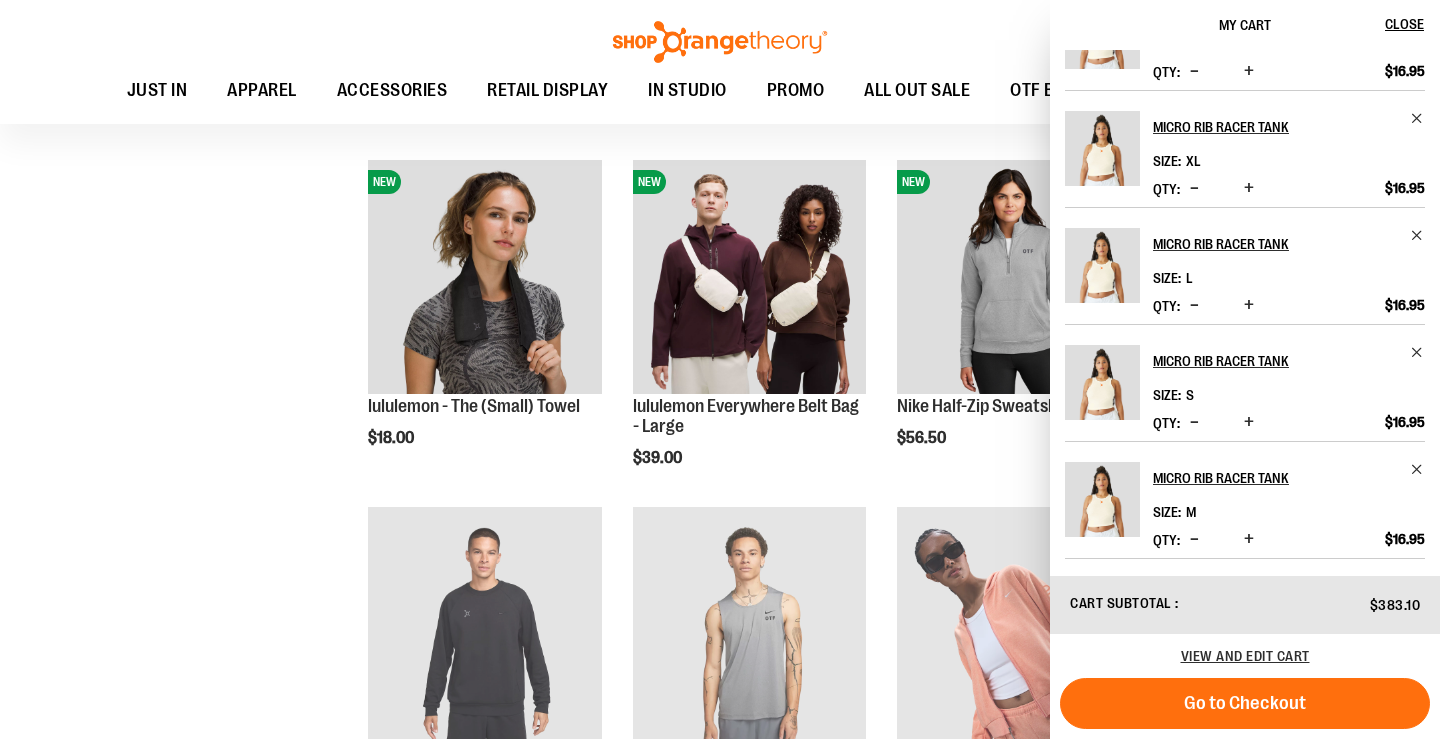 click on "**********" at bounding box center [720, 546] 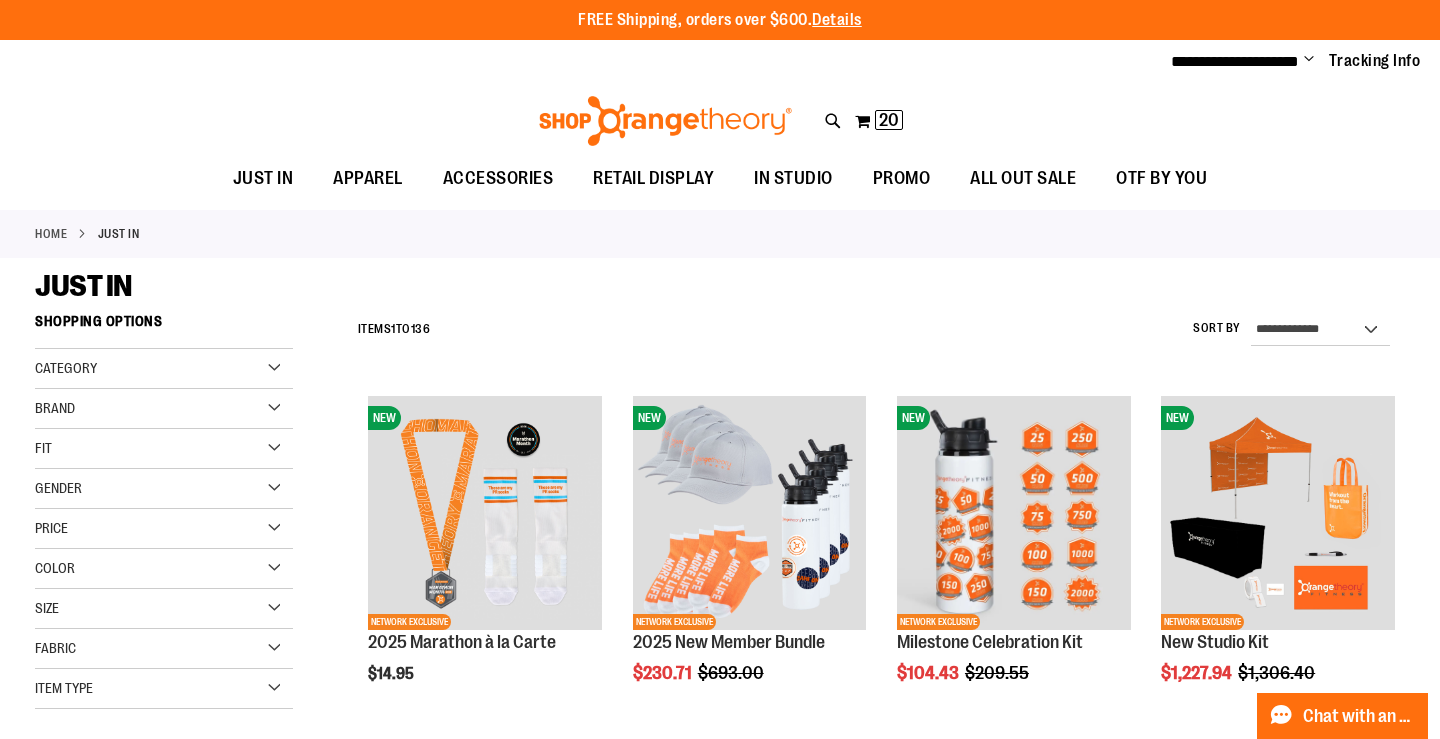 scroll, scrollTop: 0, scrollLeft: 0, axis: both 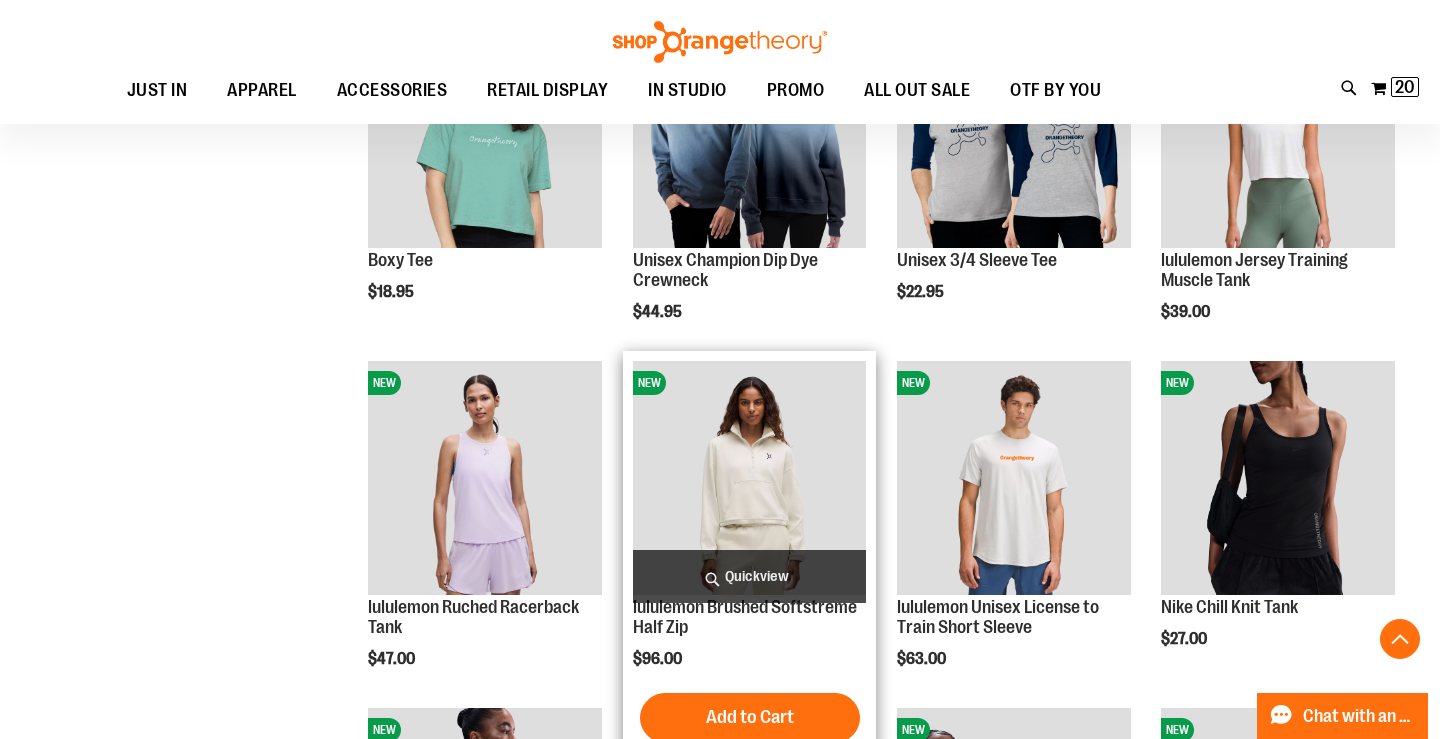 click on "Quickview" at bounding box center [750, 576] 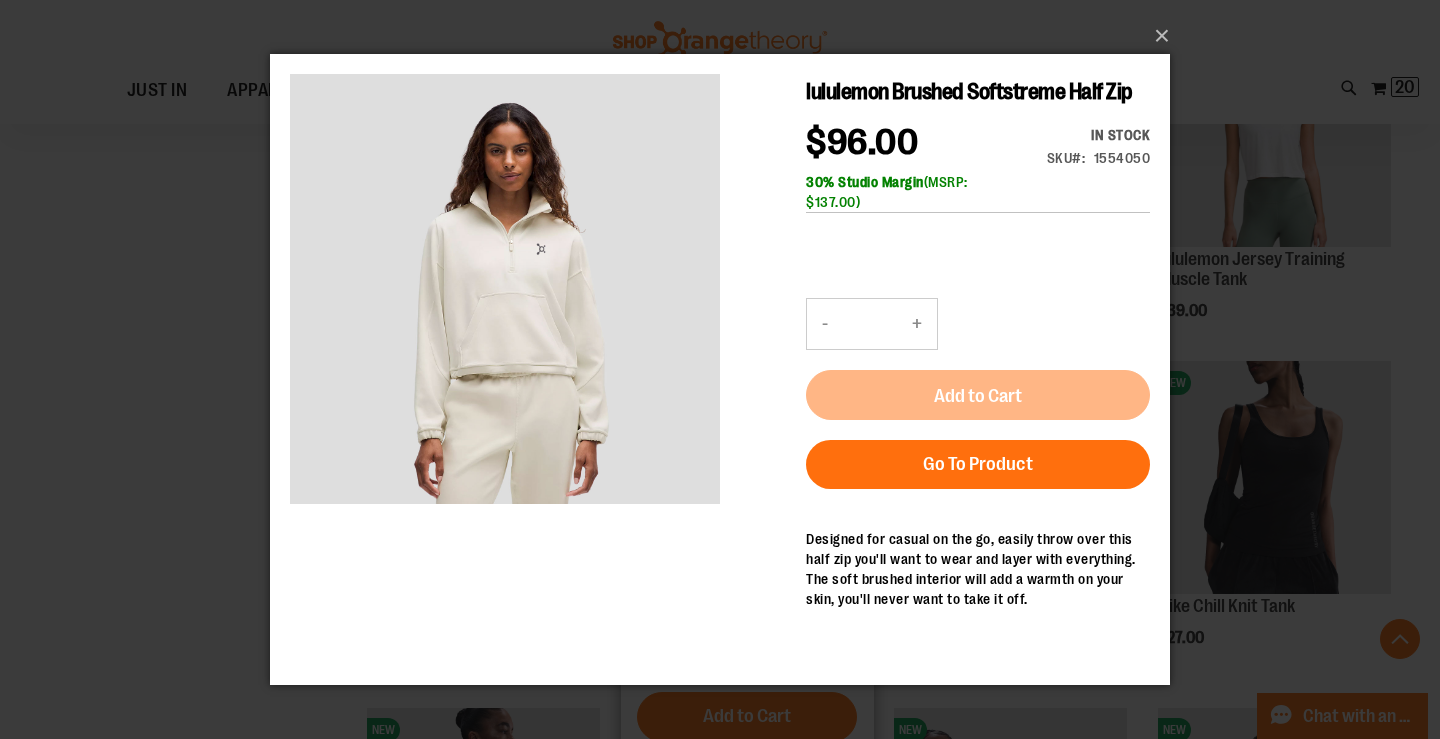 scroll, scrollTop: 0, scrollLeft: 0, axis: both 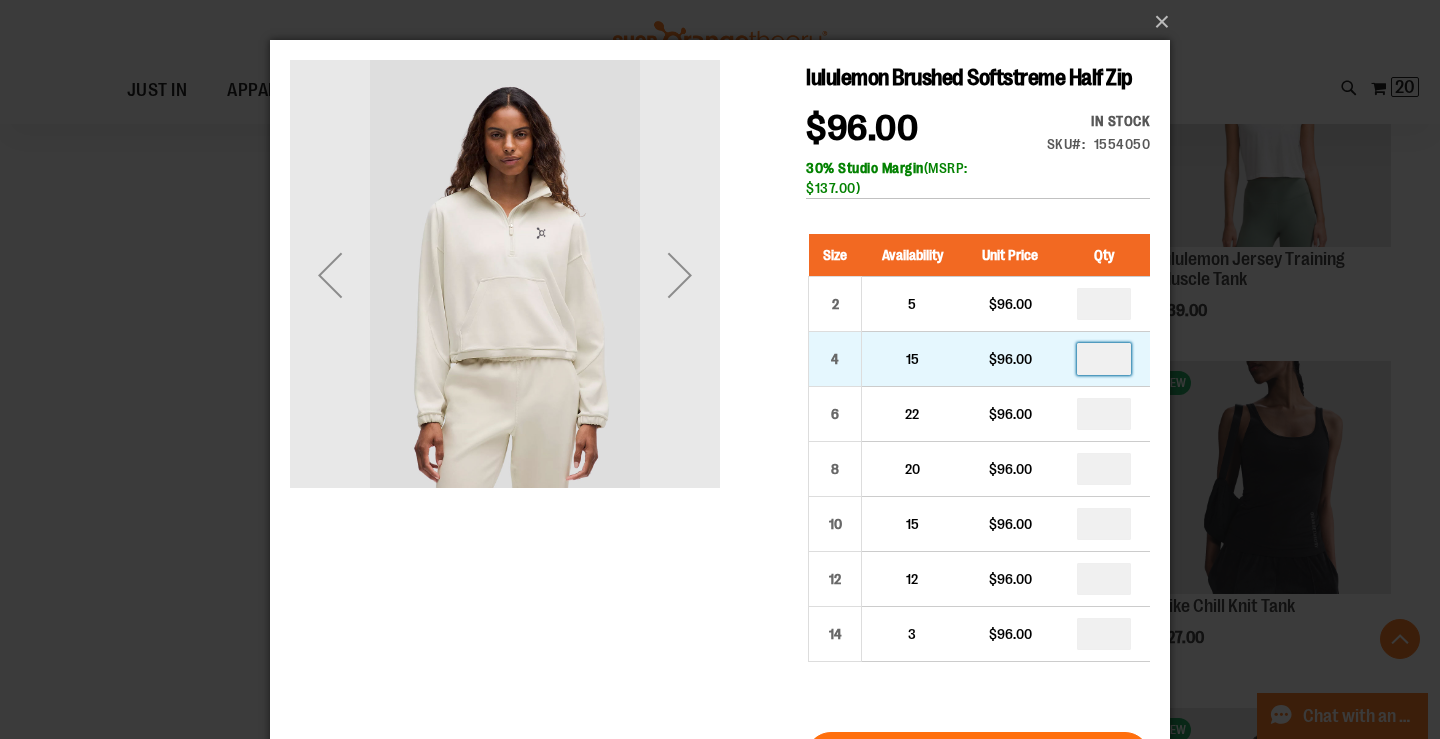 click at bounding box center [1104, 359] 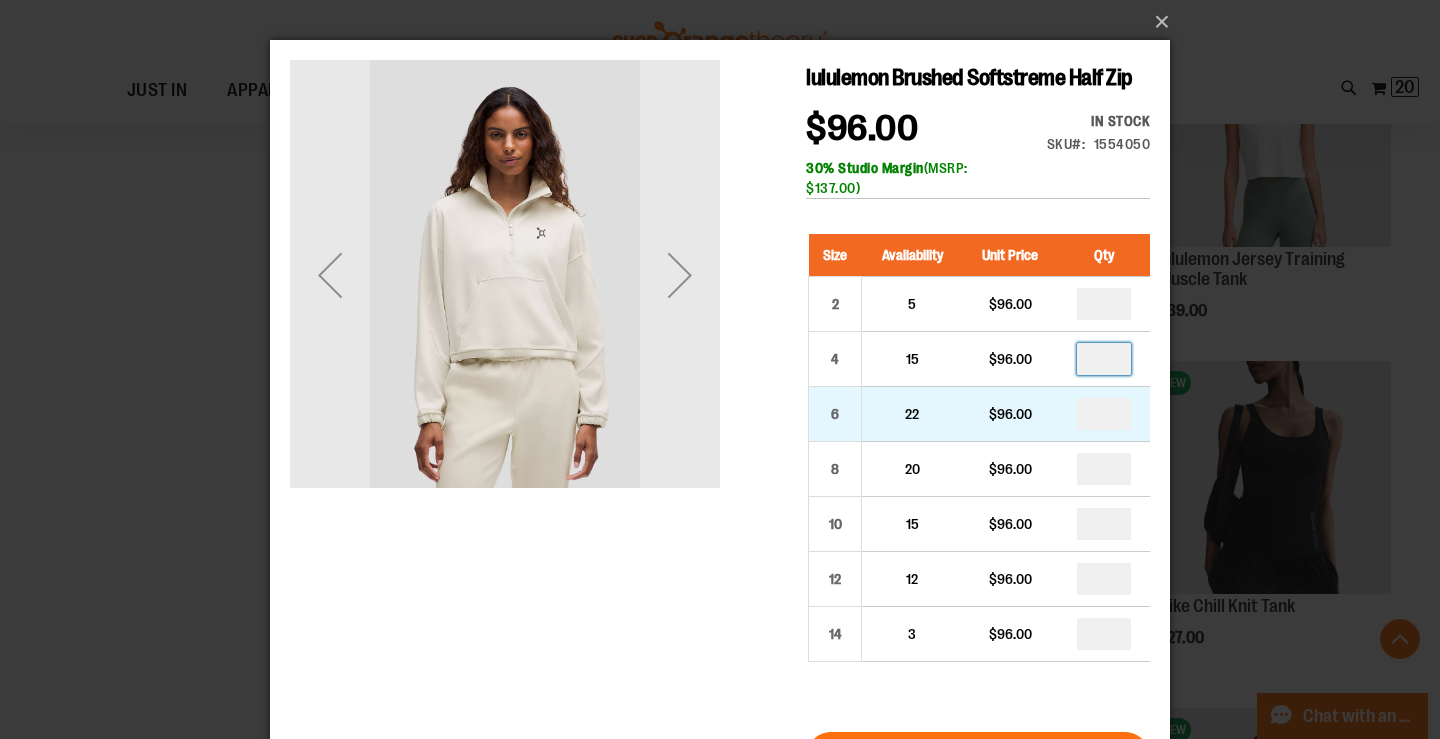 type on "*" 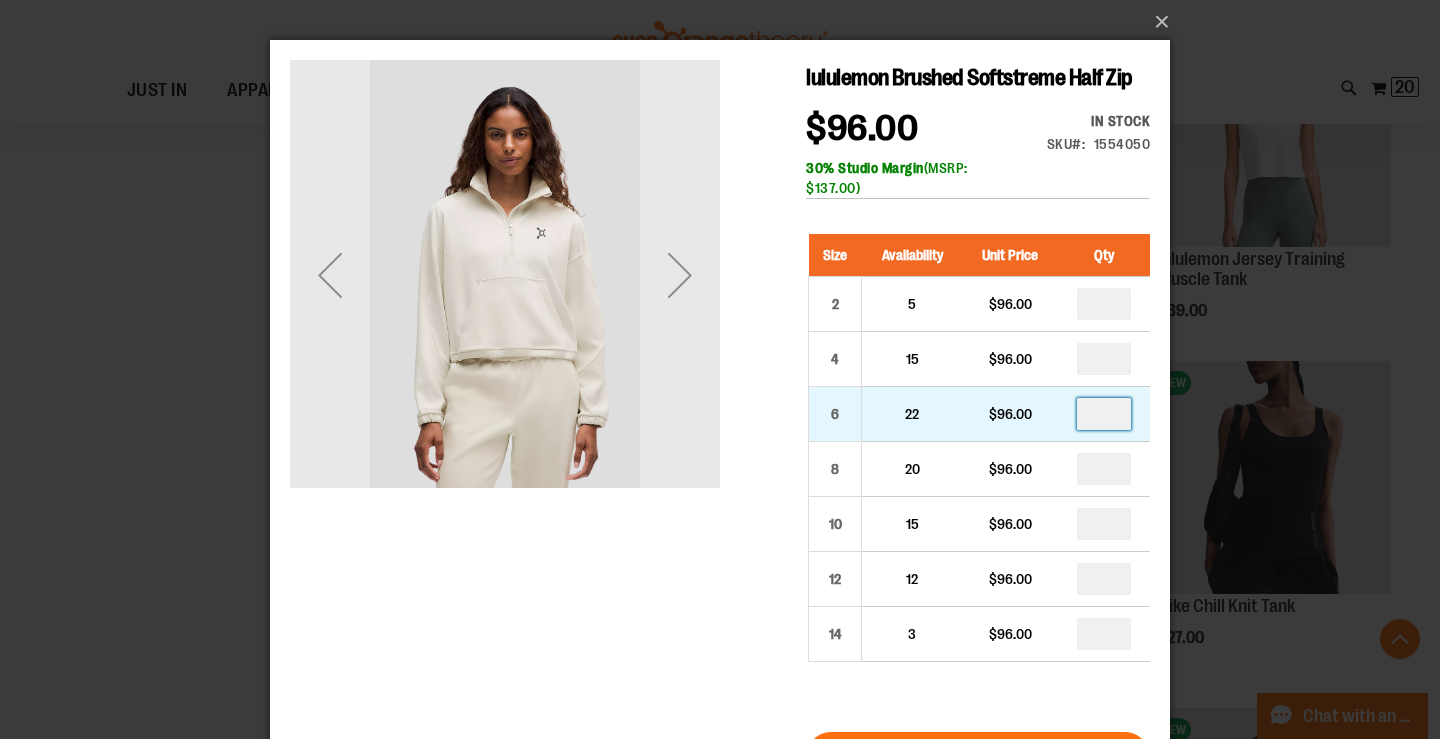 click at bounding box center [1104, 414] 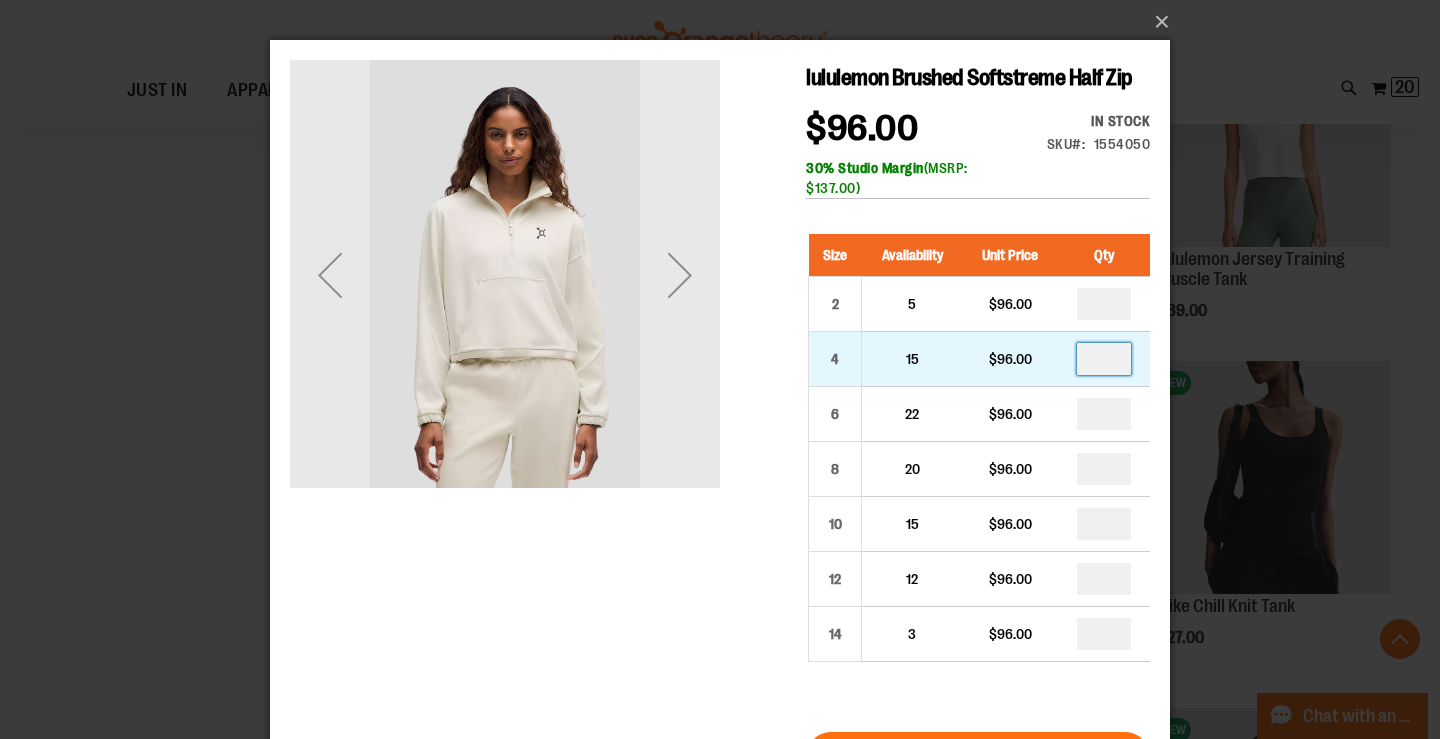 type on "*" 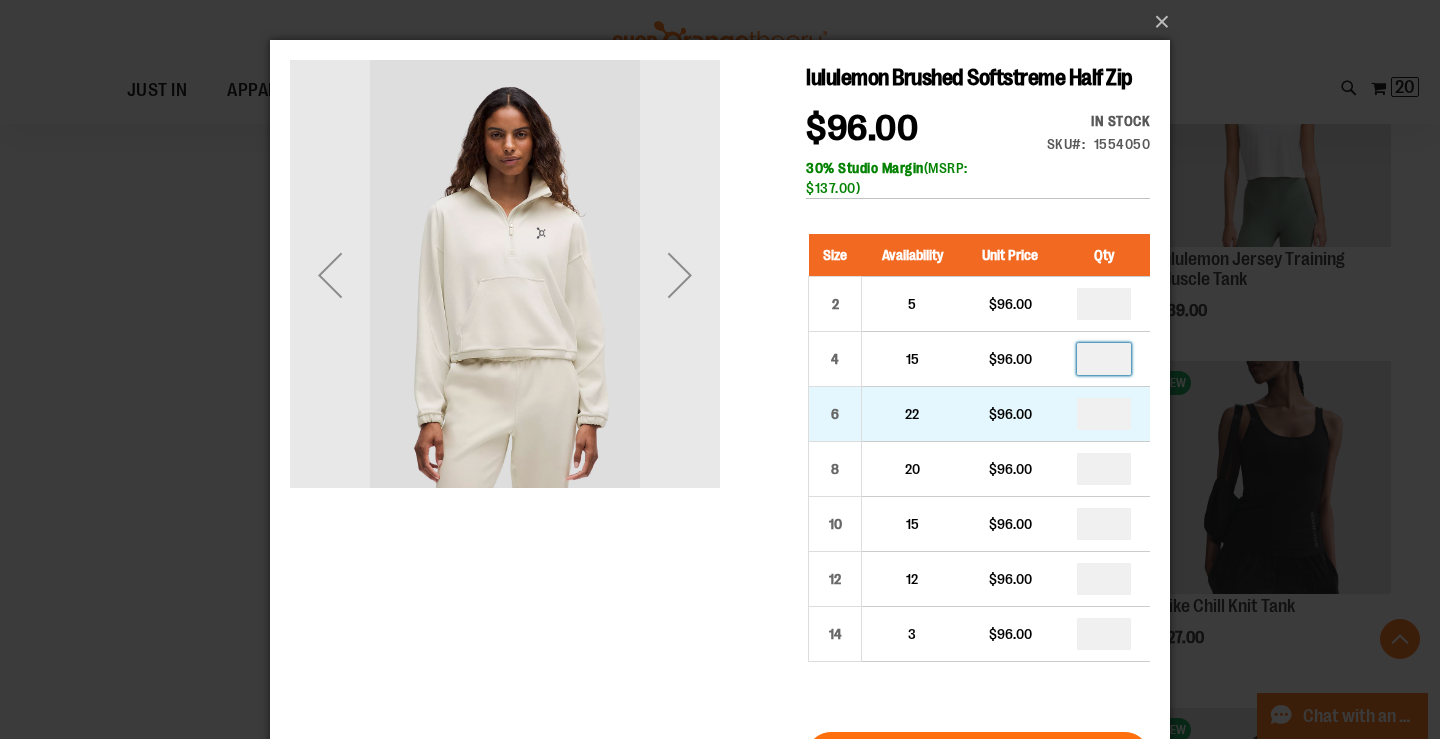 type on "*" 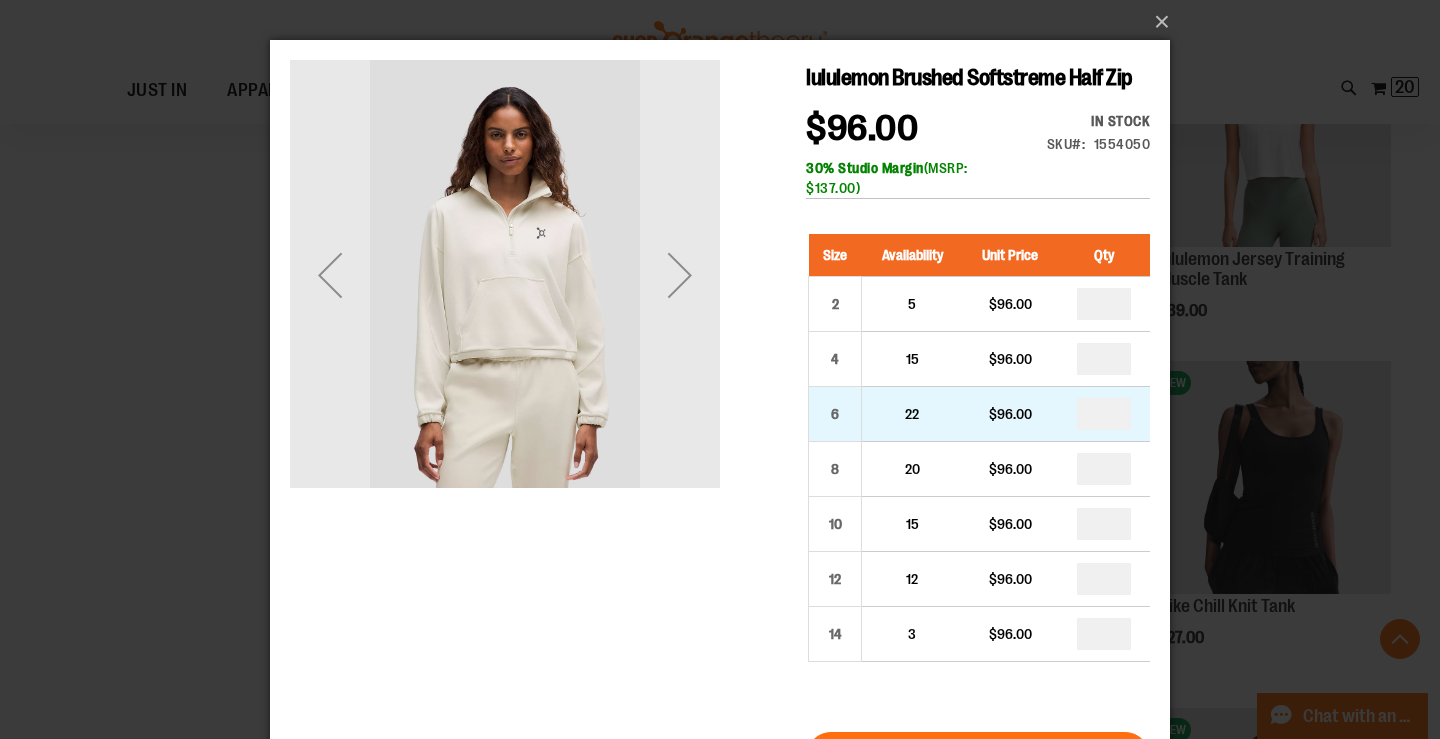 type on "*" 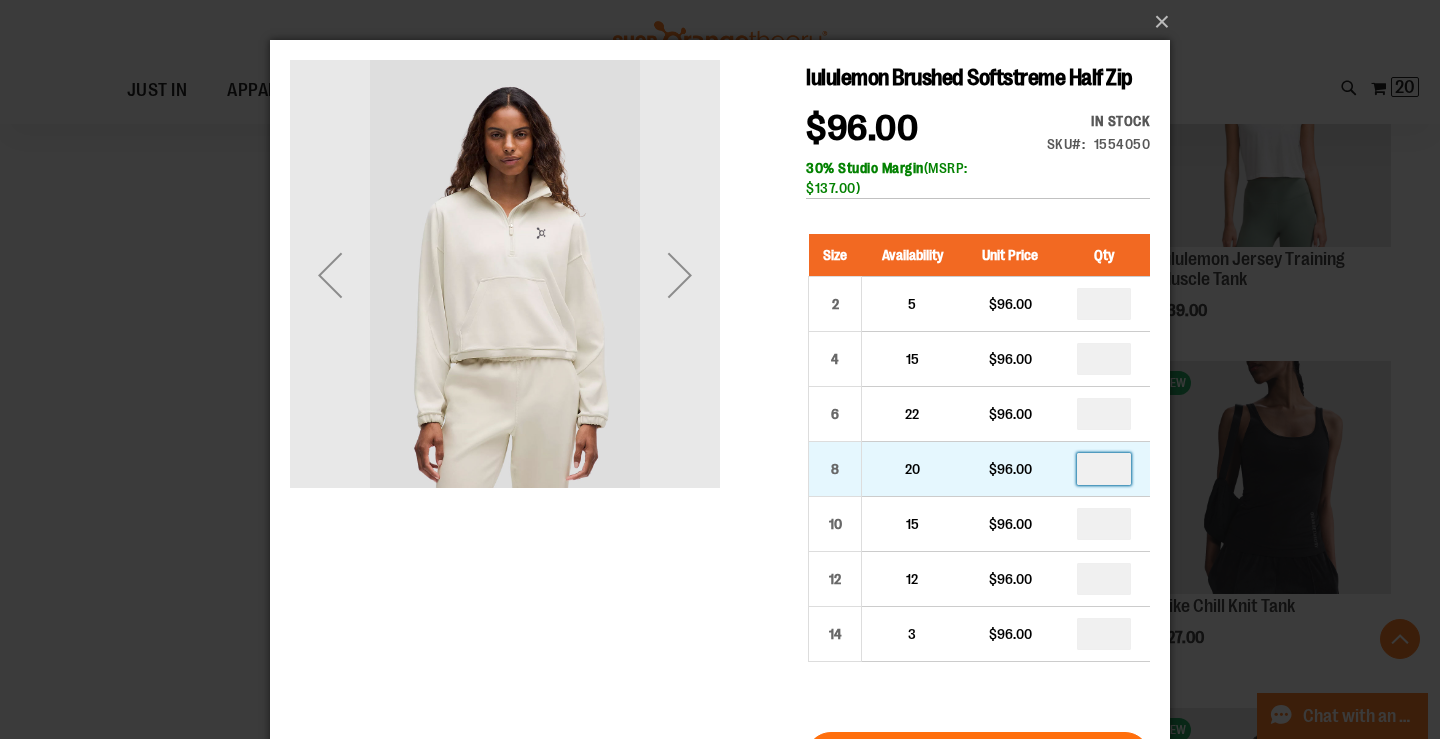click at bounding box center (1104, 469) 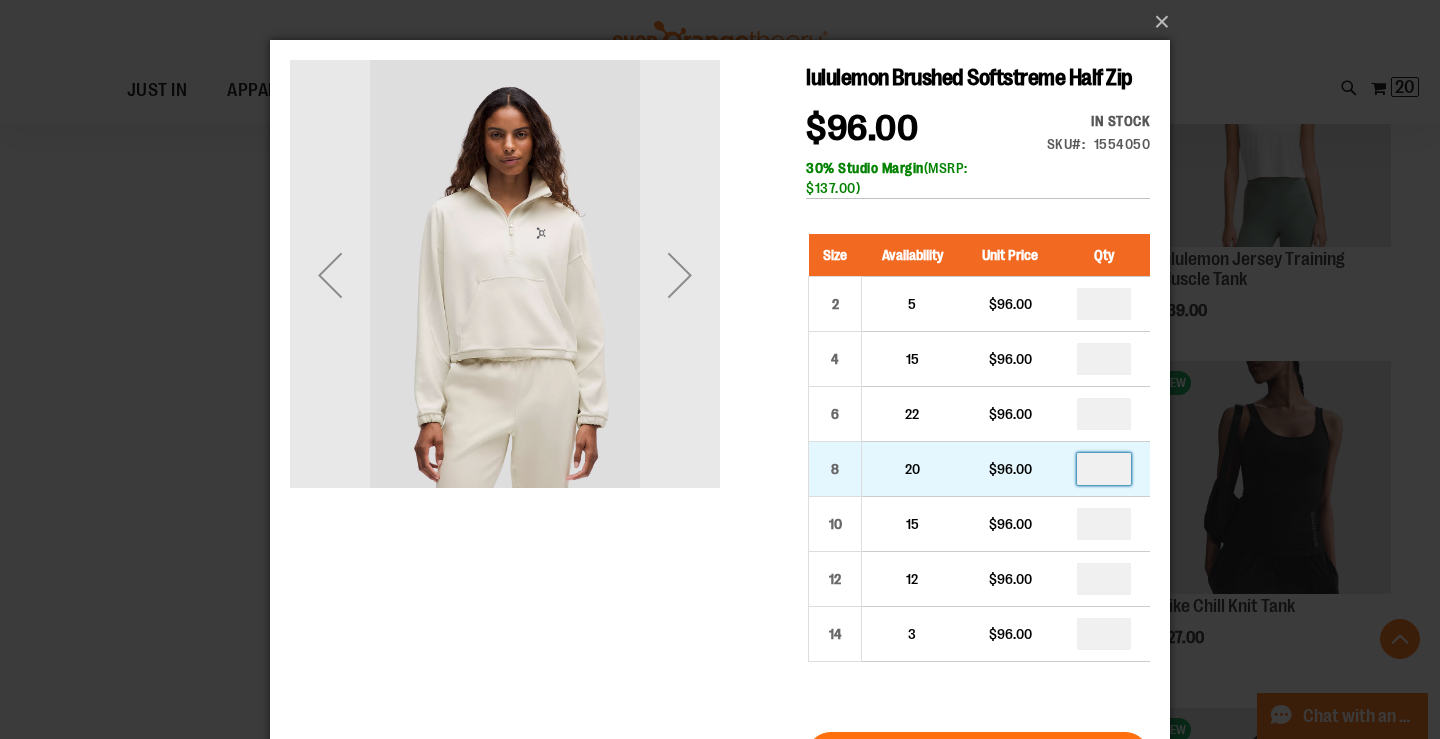 type on "*" 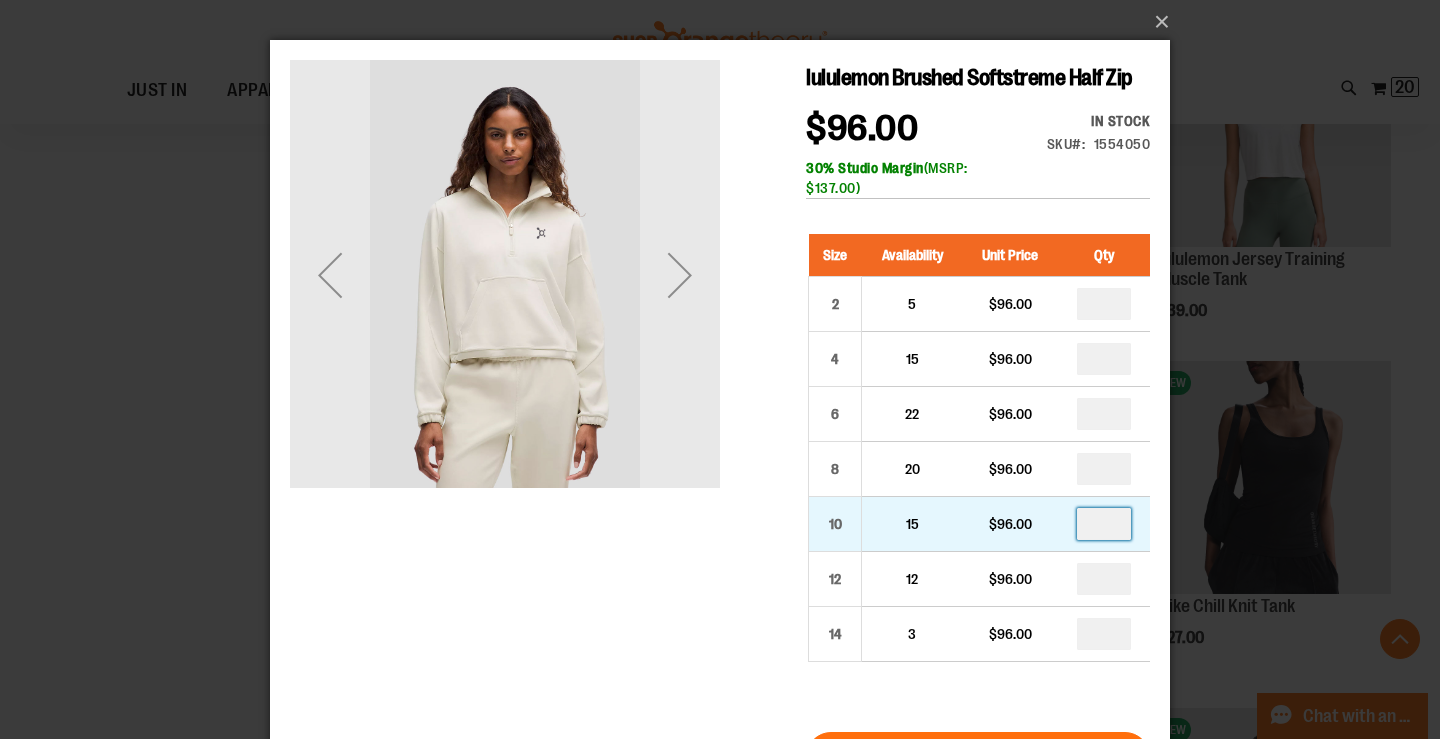 click at bounding box center [1104, 524] 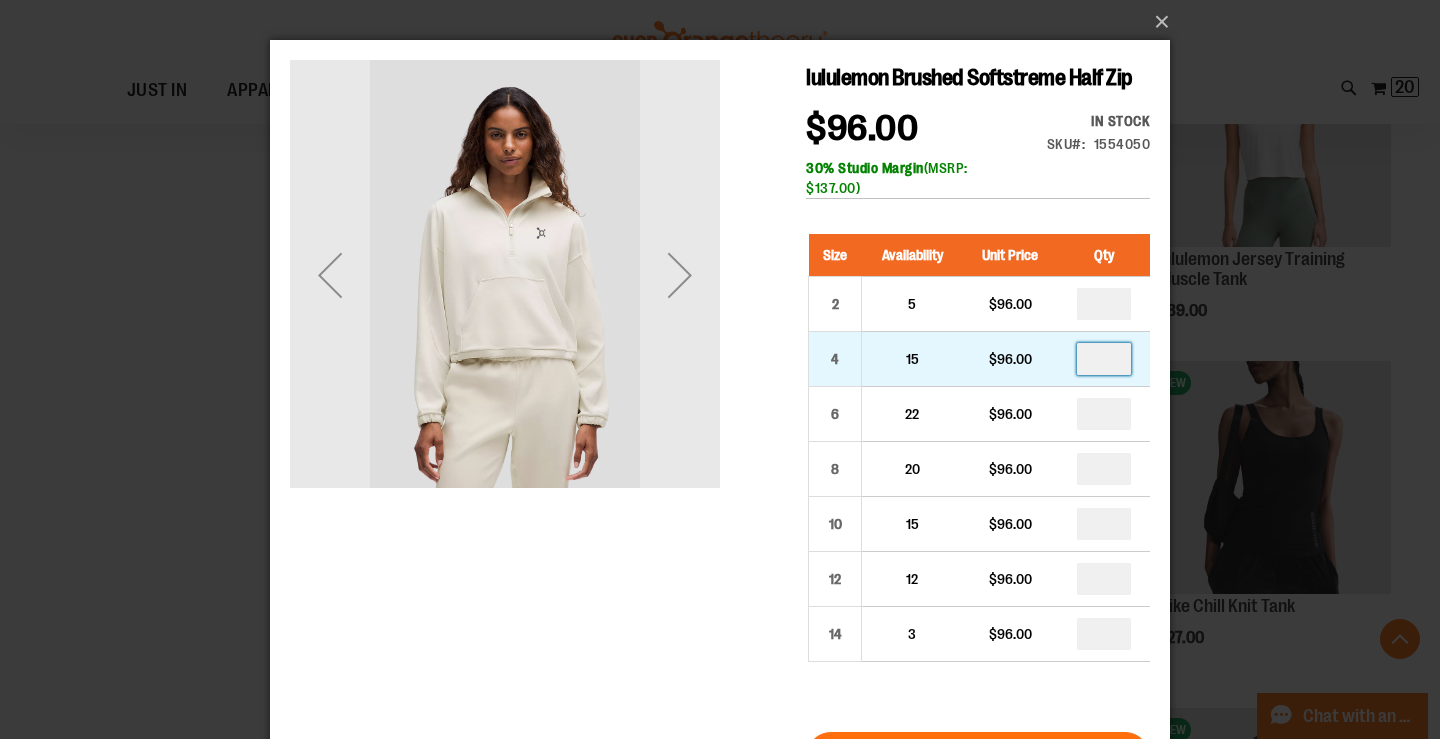 click on "*" at bounding box center (1104, 359) 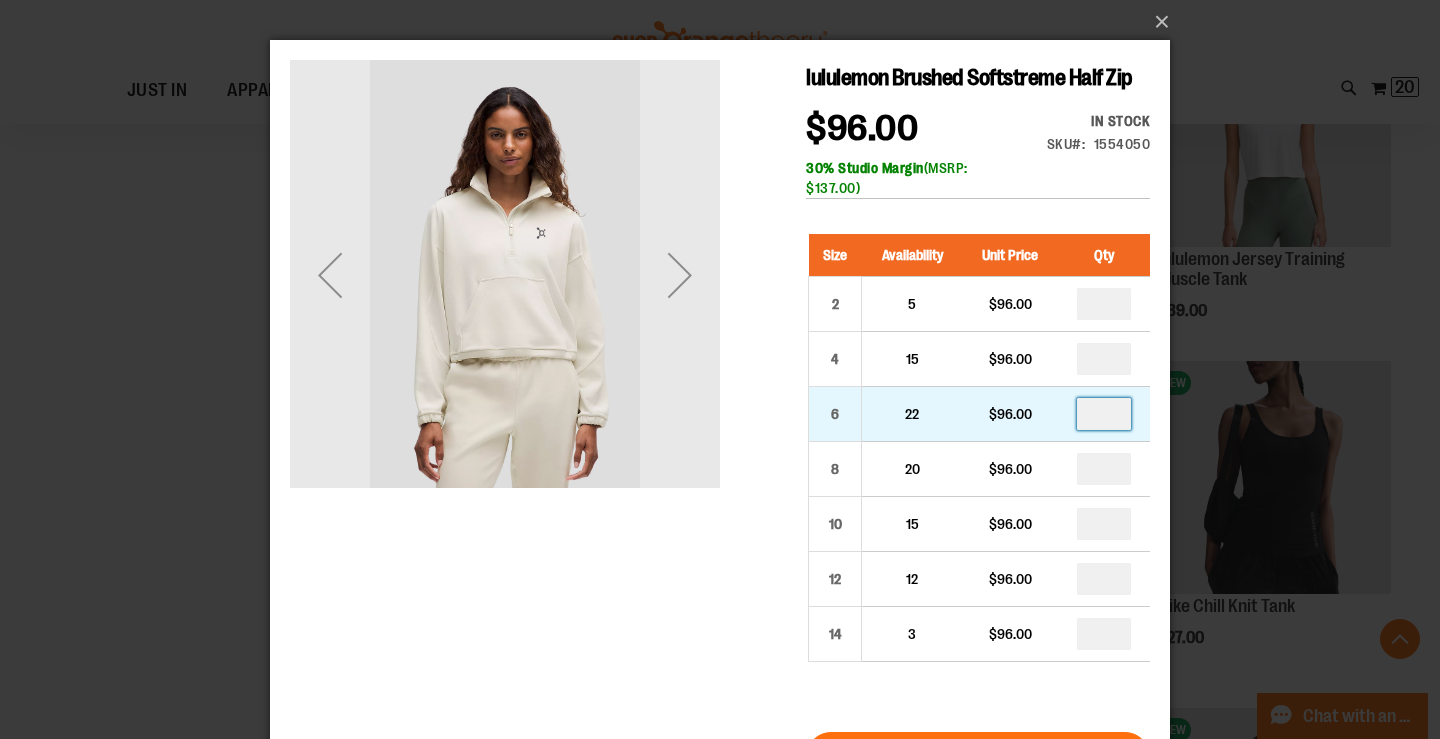 click on "*" at bounding box center (1104, 414) 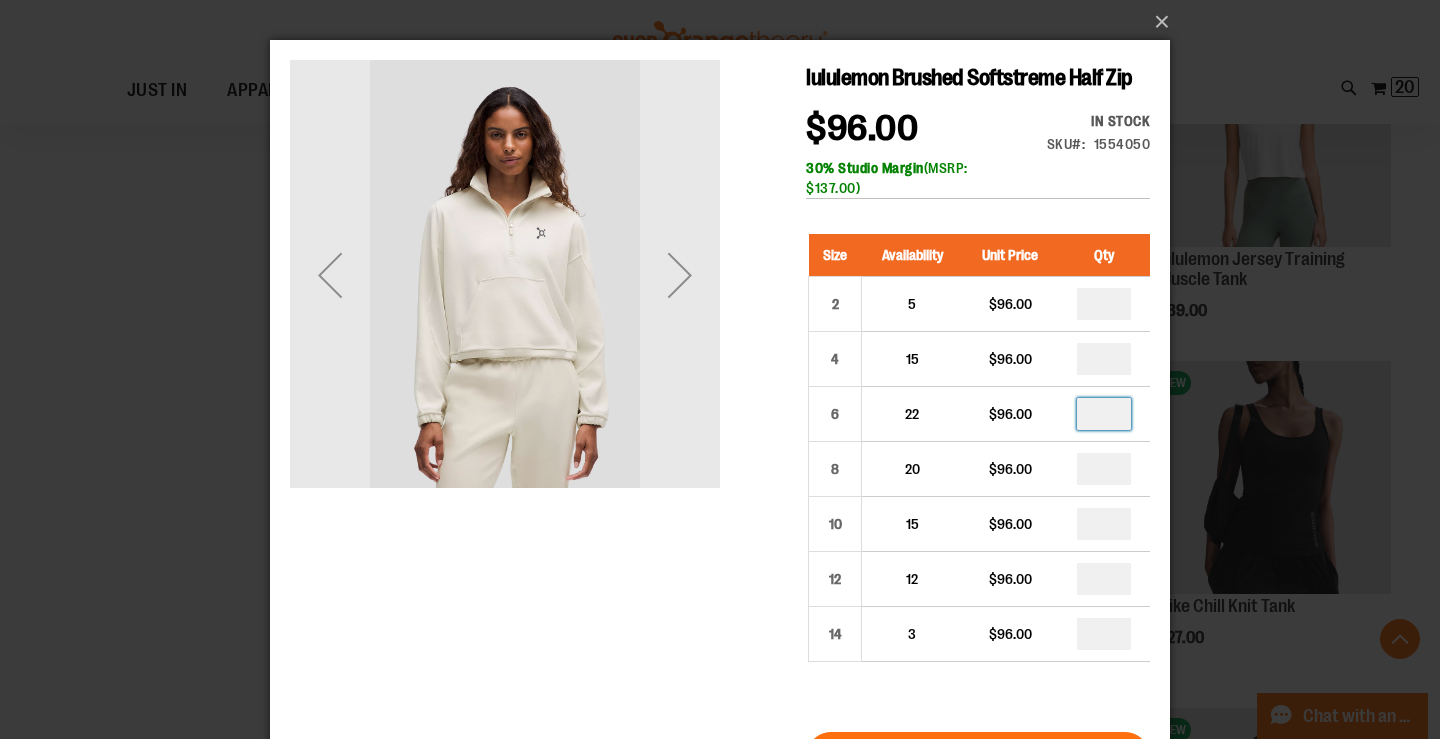 scroll, scrollTop: 181, scrollLeft: 0, axis: vertical 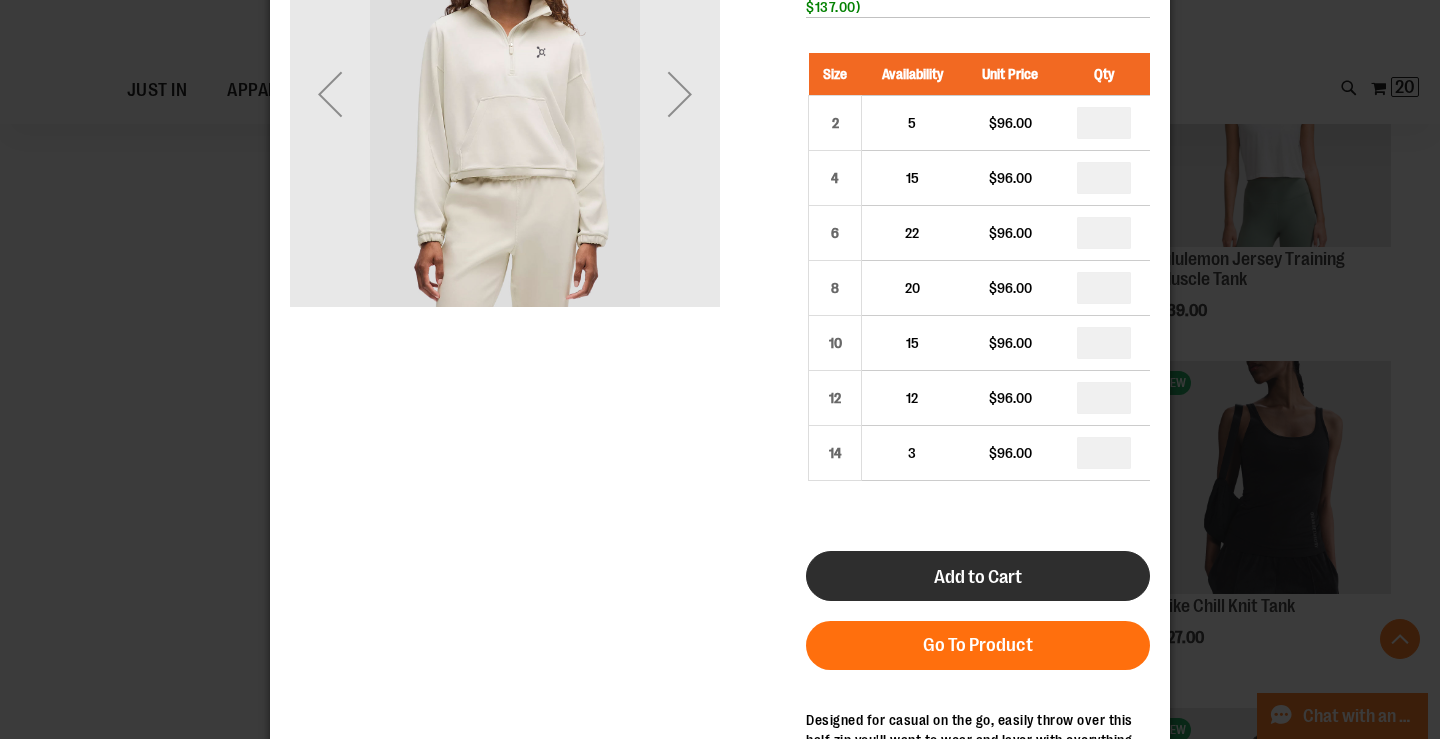 click on "Add to Cart" at bounding box center (978, 576) 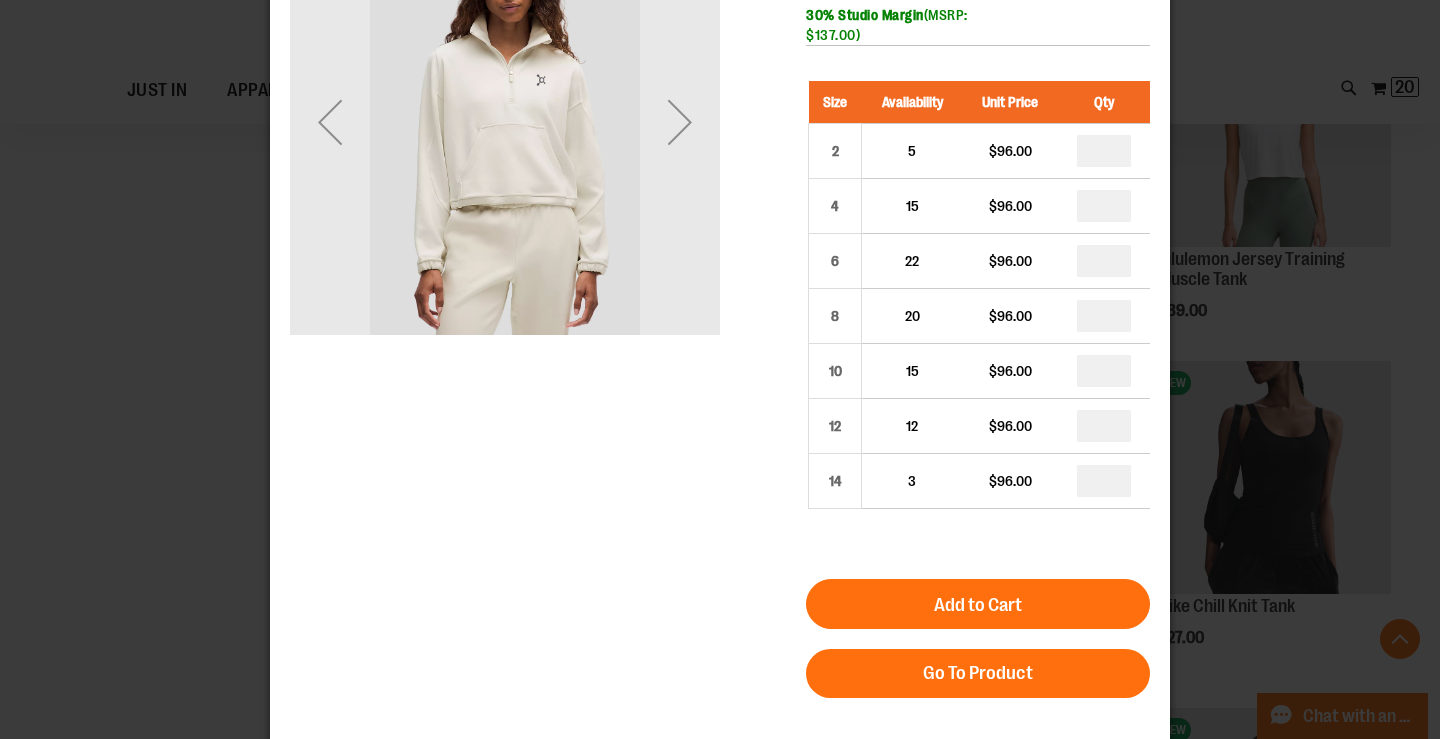 scroll, scrollTop: 154, scrollLeft: 0, axis: vertical 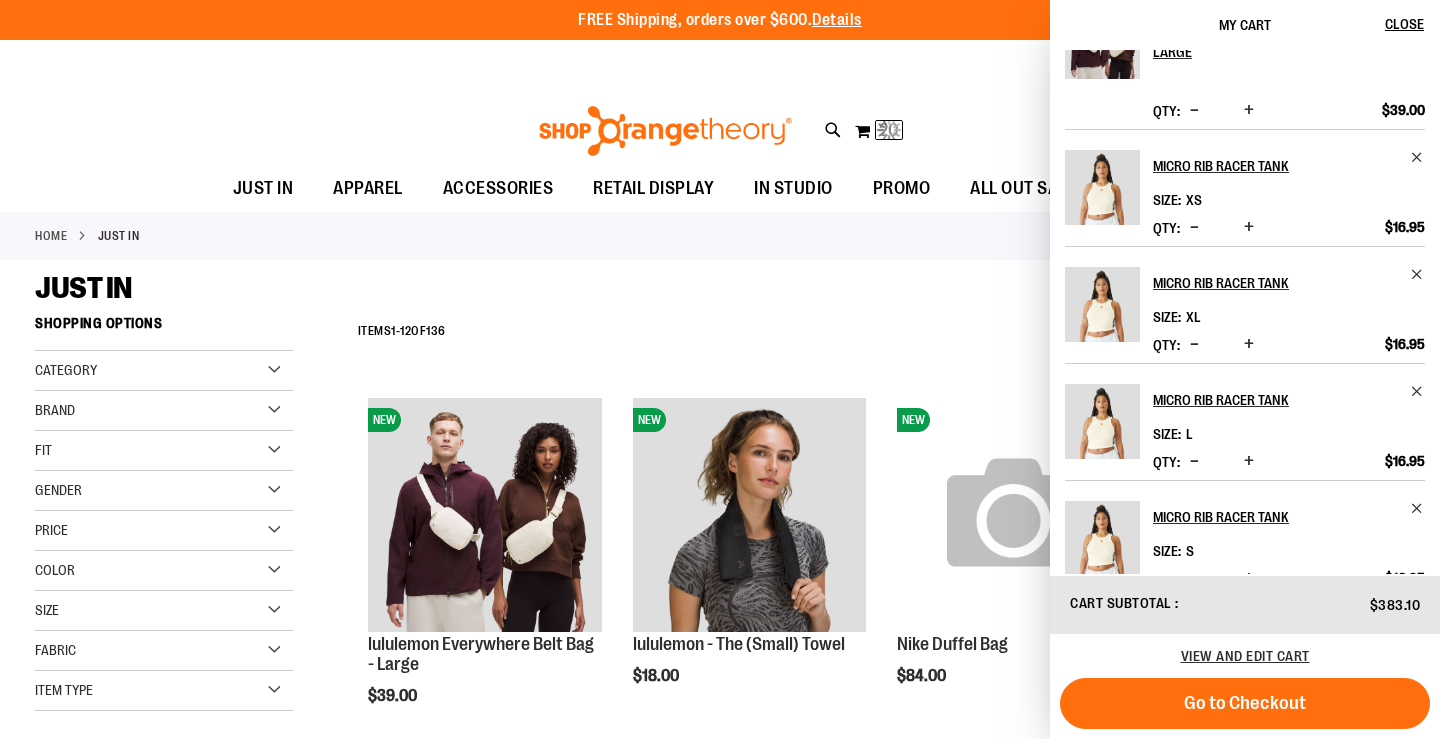 click at bounding box center (1102, 304) 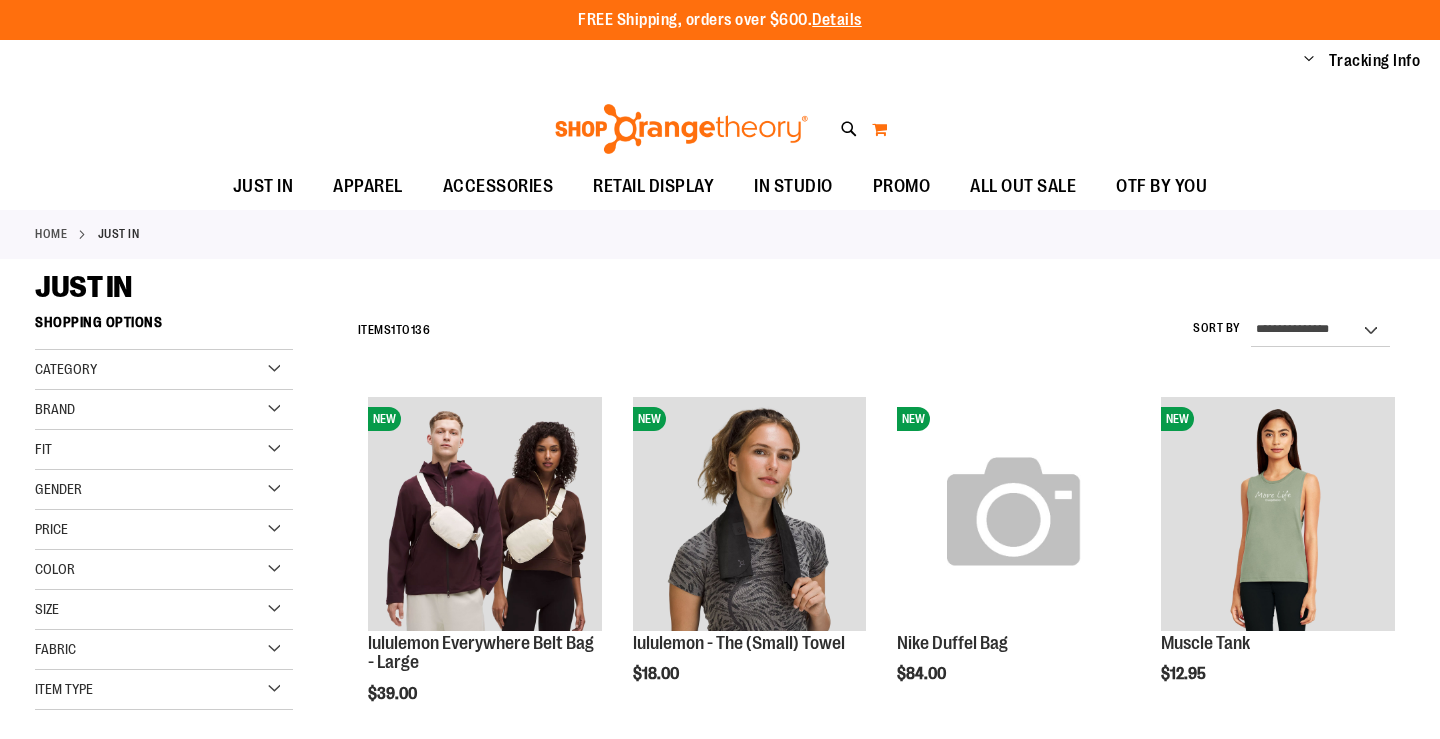 scroll, scrollTop: 0, scrollLeft: 0, axis: both 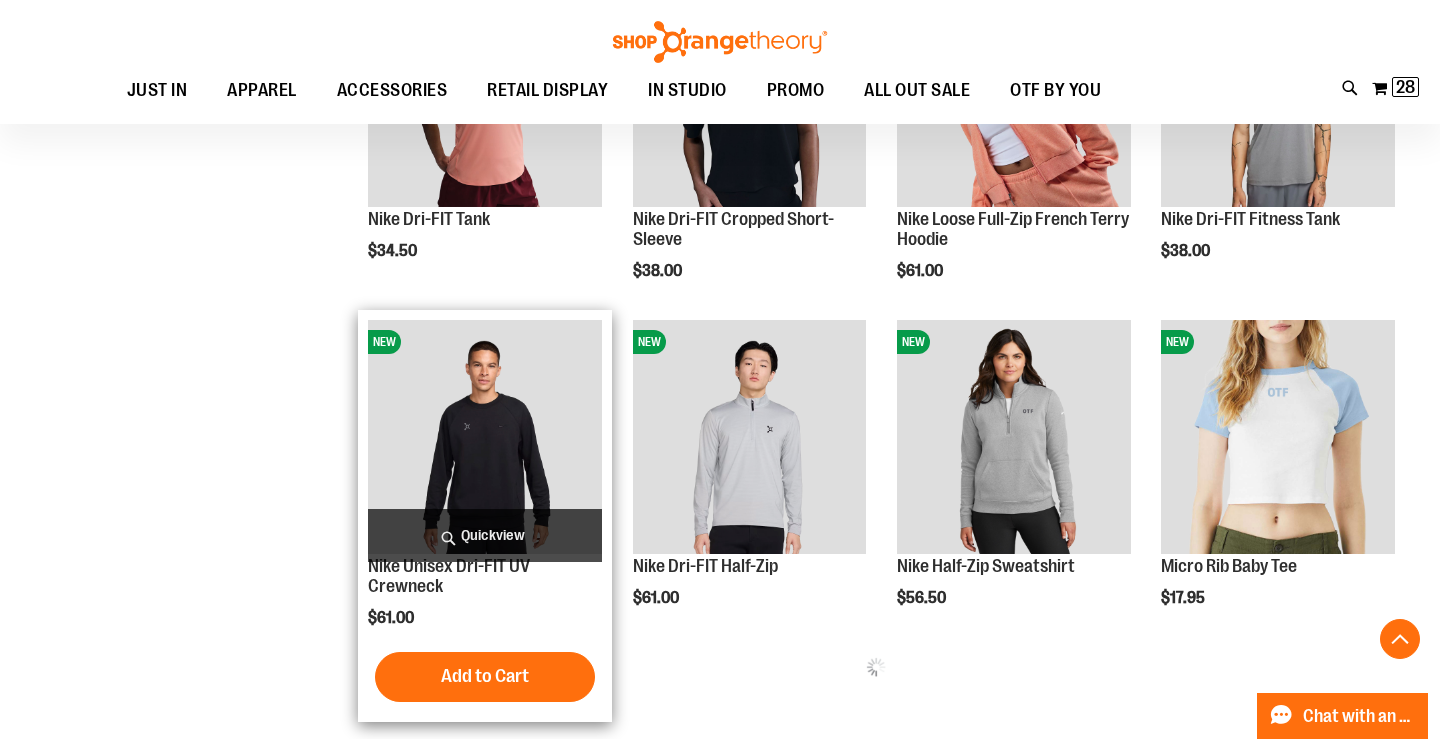 click on "Quickview" at bounding box center (485, 535) 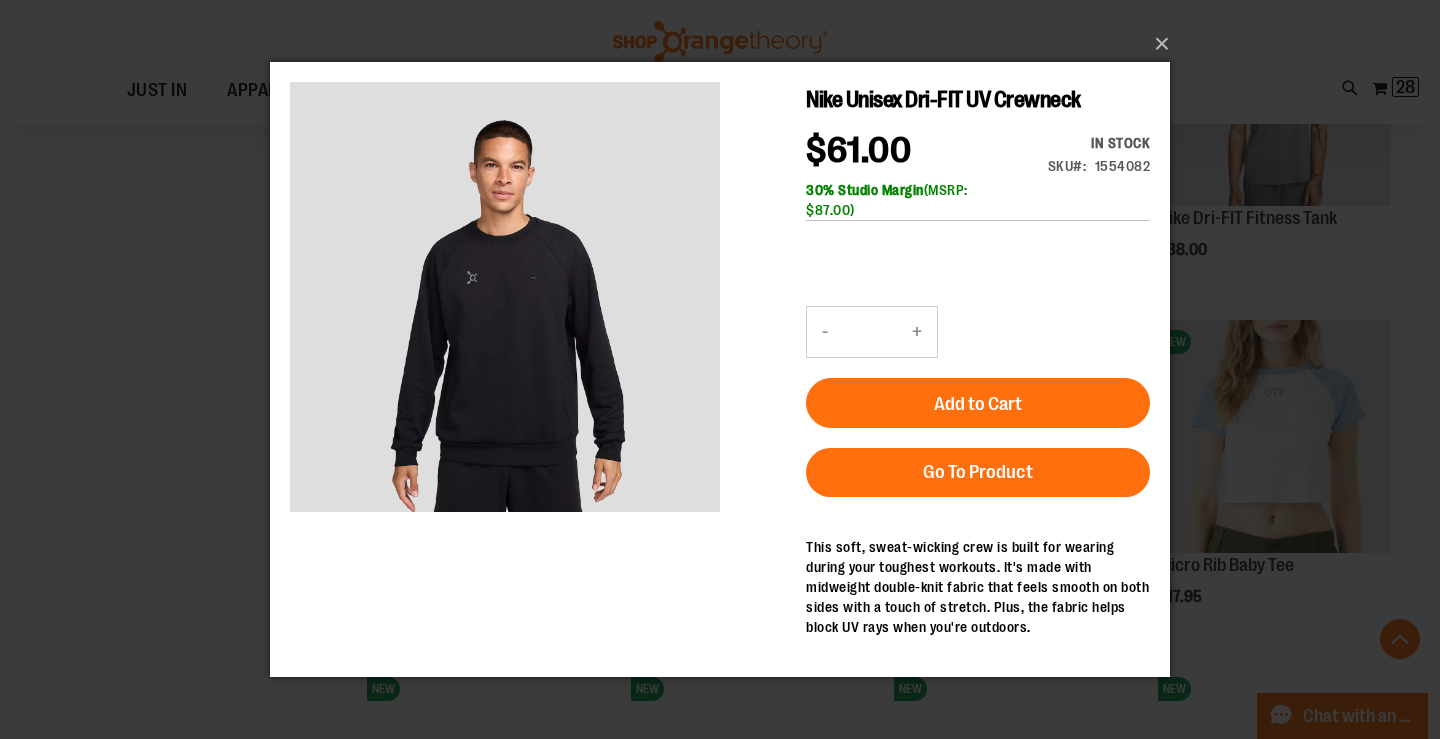scroll, scrollTop: 0, scrollLeft: 0, axis: both 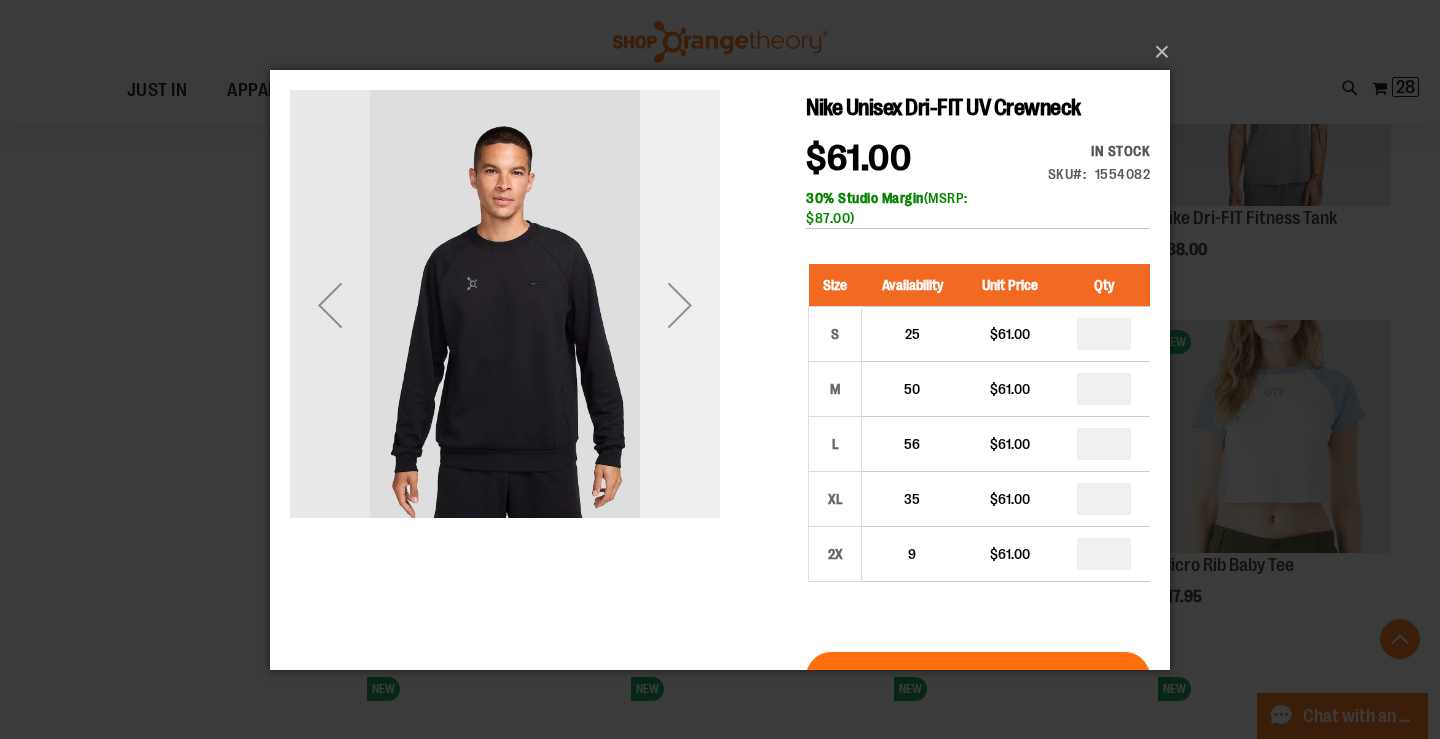 click at bounding box center [680, 304] 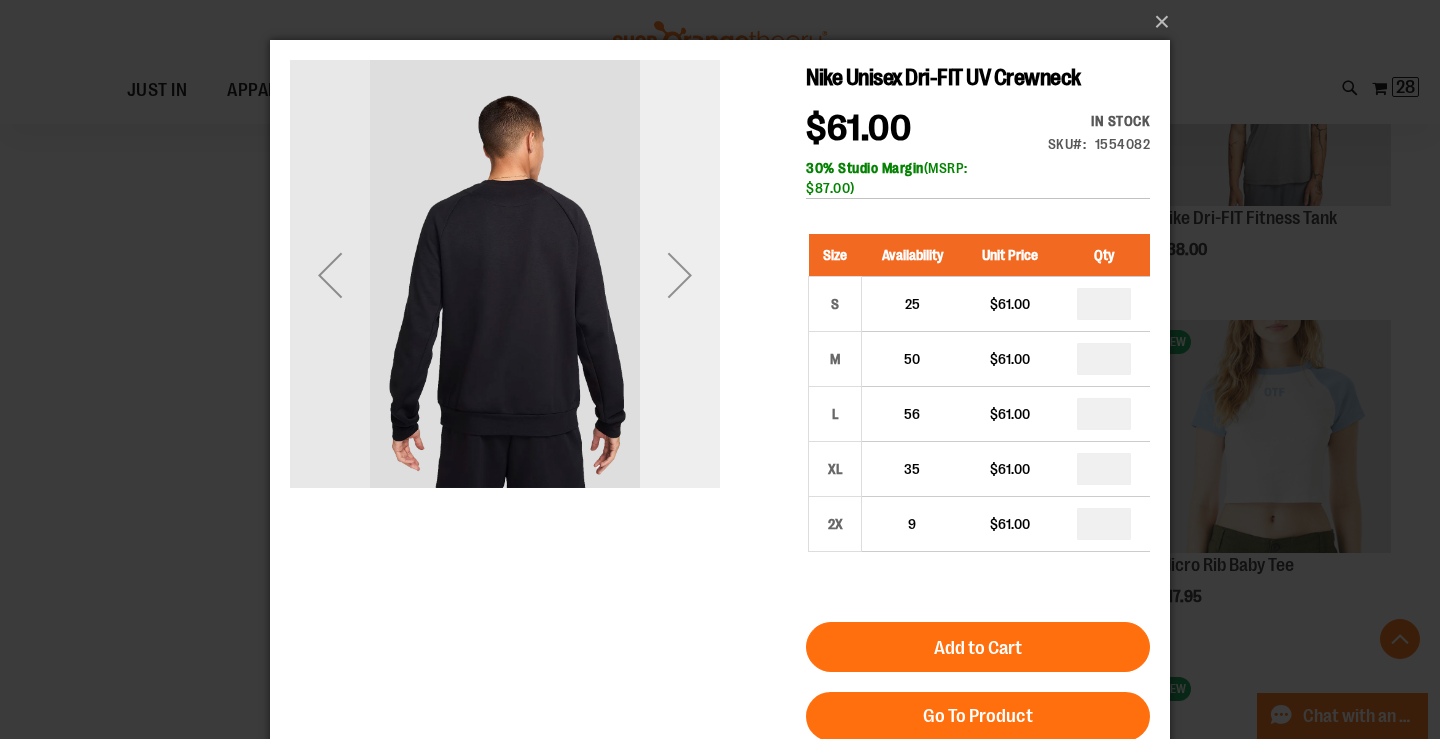 click at bounding box center (680, 275) 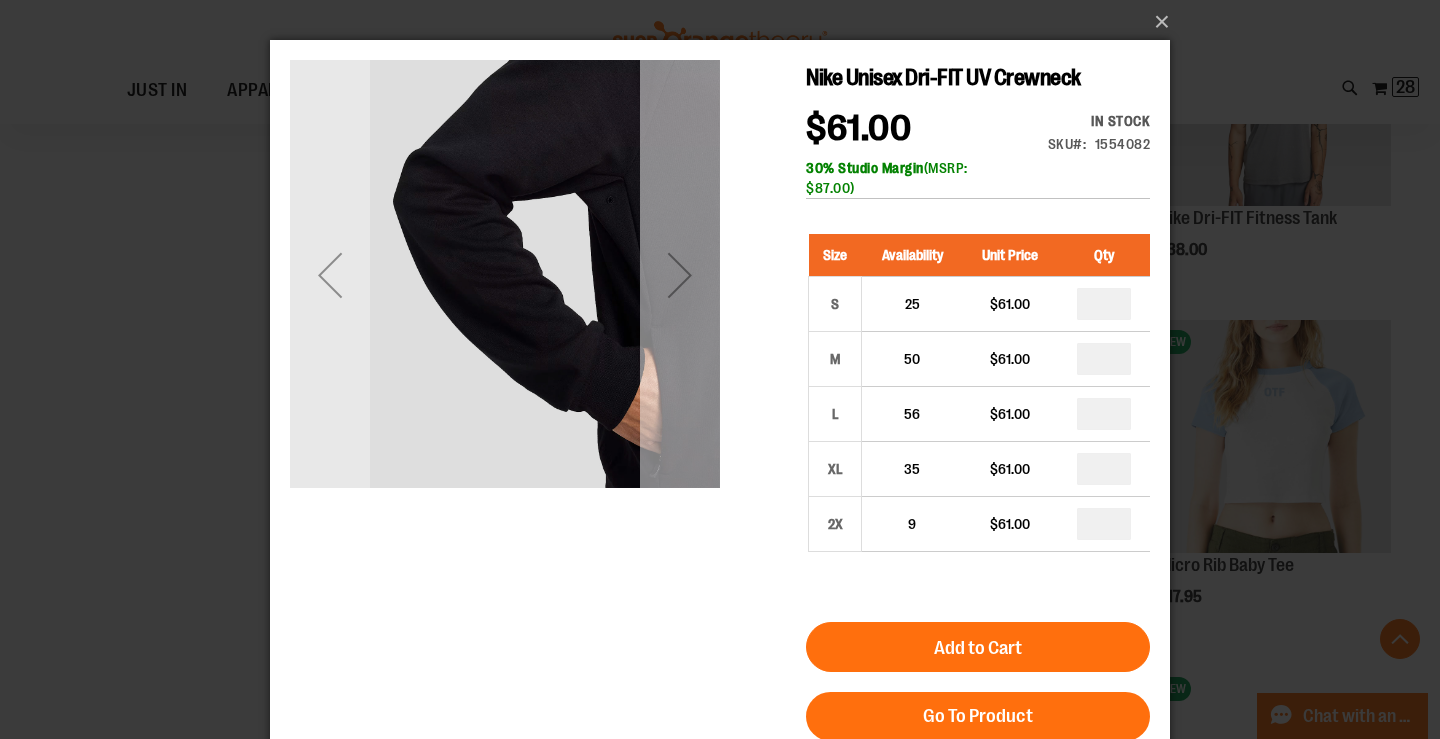 click at bounding box center [680, 275] 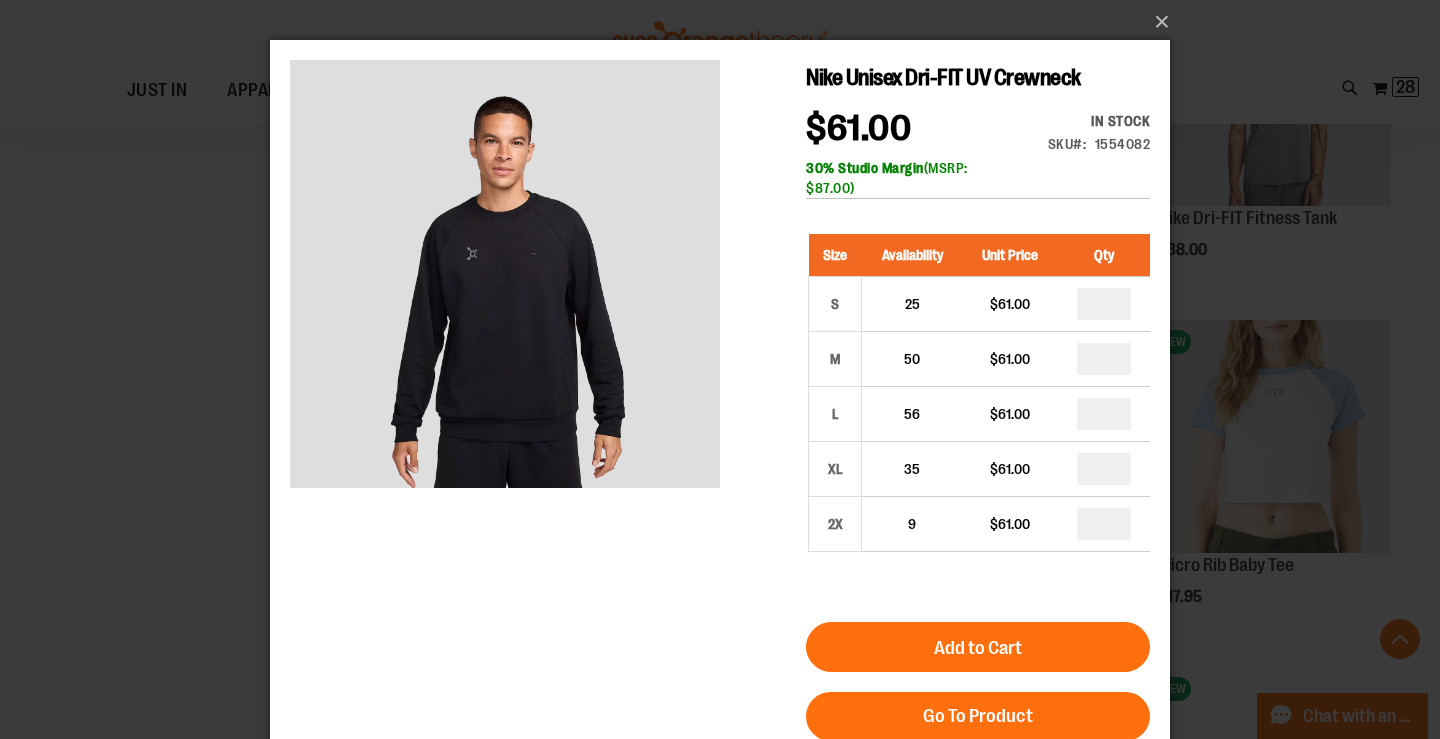 click on "×" at bounding box center (720, 369) 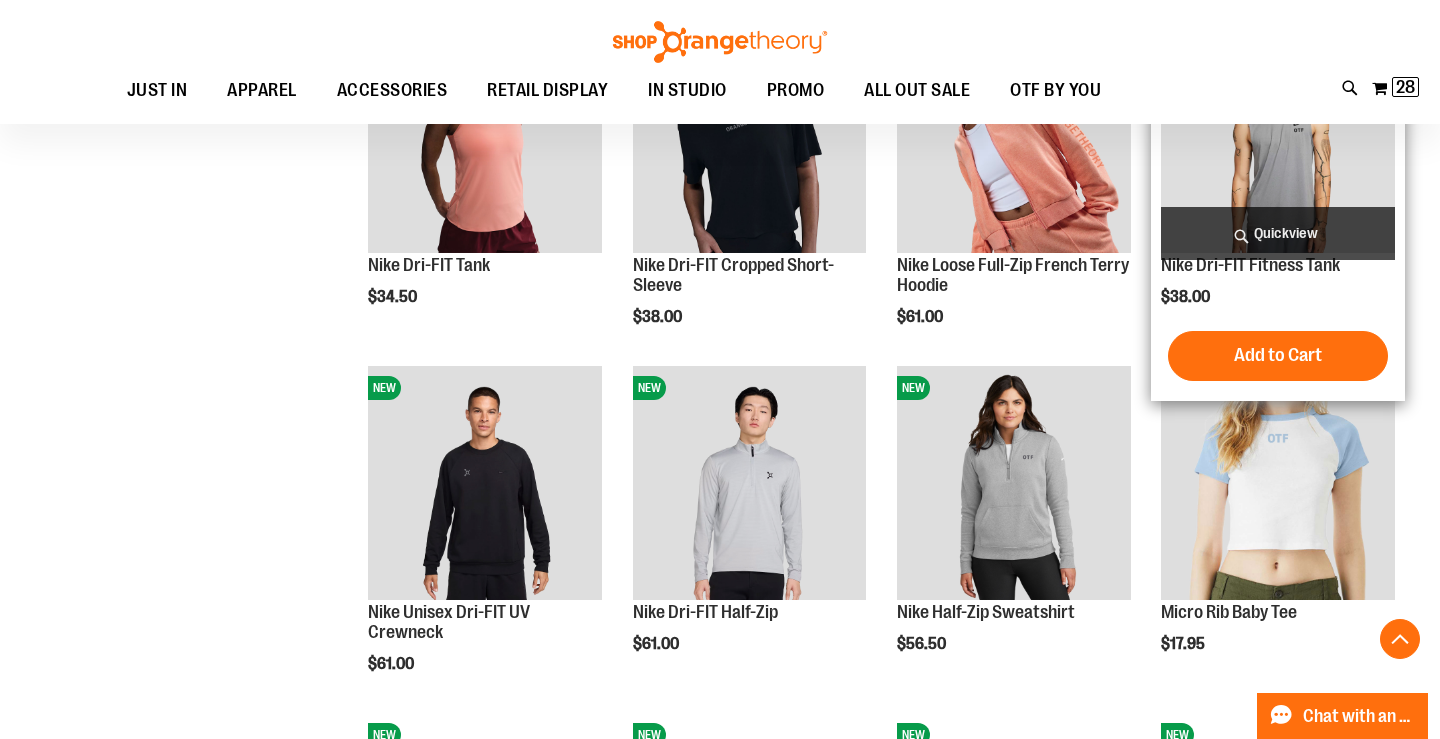 scroll, scrollTop: 1600, scrollLeft: 0, axis: vertical 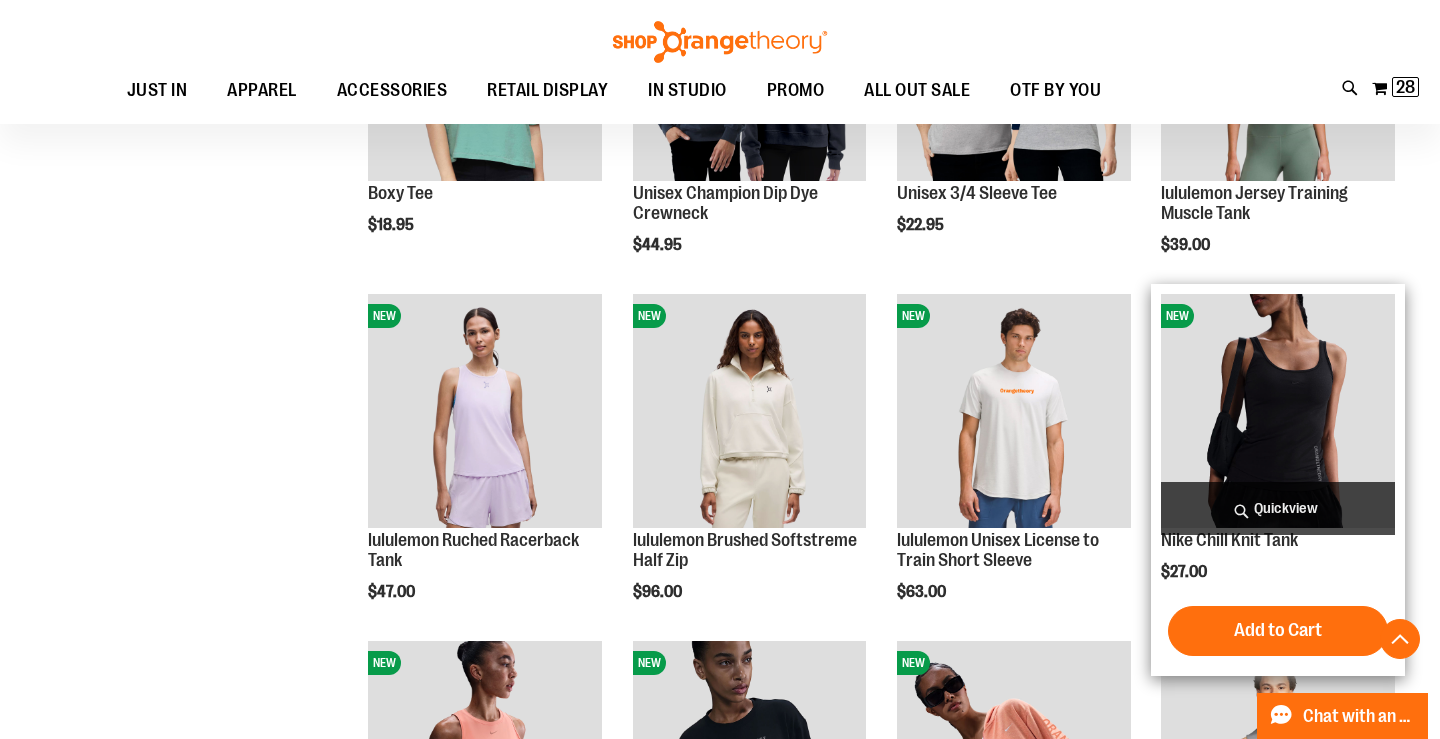 click on "Quickview" at bounding box center [1278, 508] 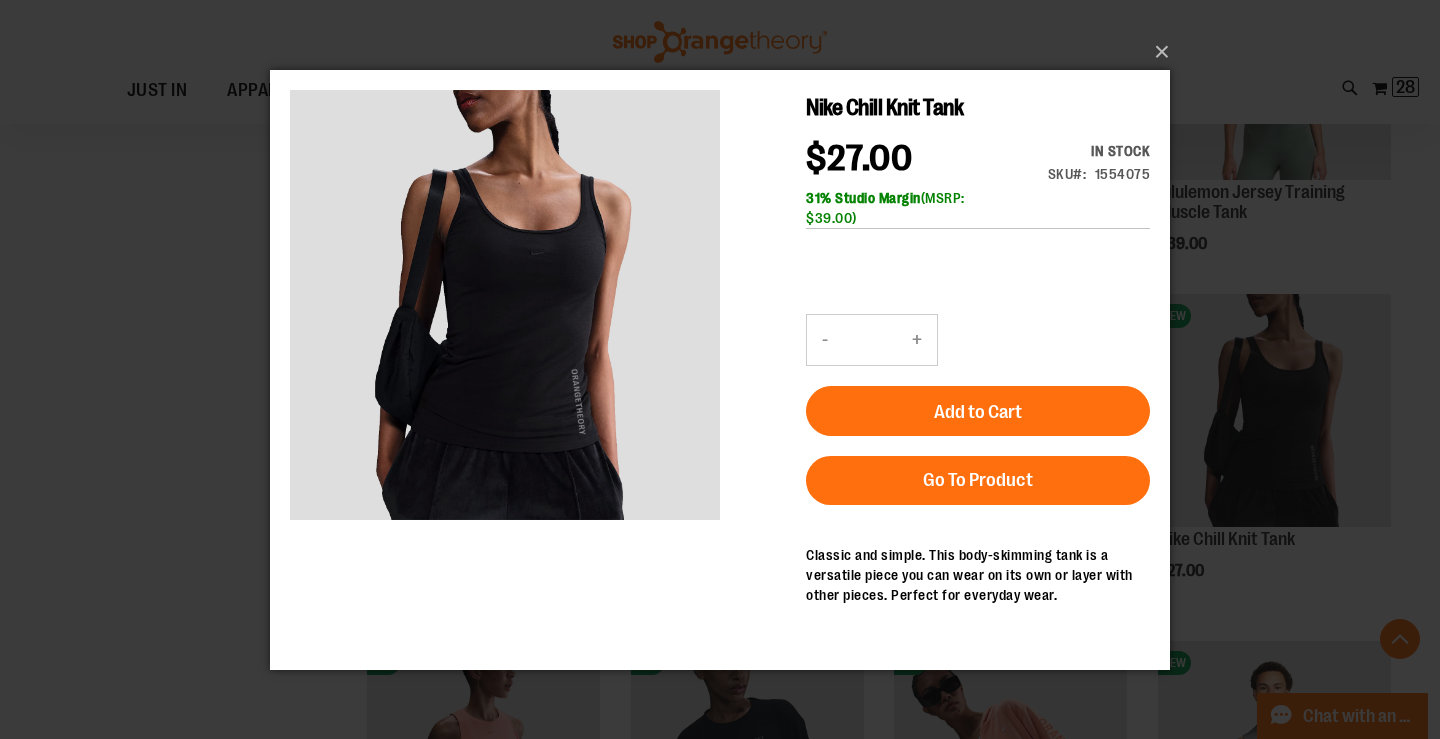 scroll, scrollTop: 0, scrollLeft: 0, axis: both 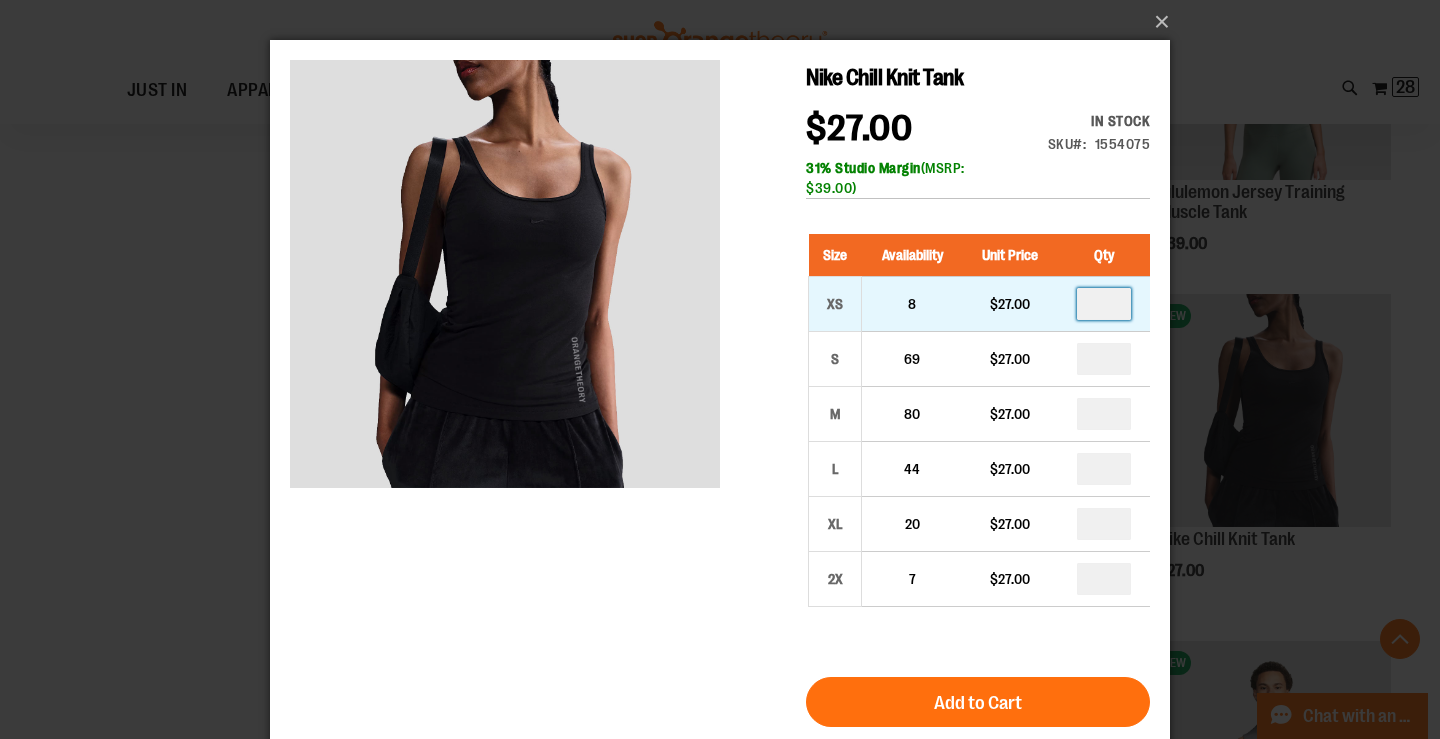 click at bounding box center [1104, 304] 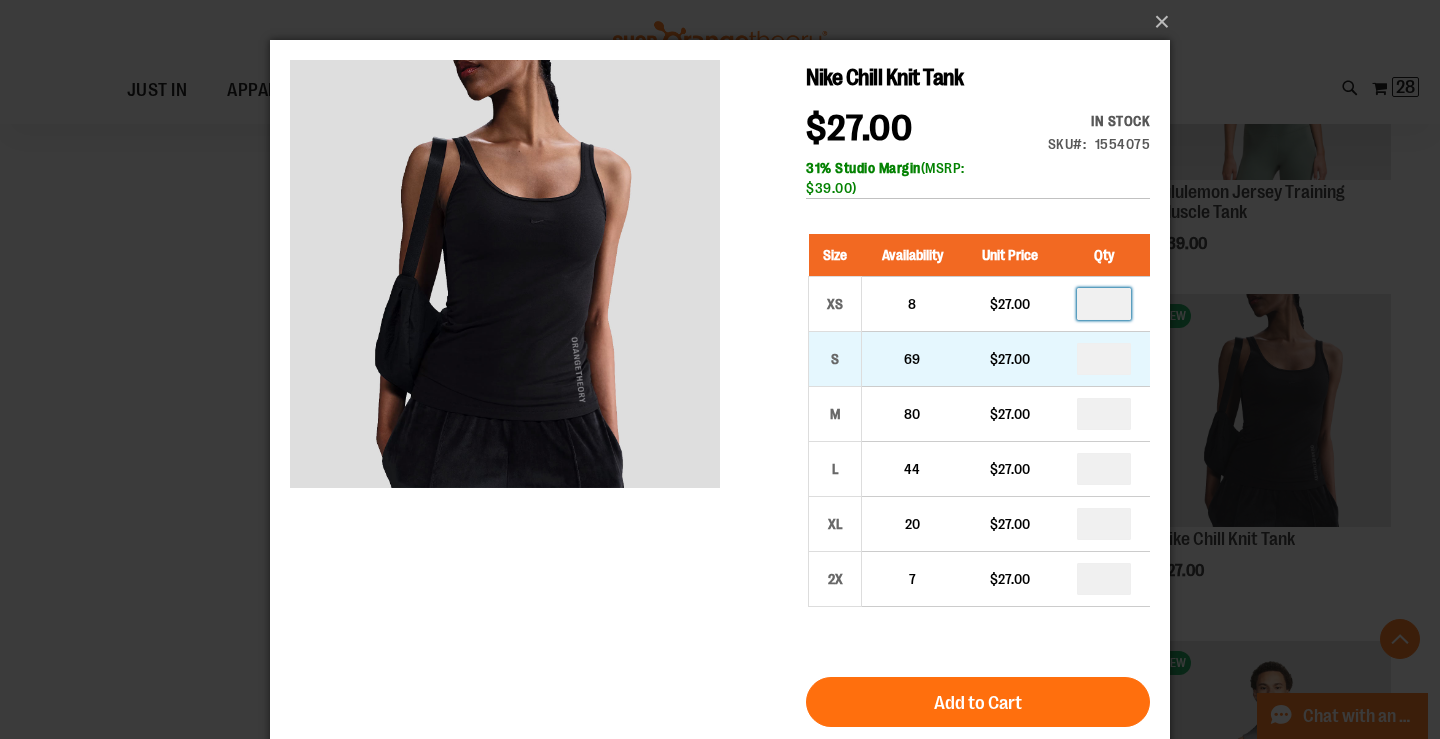 type on "*" 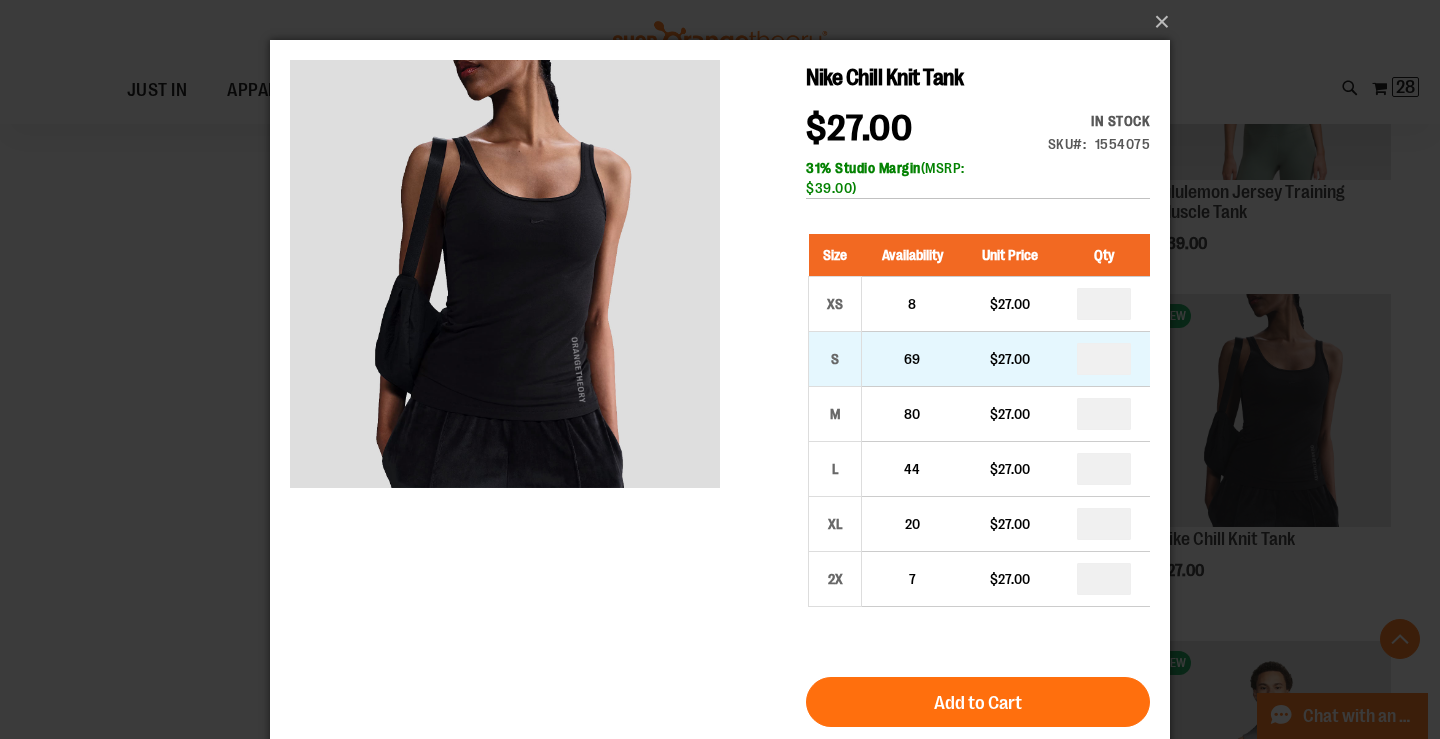 type on "*" 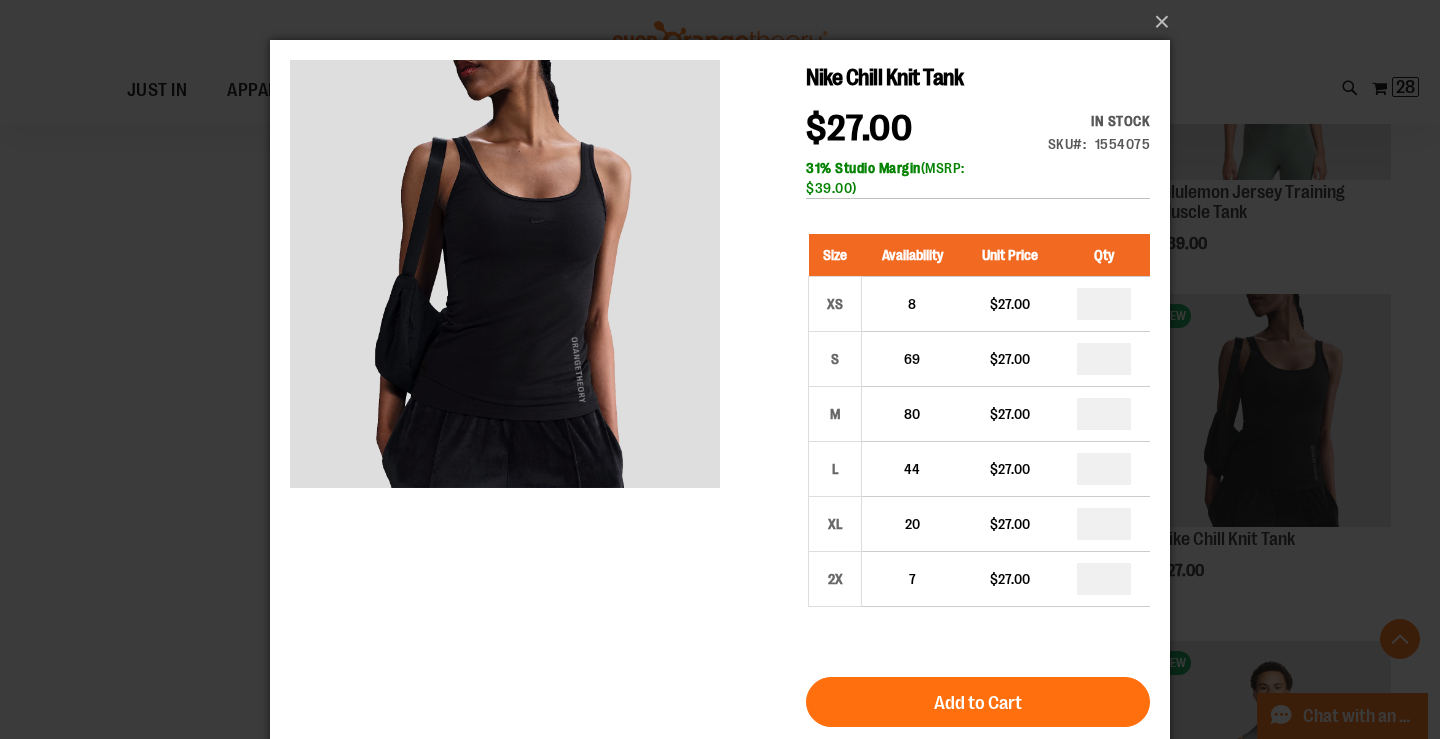 type on "*" 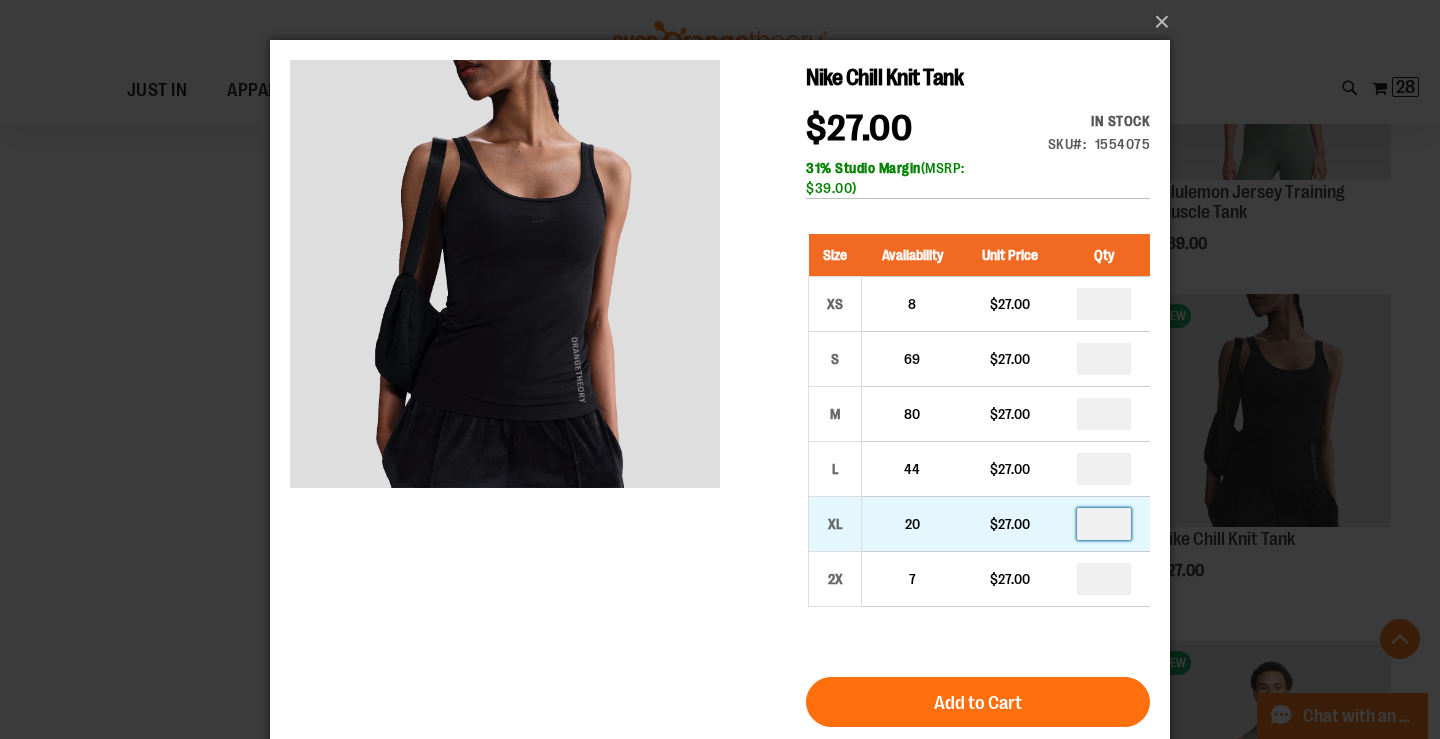 click at bounding box center (1104, 524) 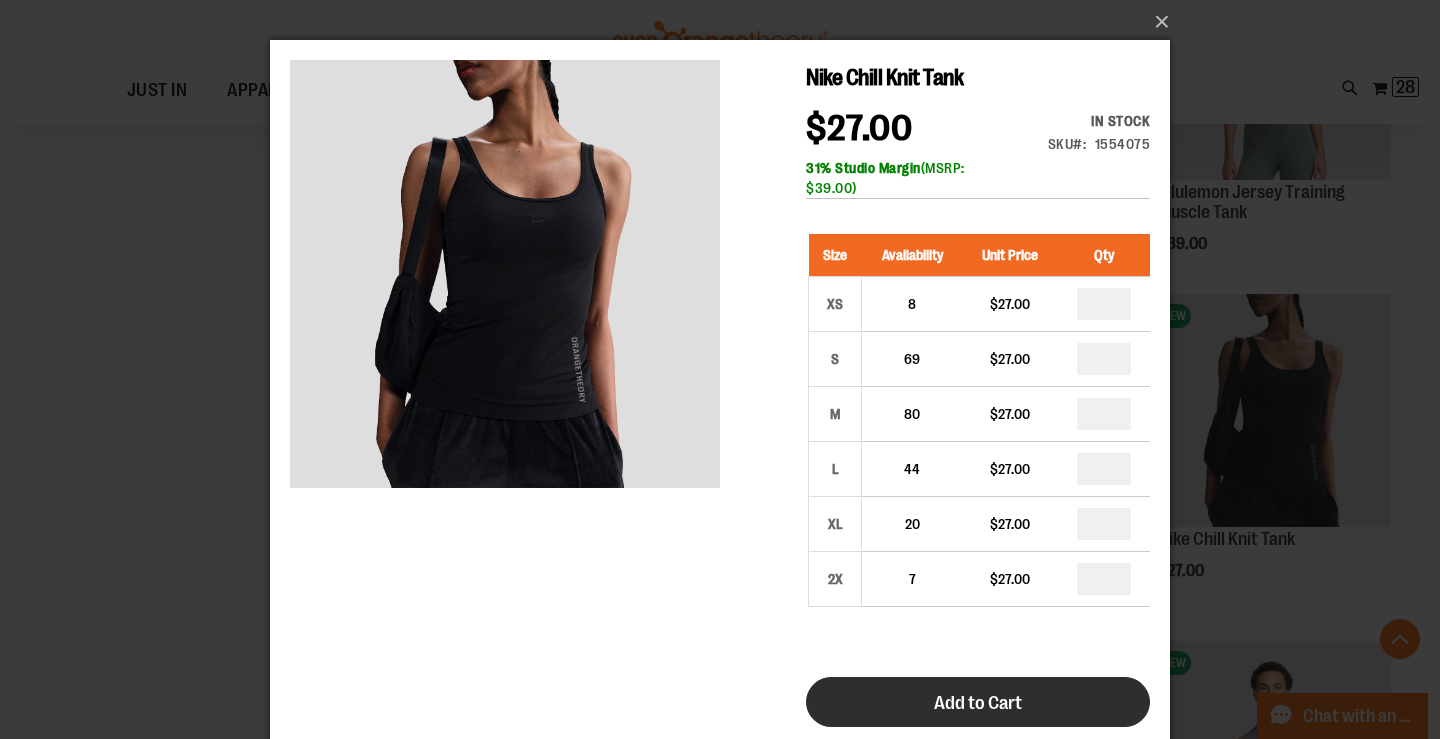 click on "Add to Cart" at bounding box center (978, 703) 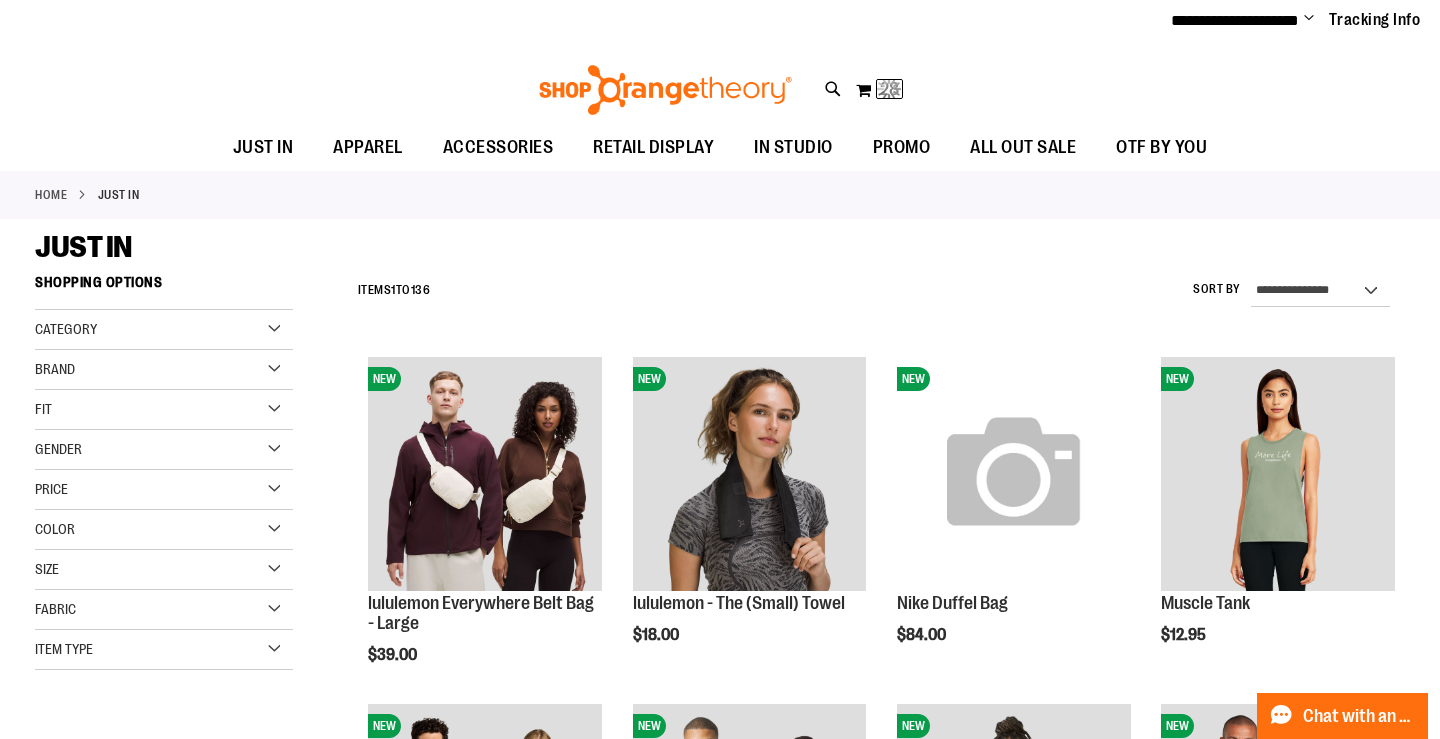 scroll, scrollTop: 0, scrollLeft: 0, axis: both 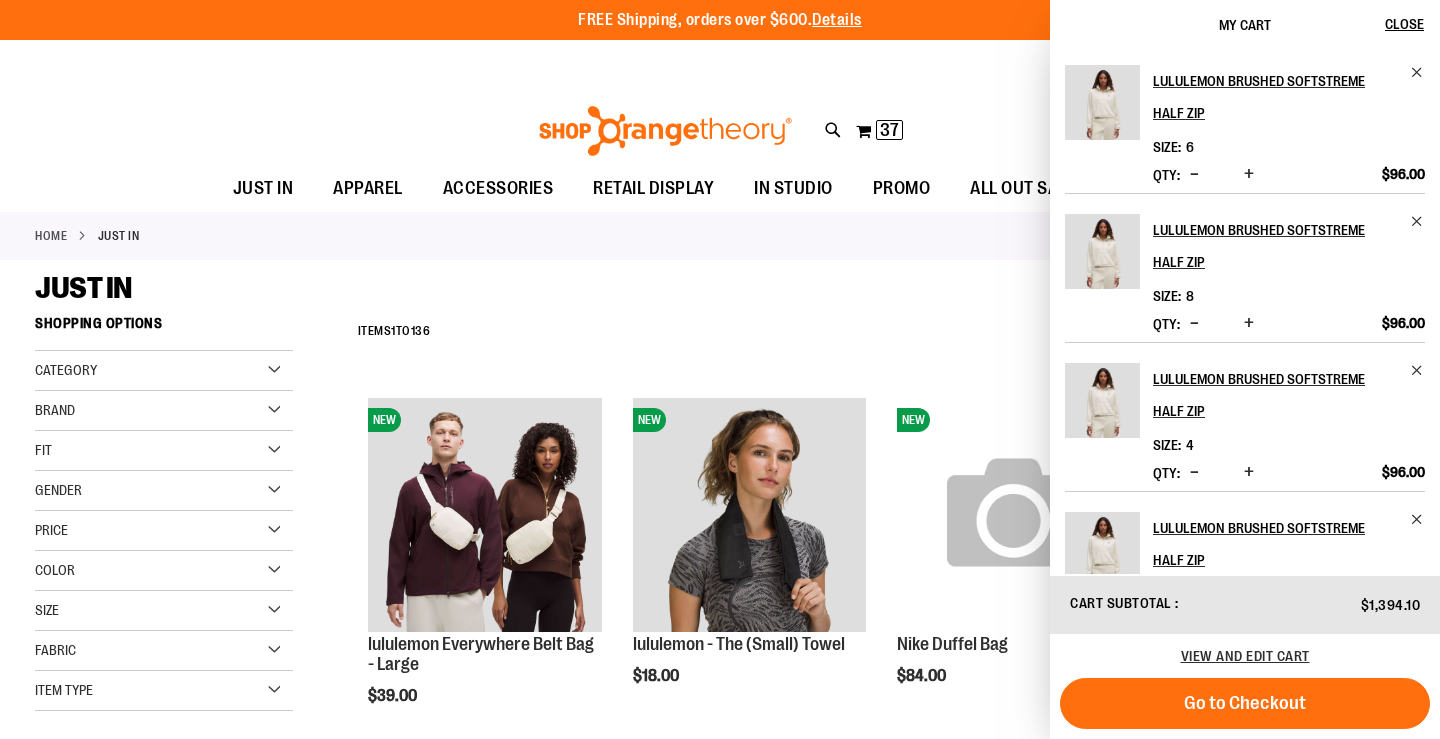 click on "JUST IN" at bounding box center (720, 288) 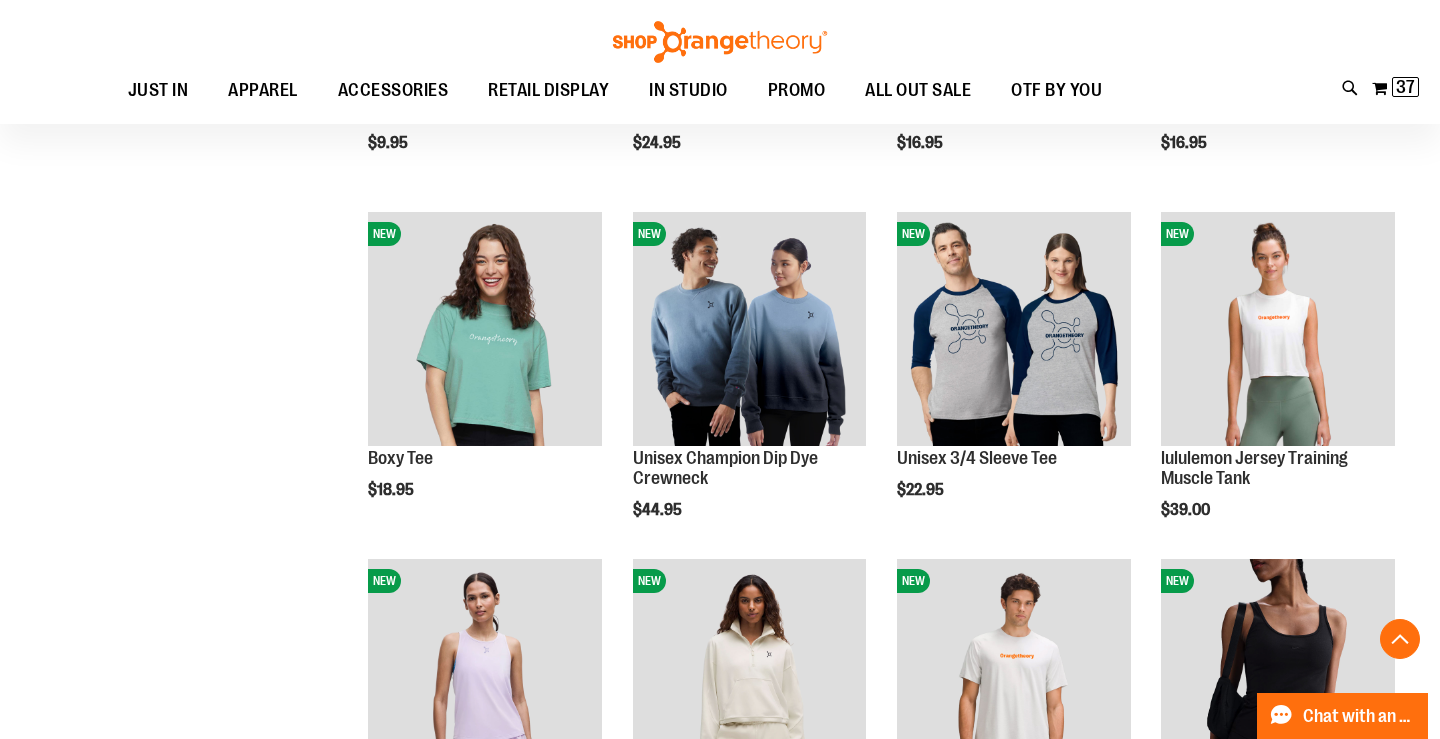 scroll, scrollTop: 1013, scrollLeft: 0, axis: vertical 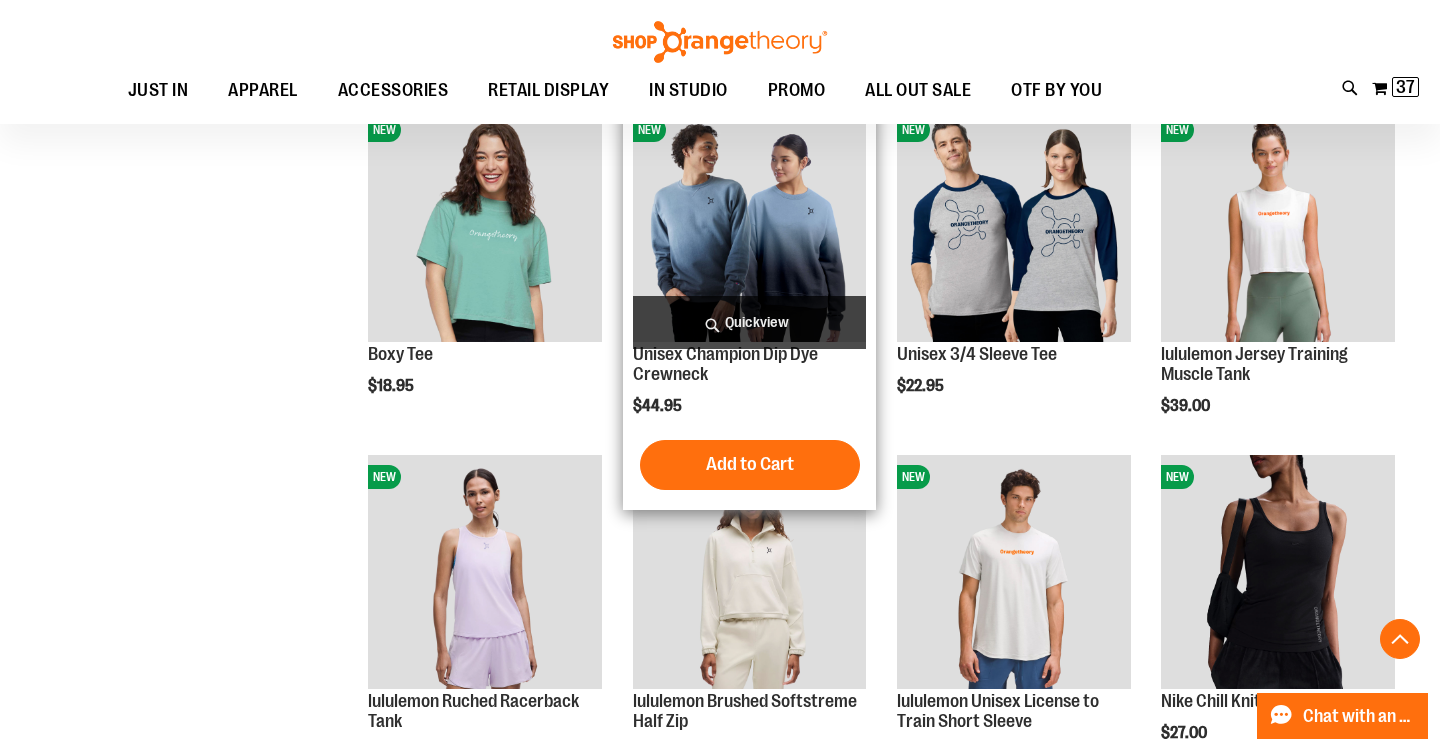 click at bounding box center (750, 225) 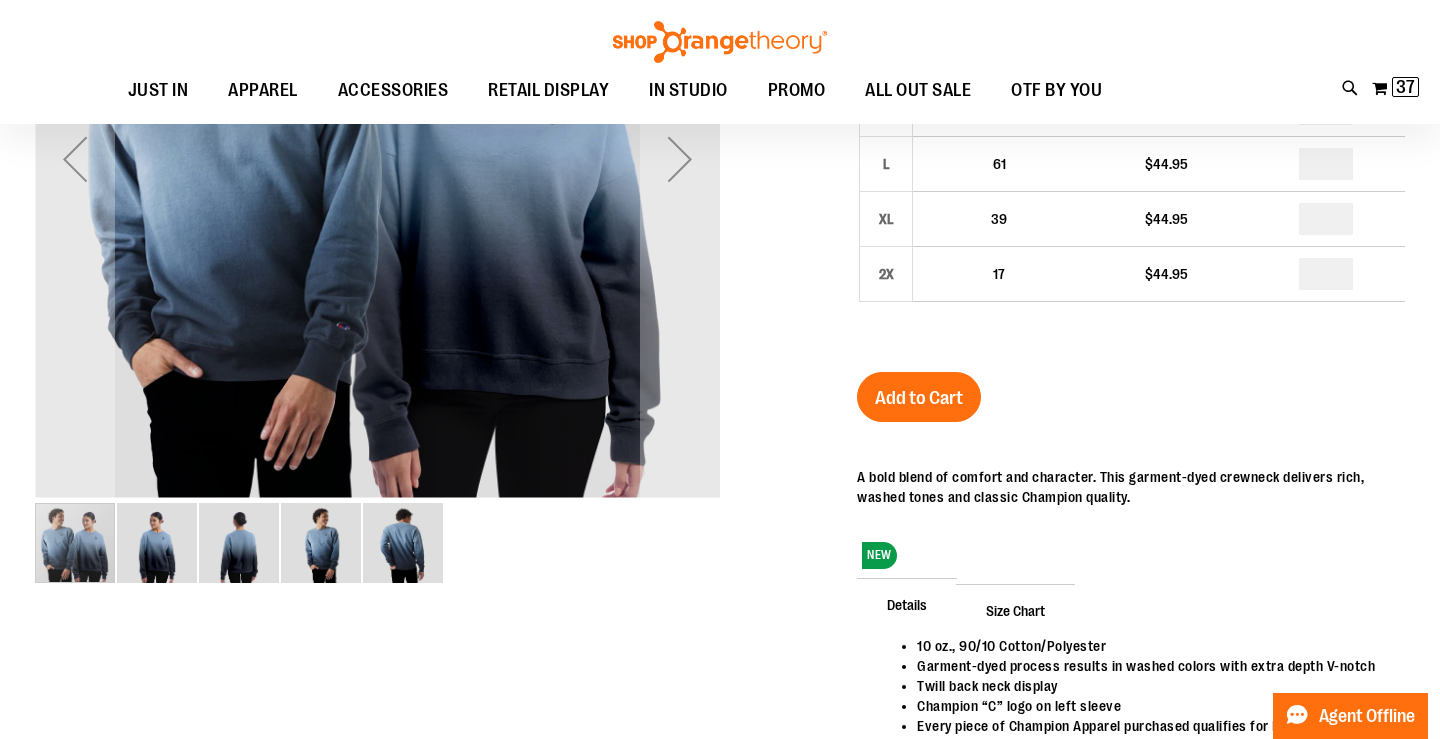 scroll, scrollTop: 56, scrollLeft: 0, axis: vertical 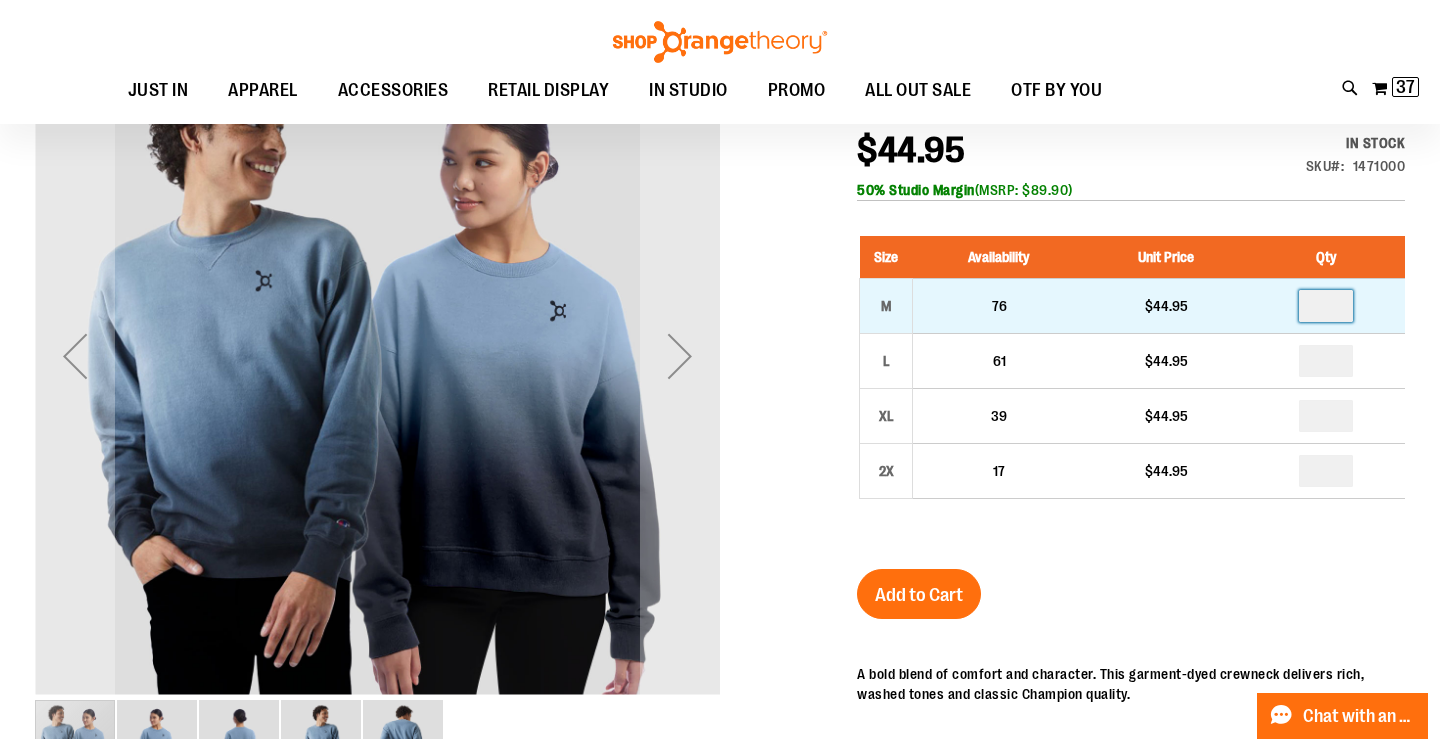click at bounding box center (1326, 305) 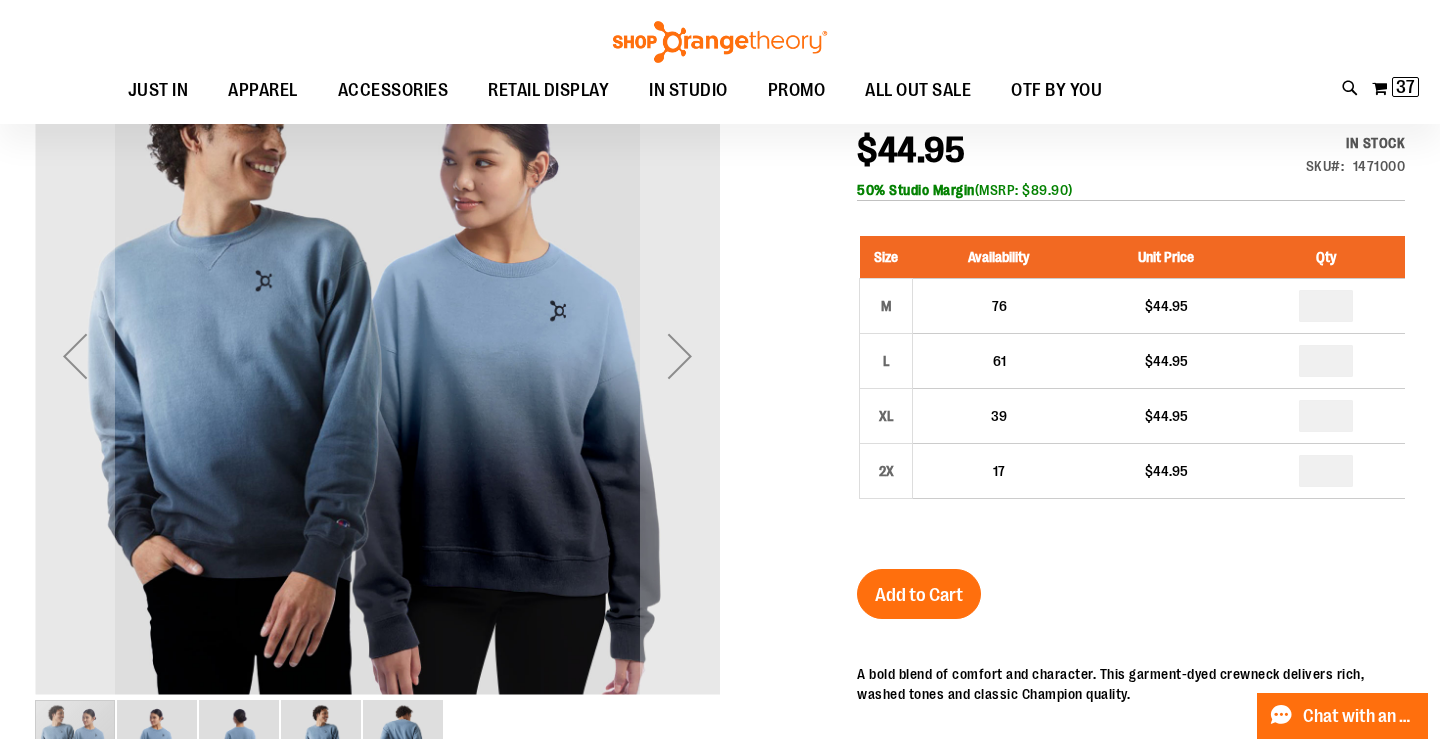 type on "*" 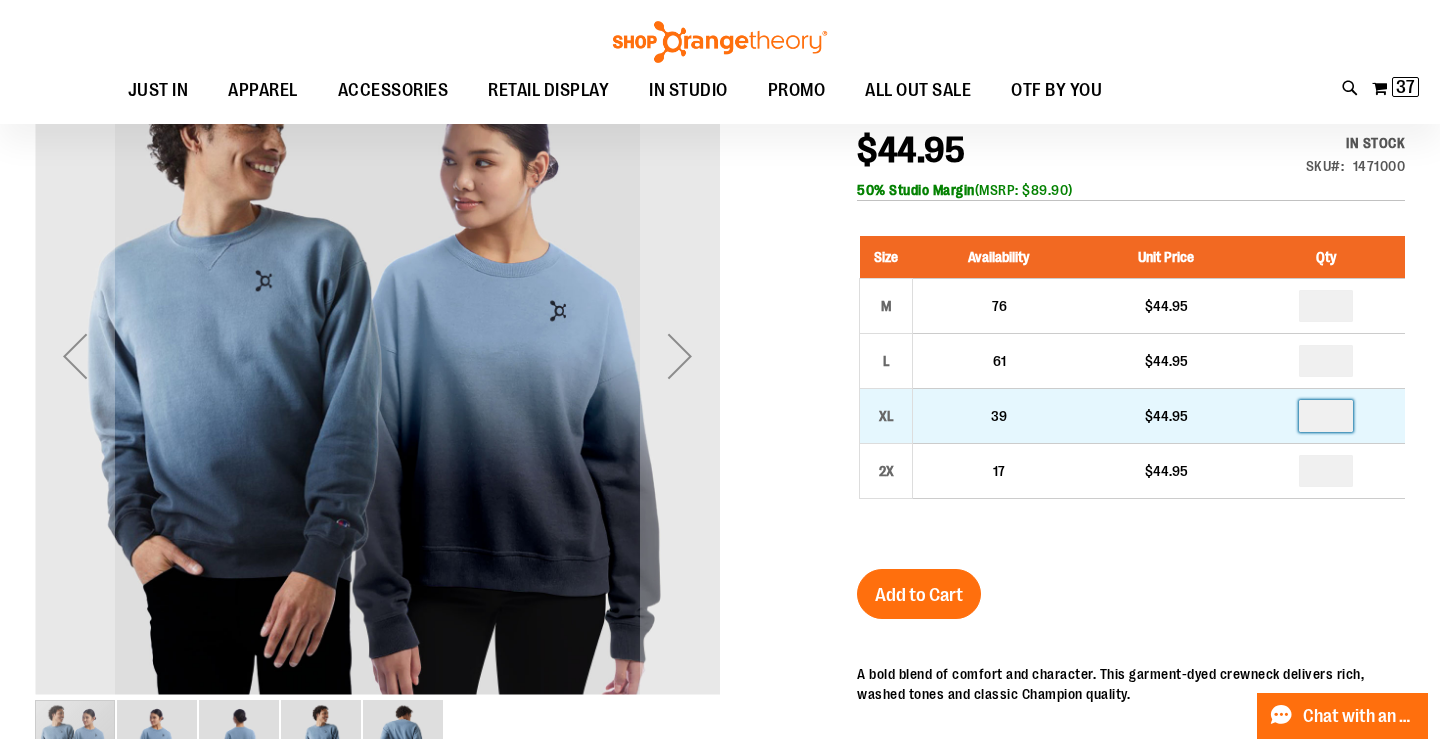 click at bounding box center [1326, 416] 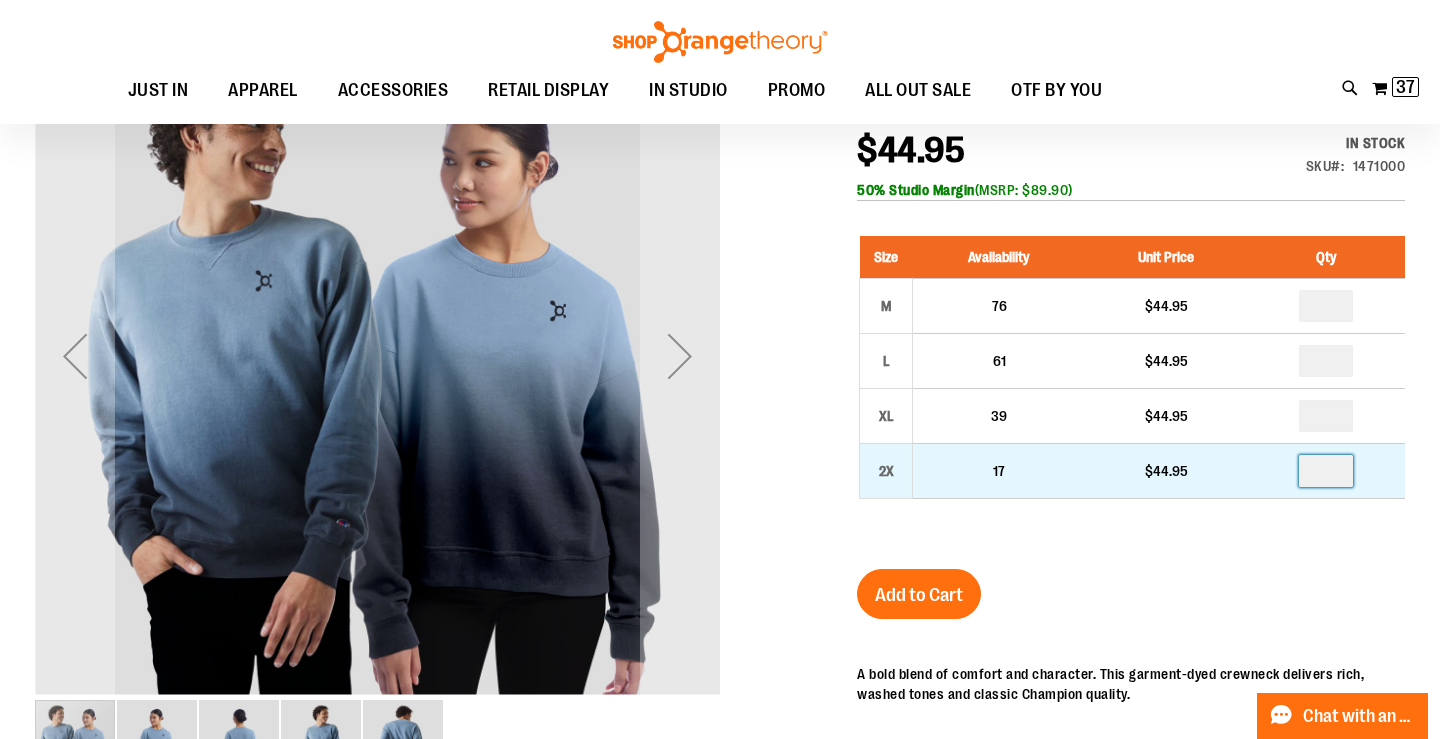 click at bounding box center (1326, 471) 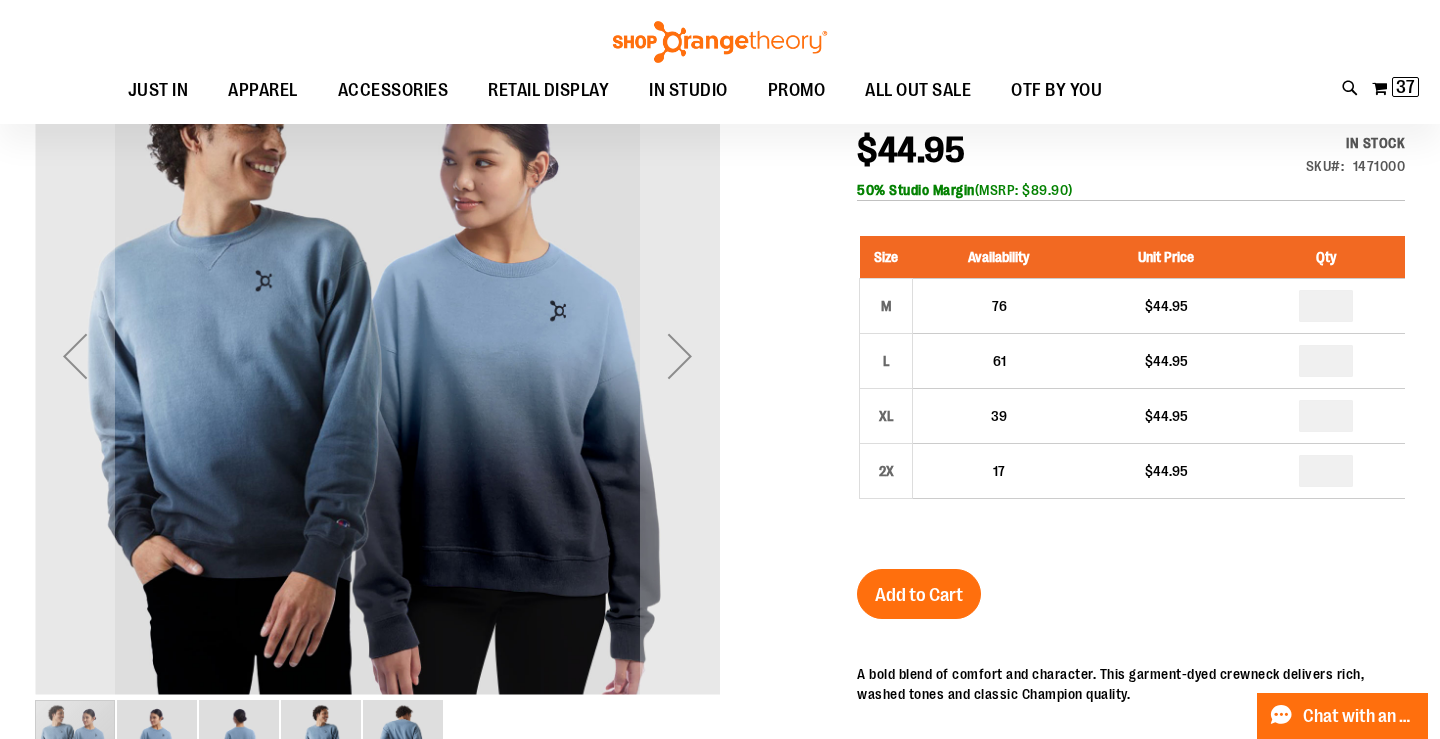 click on "Unisex Champion Dip Dye Crewneck
$44.95
In stock
Only  %1  left
SKU
1471000
50% Studio Margin  (MSRP: $89.90)
Size
Availability
Unit Price
Qty
M
76
$44.95
*" at bounding box center [1131, 578] 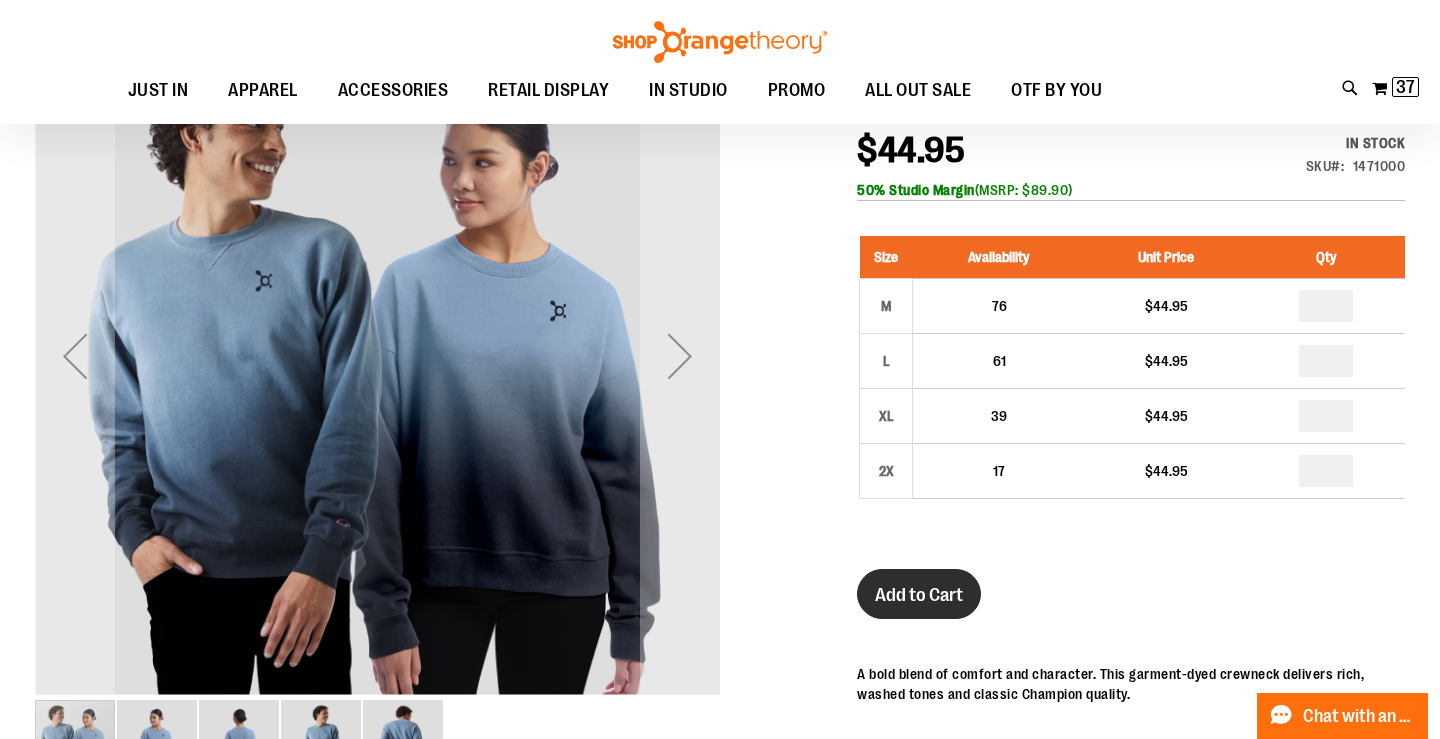 click on "Add to Cart" at bounding box center (919, 595) 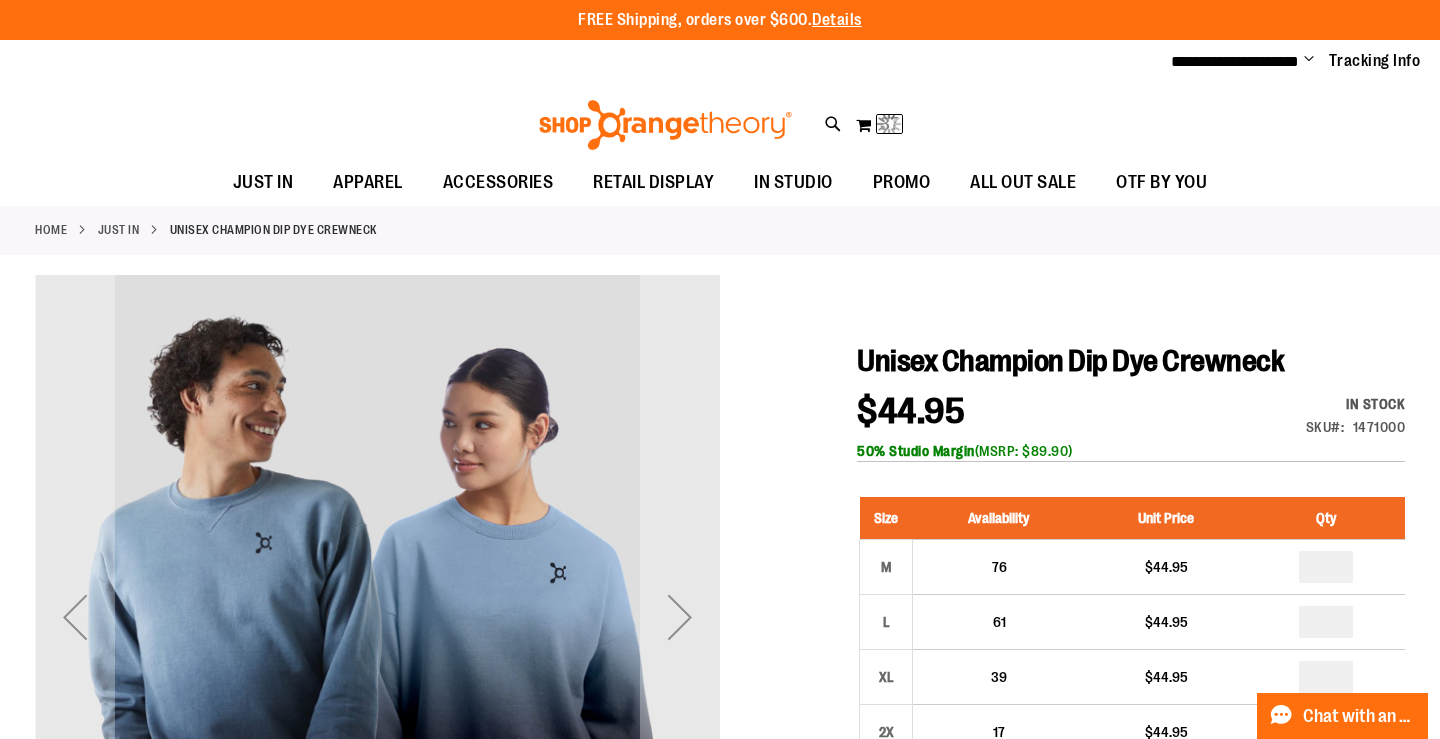 scroll, scrollTop: 0, scrollLeft: 0, axis: both 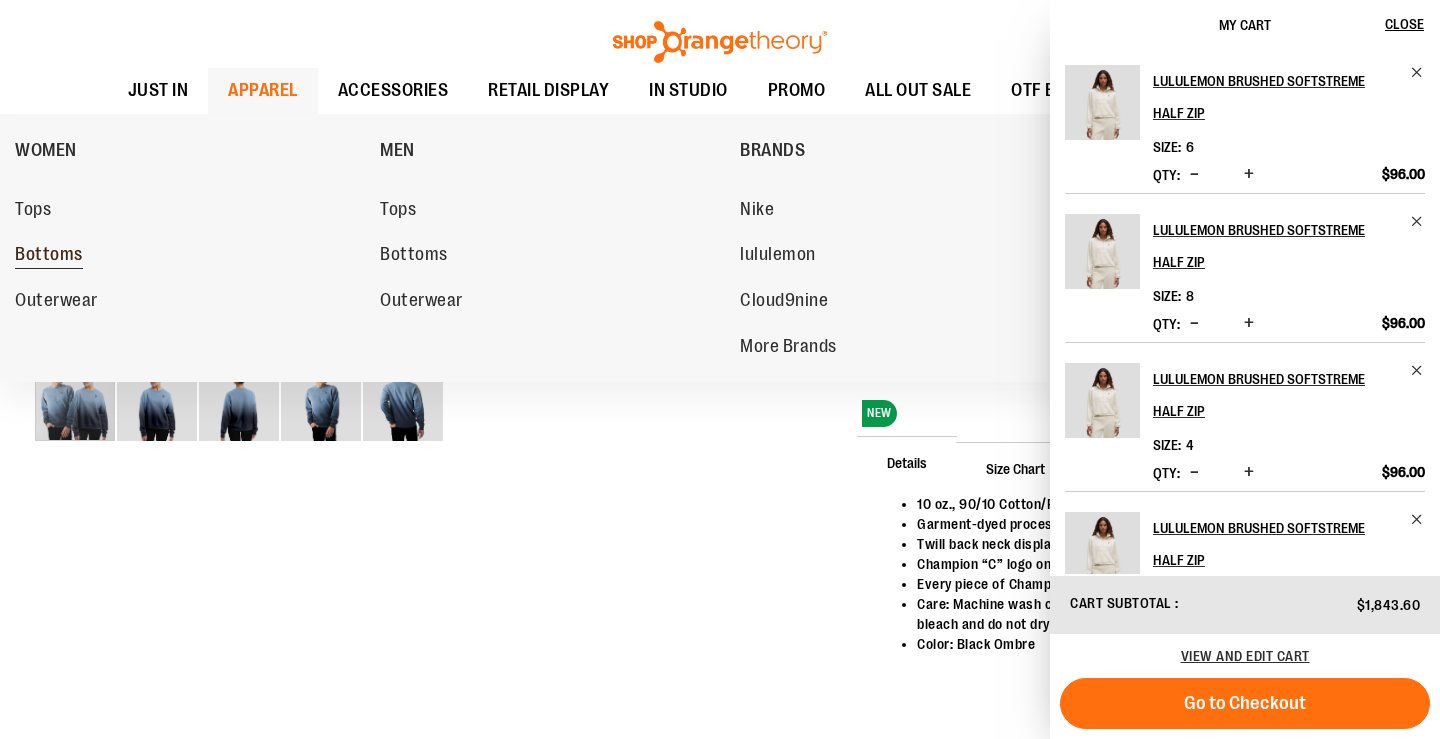 click on "Bottoms" at bounding box center (49, 256) 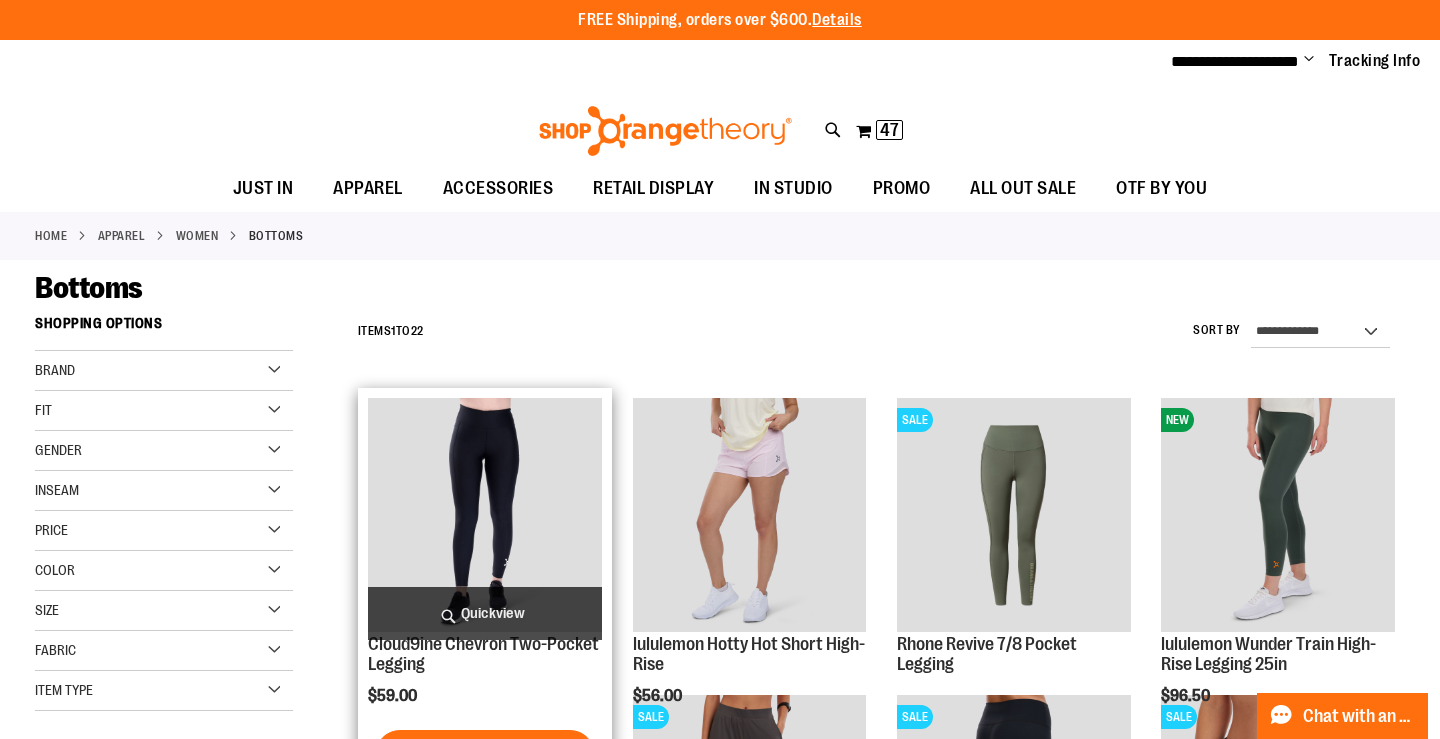 scroll, scrollTop: 311, scrollLeft: 0, axis: vertical 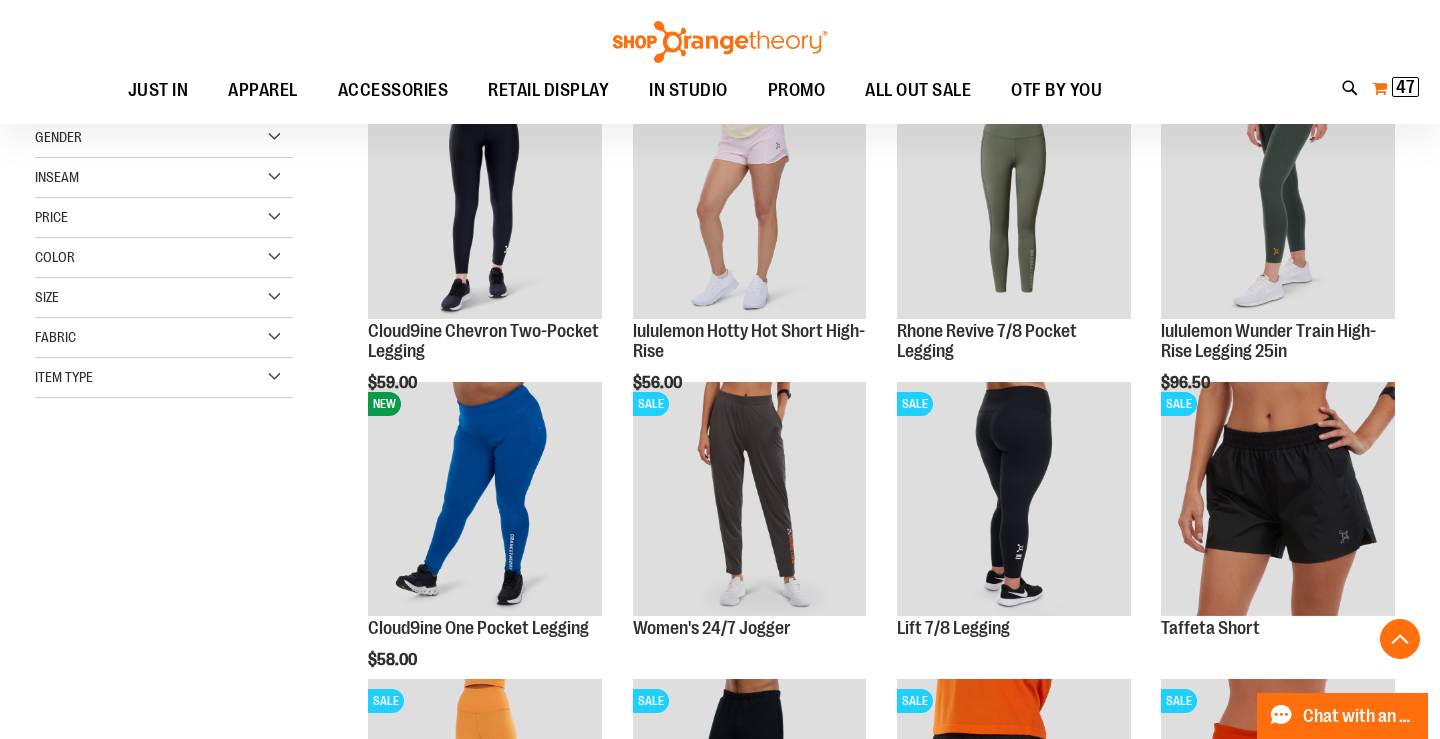 click on "47
47
items" at bounding box center (1405, 87) 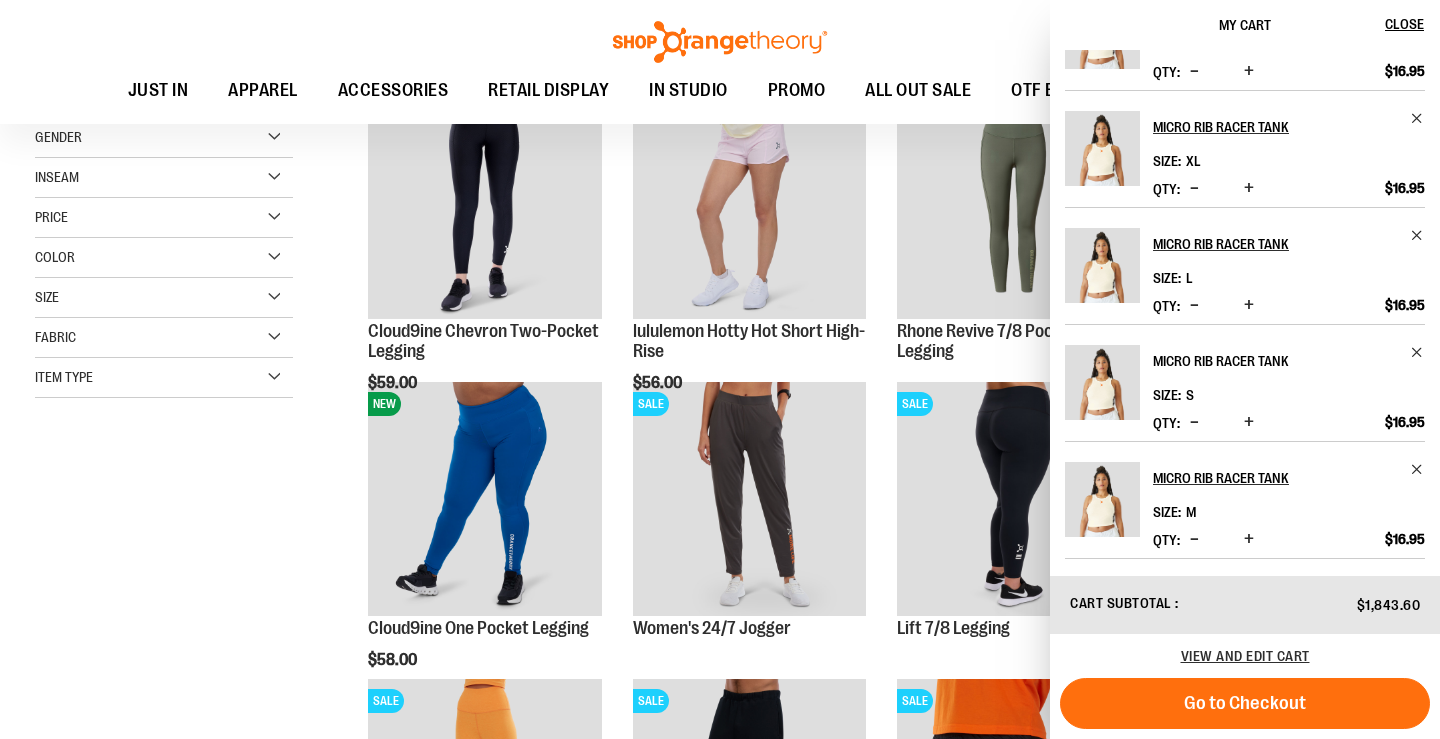 scroll, scrollTop: 813, scrollLeft: 0, axis: vertical 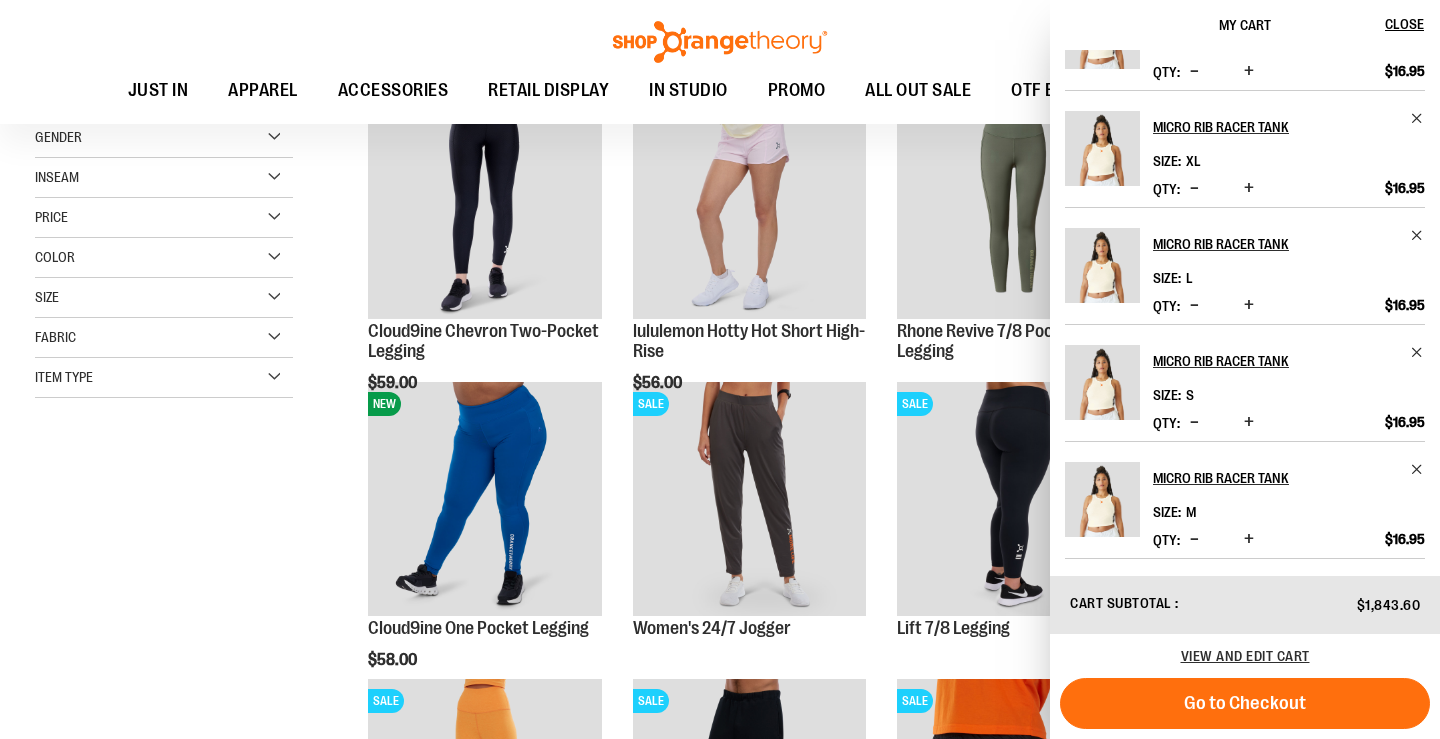 click on "Recently Ordered
Last Ordered Items
Add to Cart
View All" at bounding box center [177, 458] 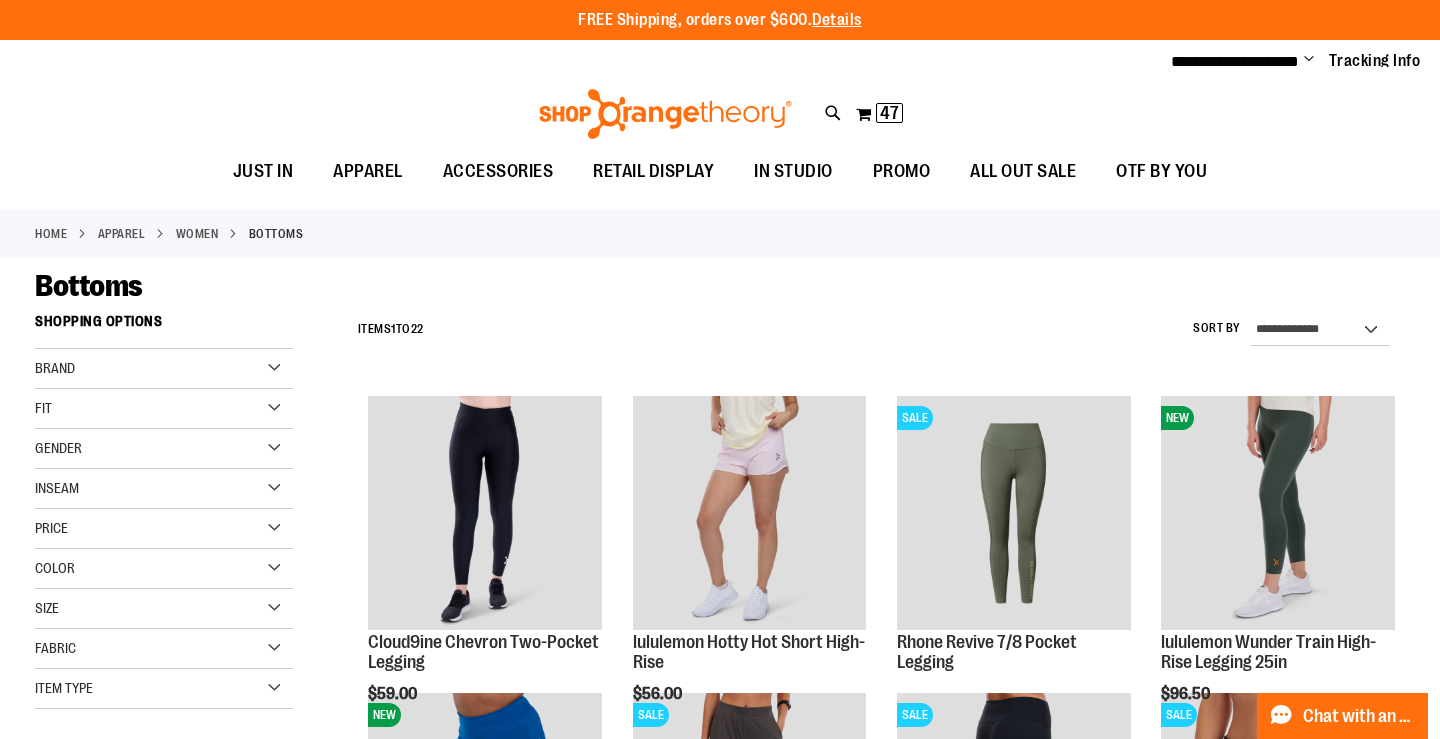 scroll, scrollTop: 0, scrollLeft: 0, axis: both 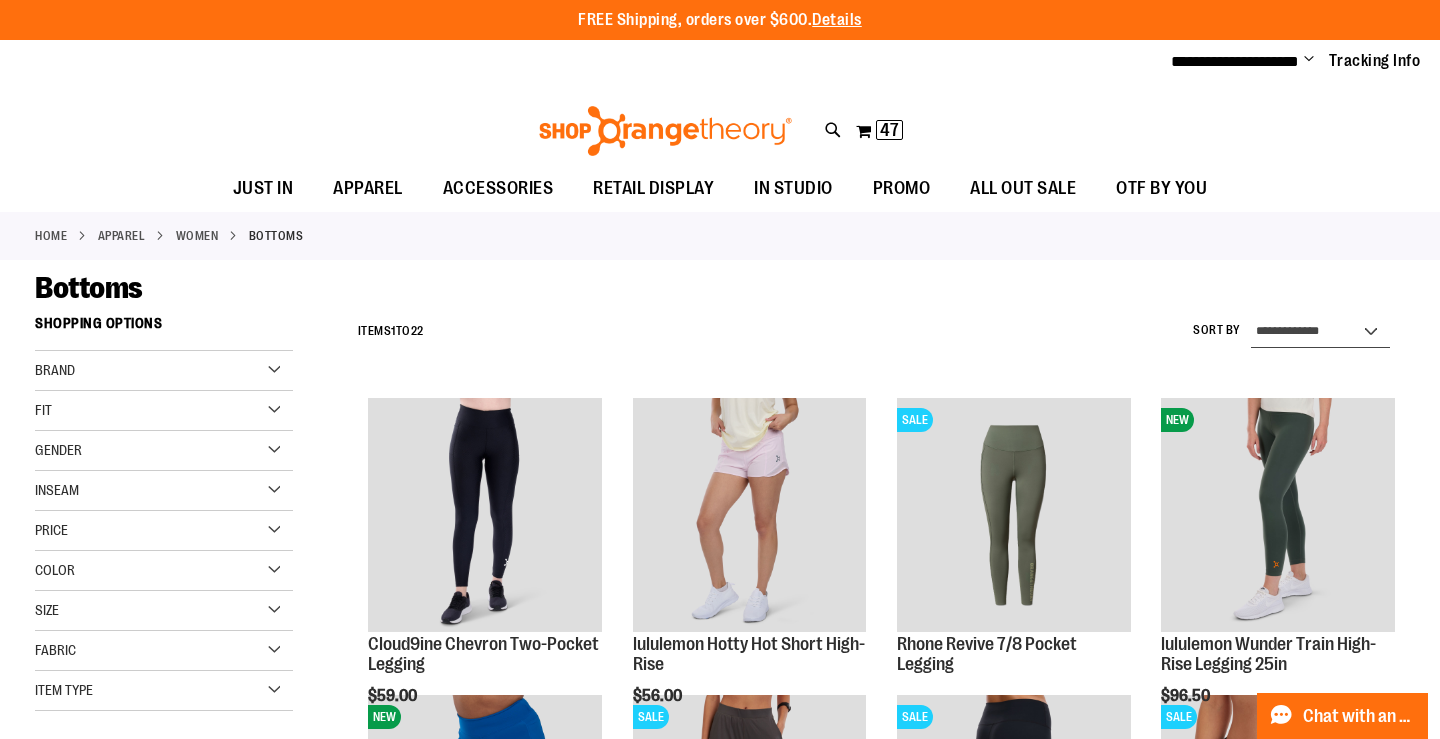 select on "**********" 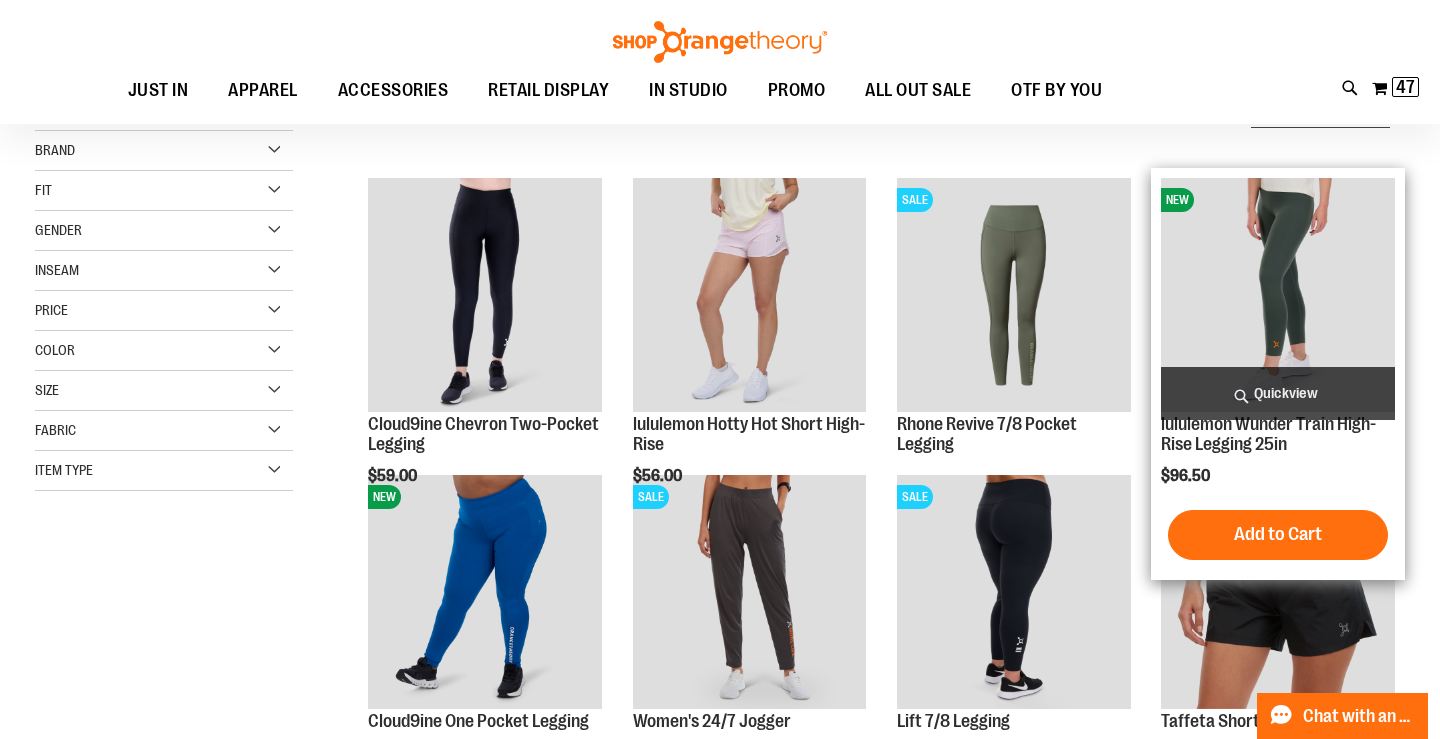 scroll, scrollTop: 198, scrollLeft: 0, axis: vertical 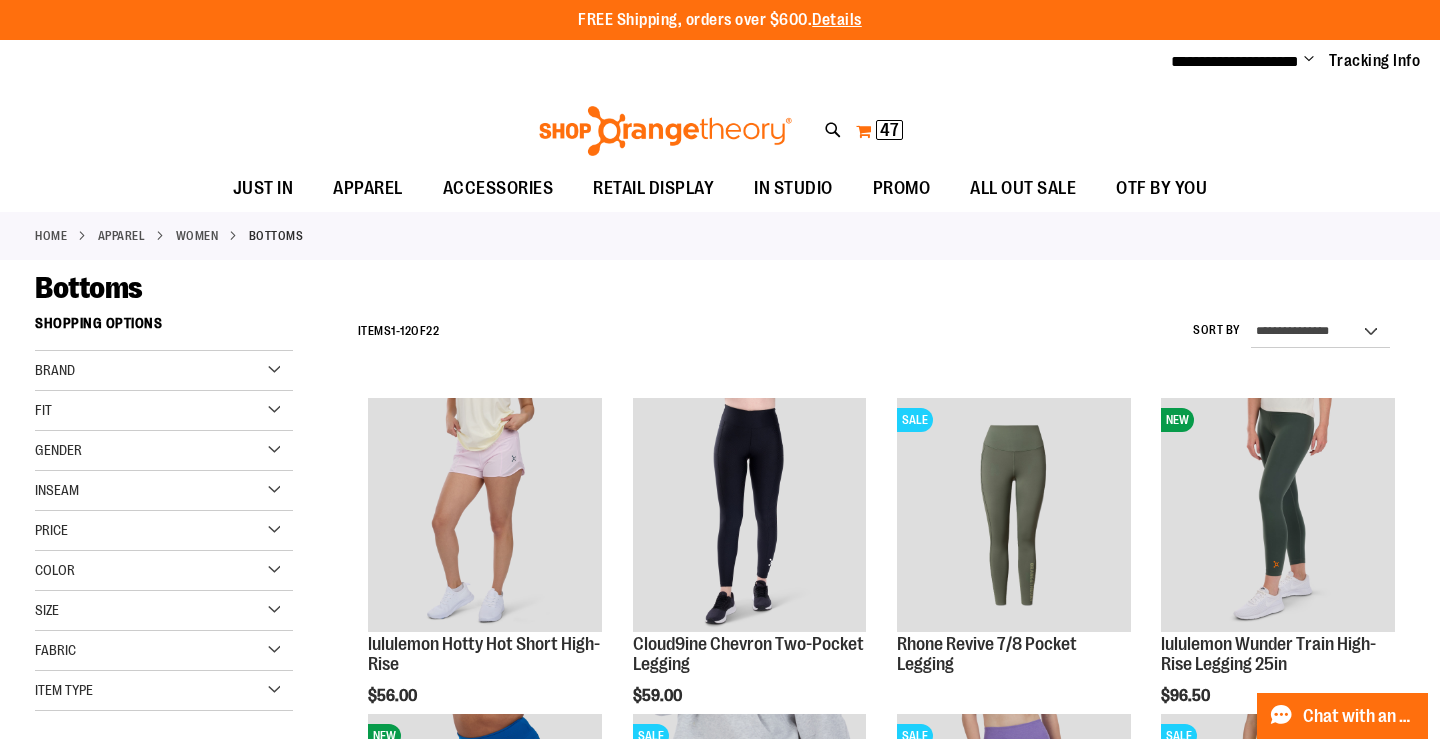click on "My Cart
47
47
items" at bounding box center [879, 131] 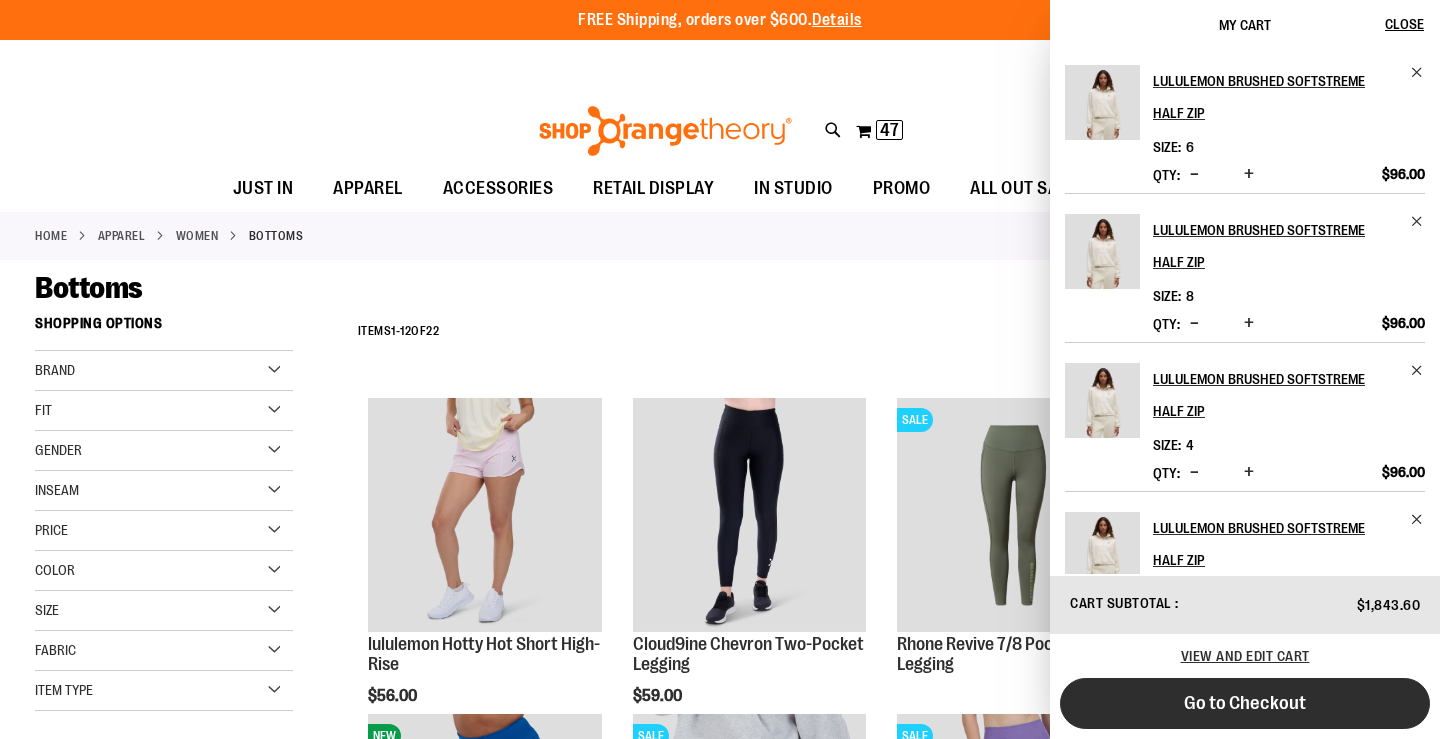 click on "Go to Checkout" at bounding box center [1245, 703] 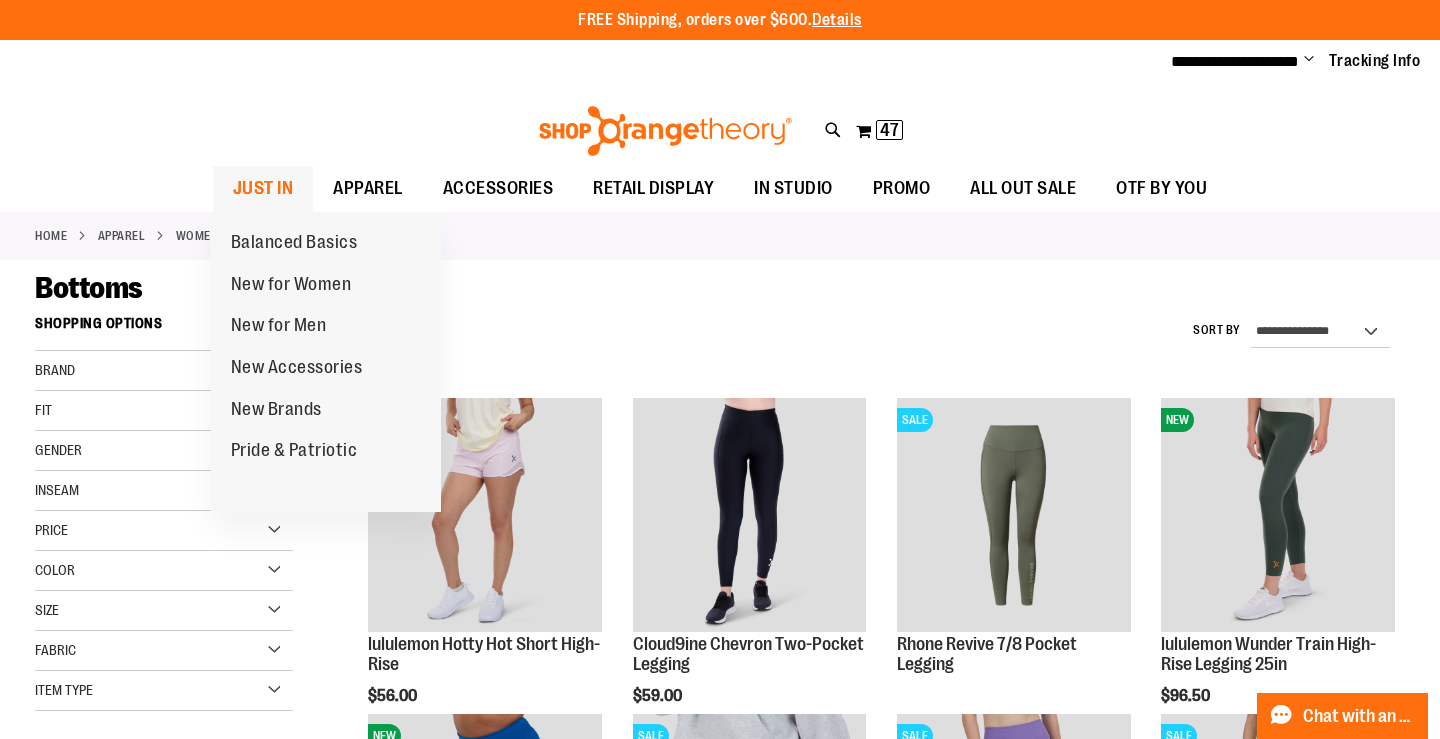 click on "JUST IN" at bounding box center (263, 188) 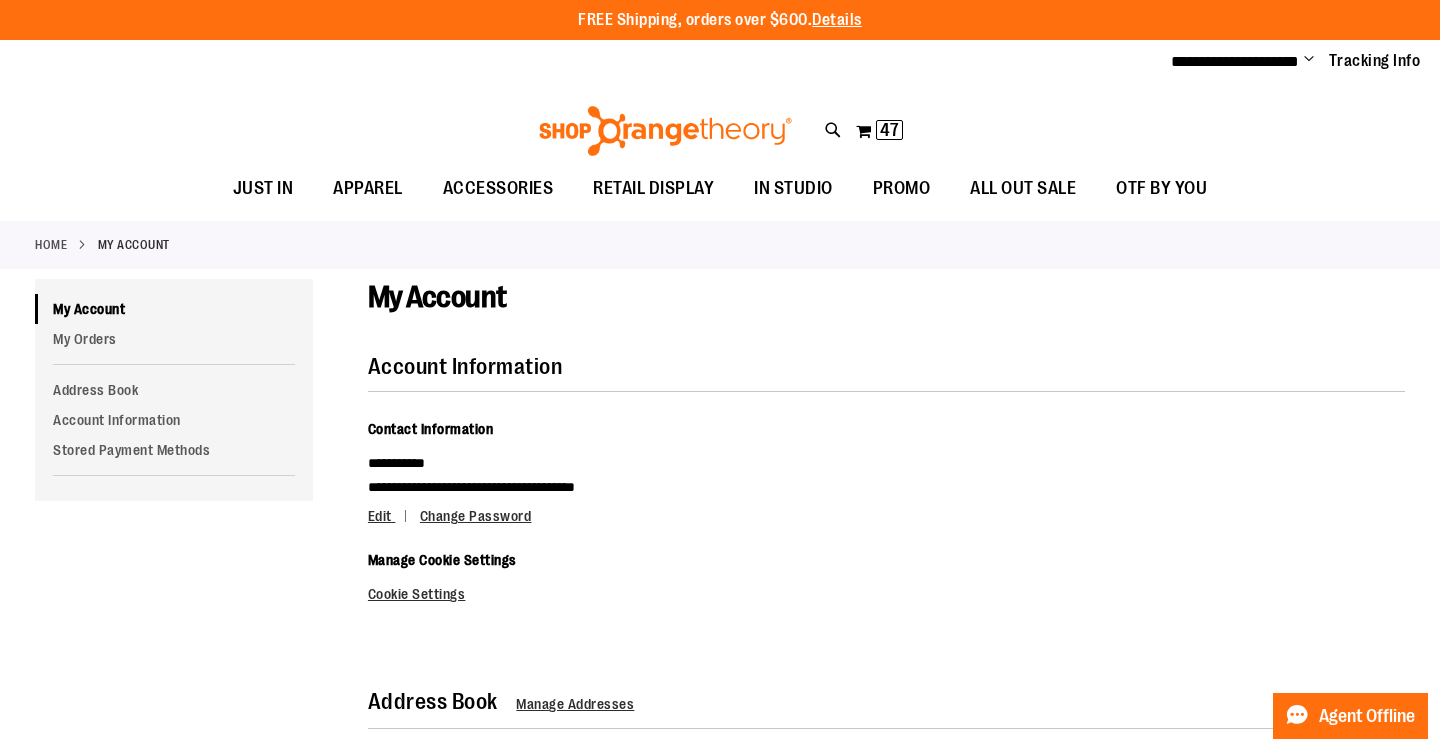 scroll, scrollTop: 0, scrollLeft: 0, axis: both 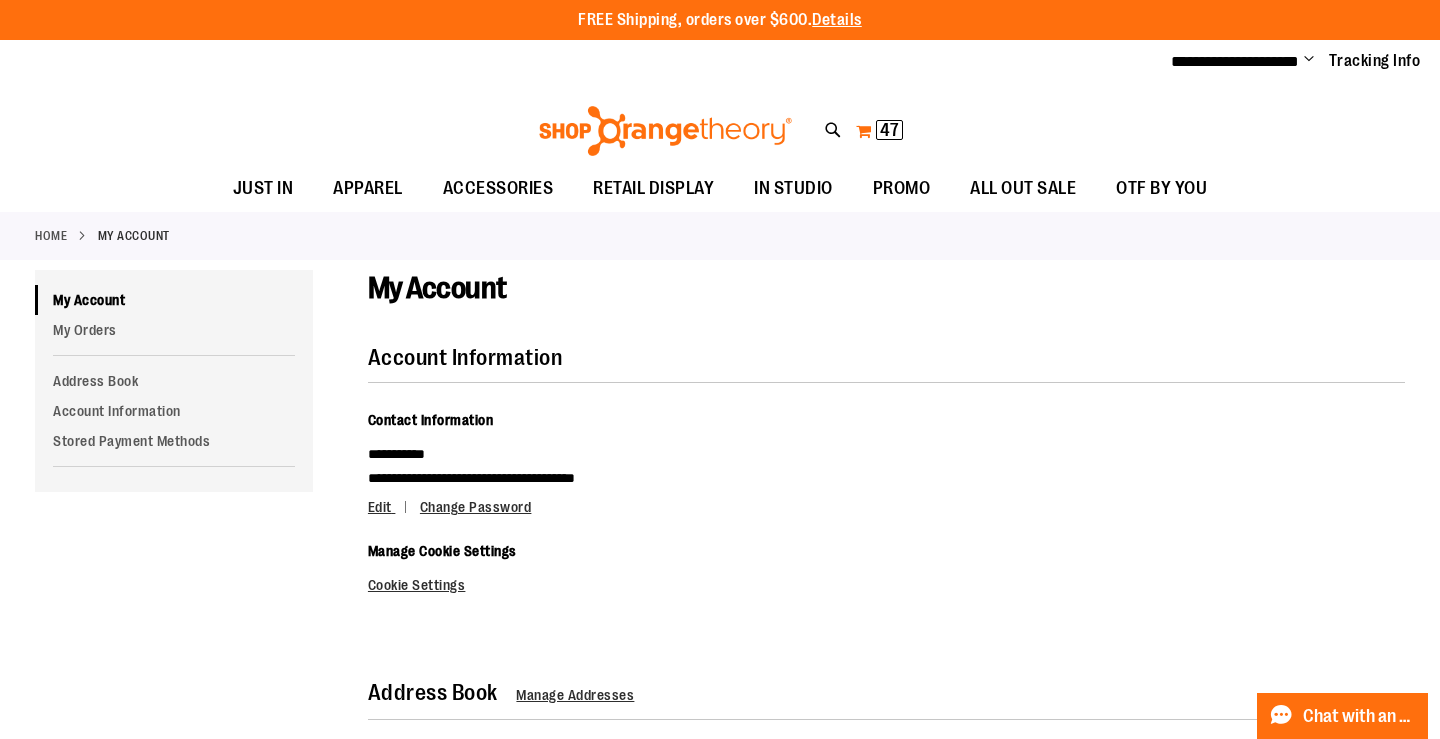 click on "Toggle Nav
Search
Popular Suggestions
Advanced Search" at bounding box center (720, 125) 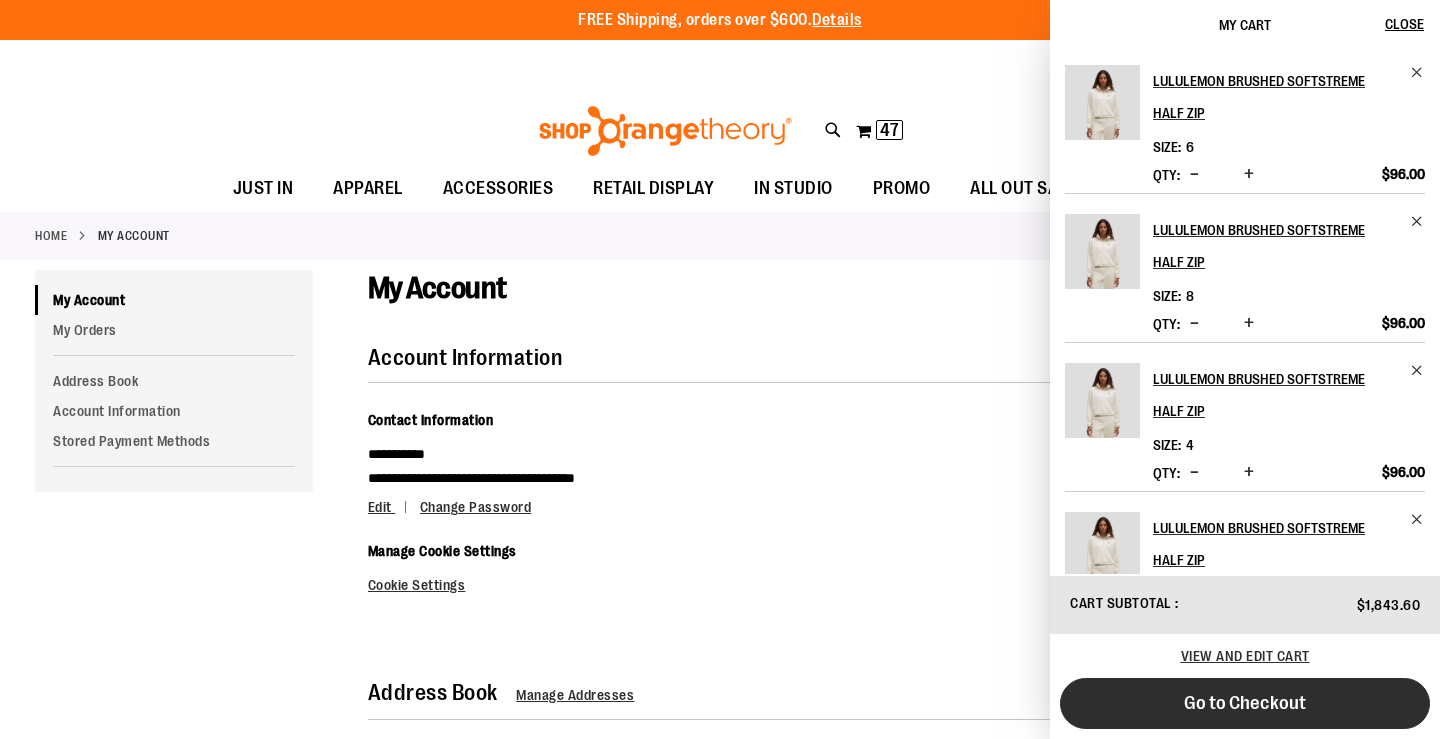 click on "Go to Checkout" at bounding box center [1245, 703] 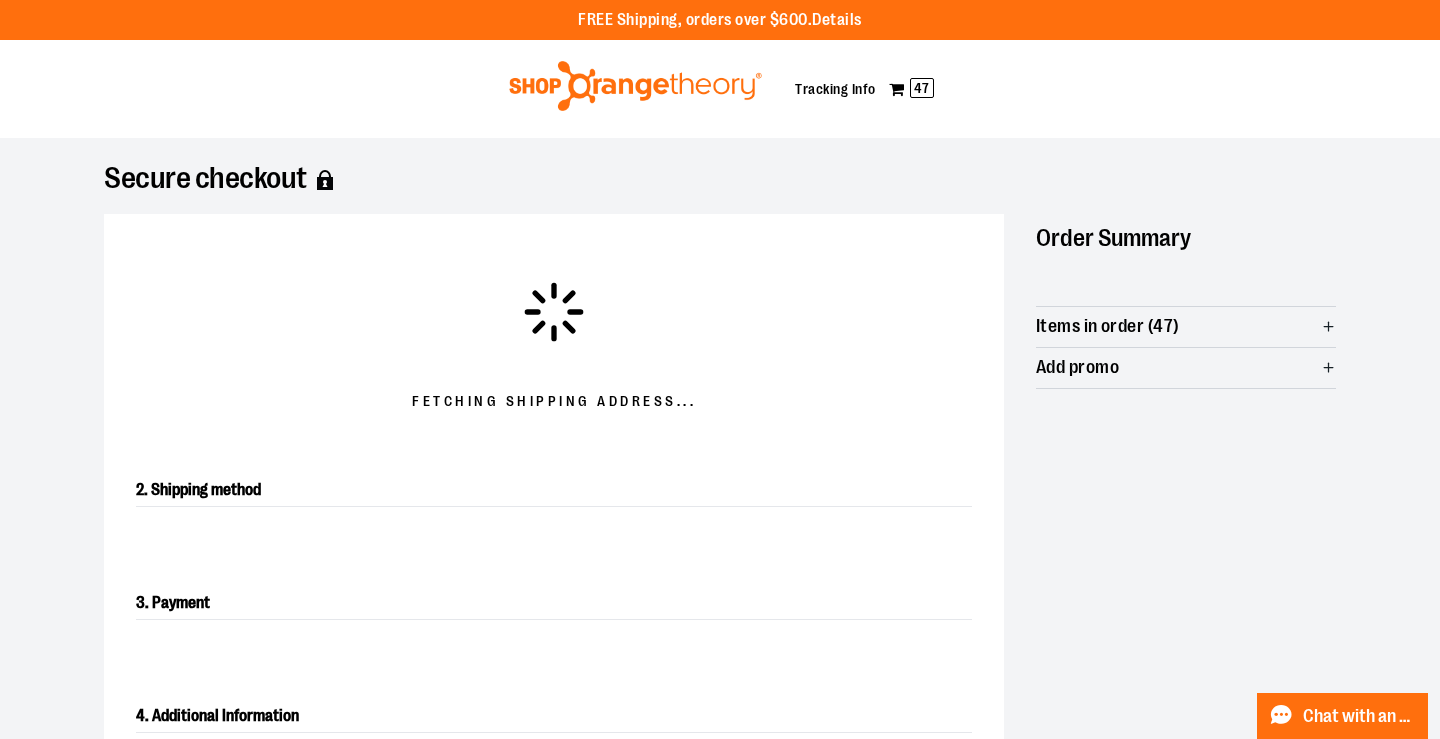 scroll, scrollTop: 59, scrollLeft: 0, axis: vertical 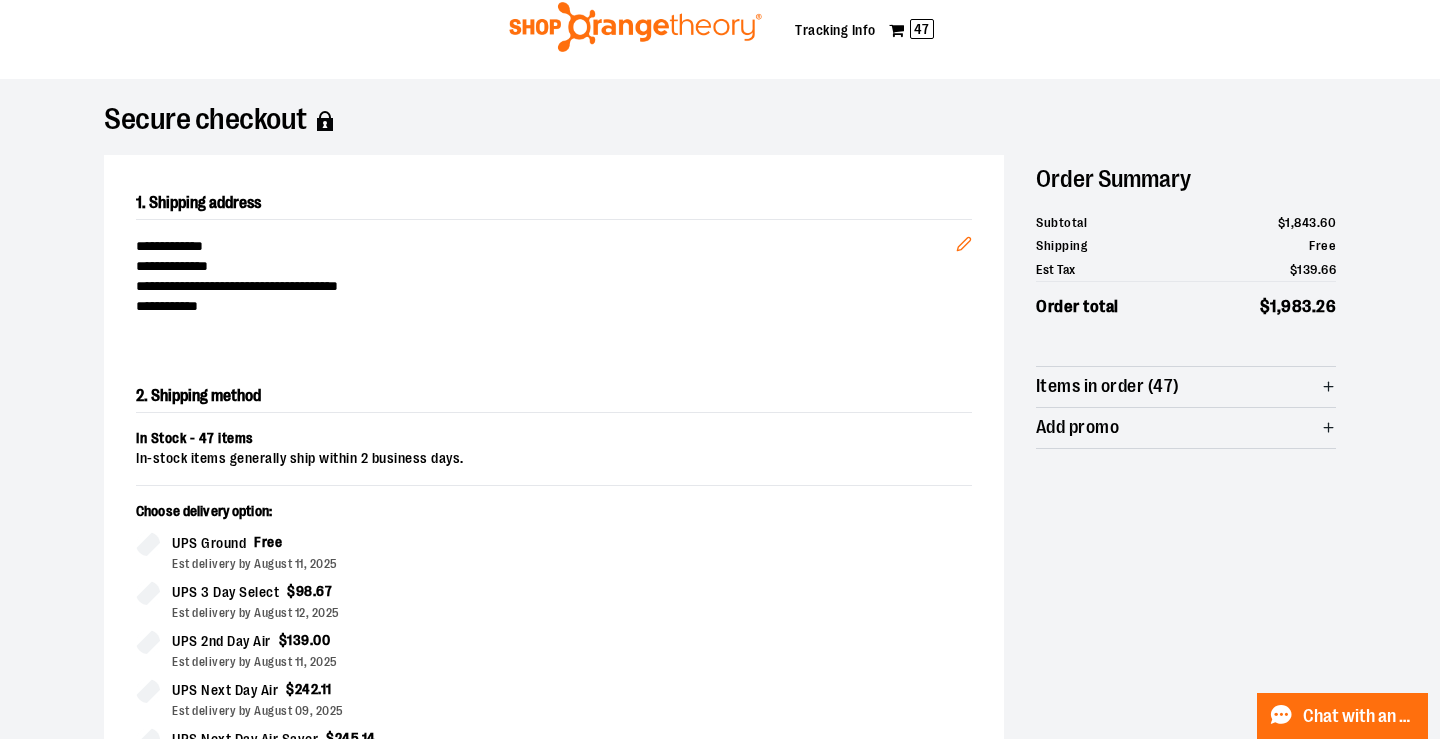 click on "Items in order (47)" at bounding box center [1108, 386] 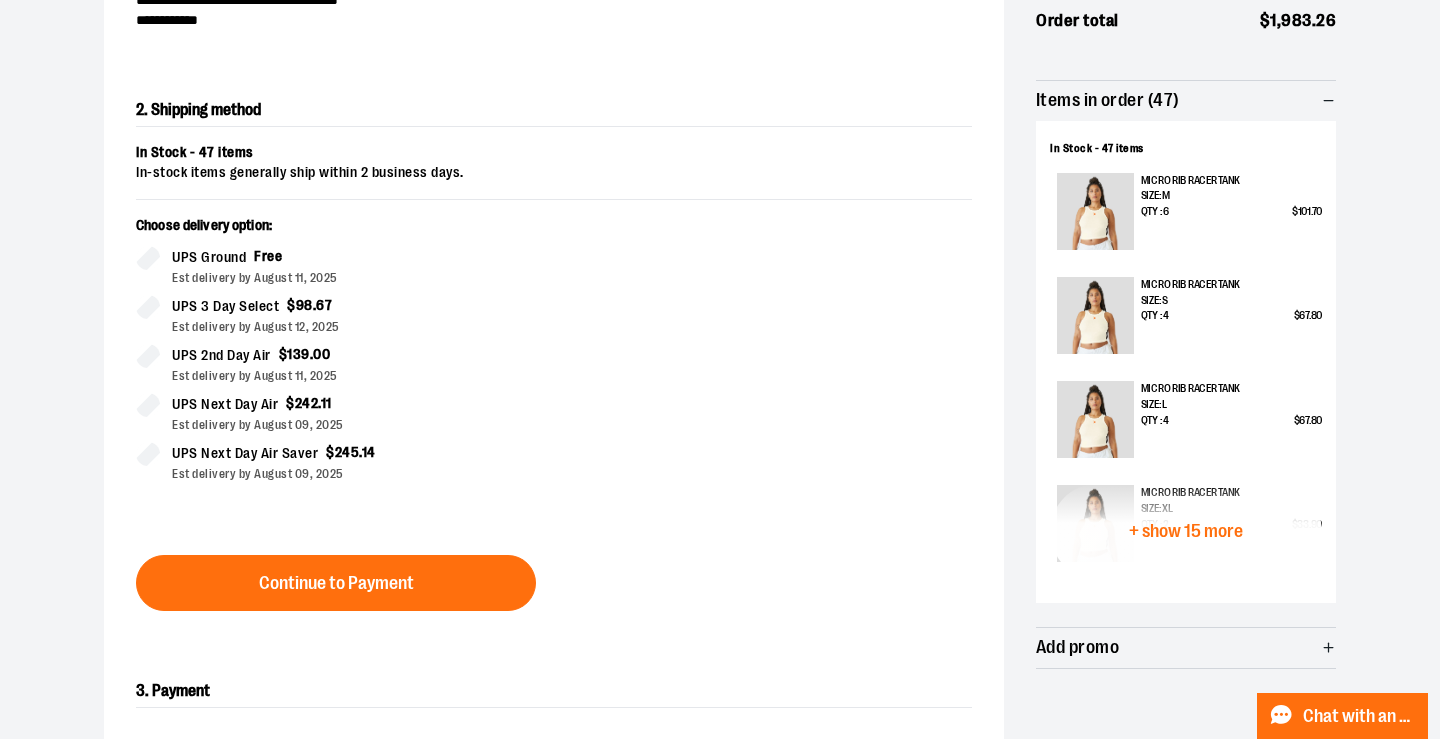 scroll, scrollTop: 348, scrollLeft: 0, axis: vertical 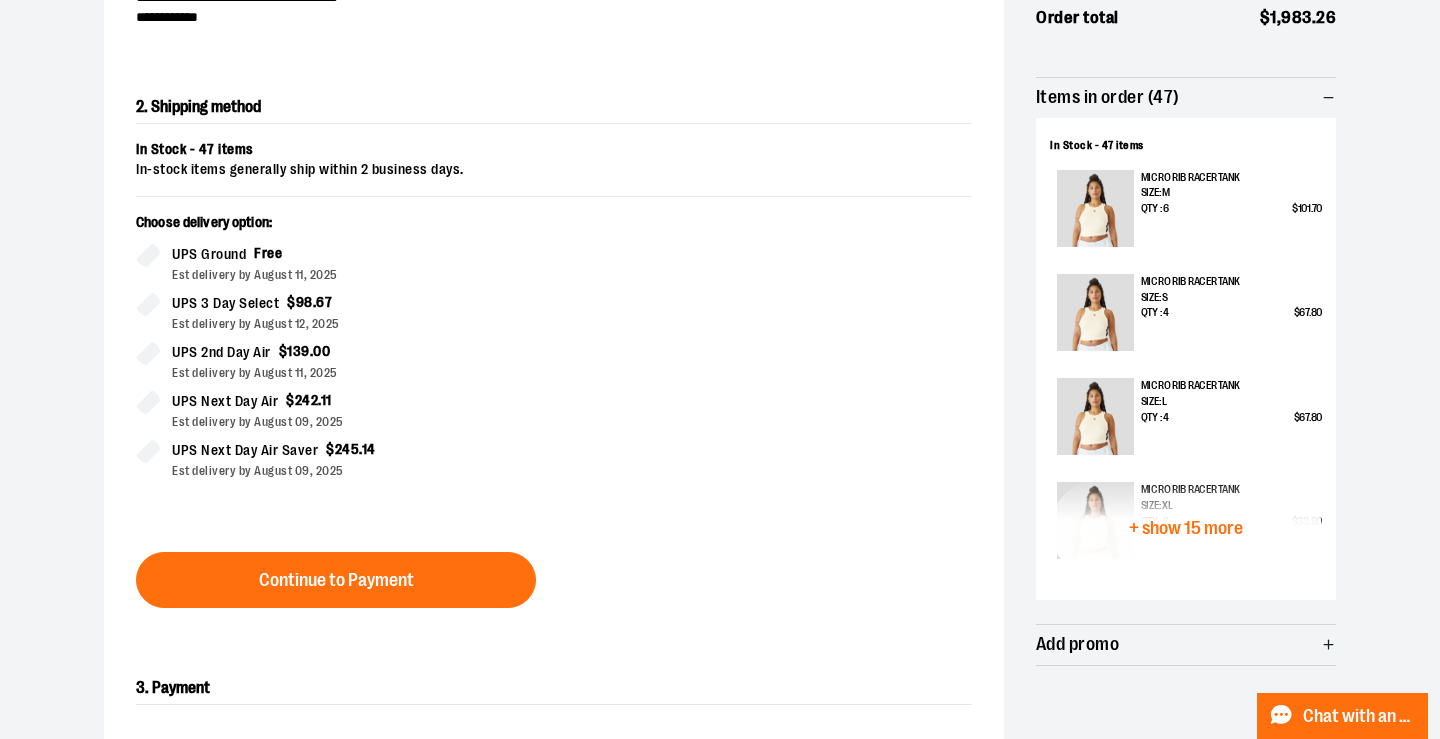 click on "+ show 15 more" at bounding box center (1186, 528) 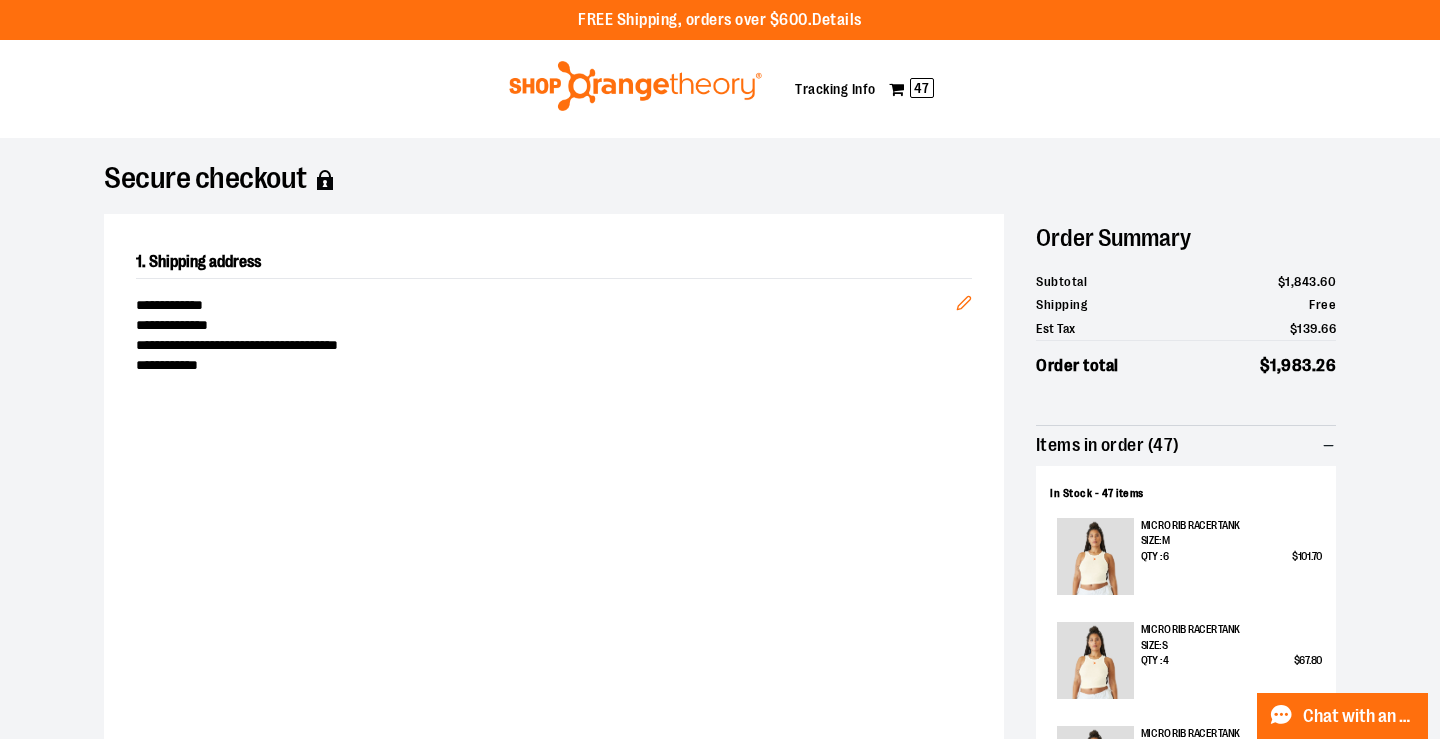 scroll, scrollTop: 0, scrollLeft: 0, axis: both 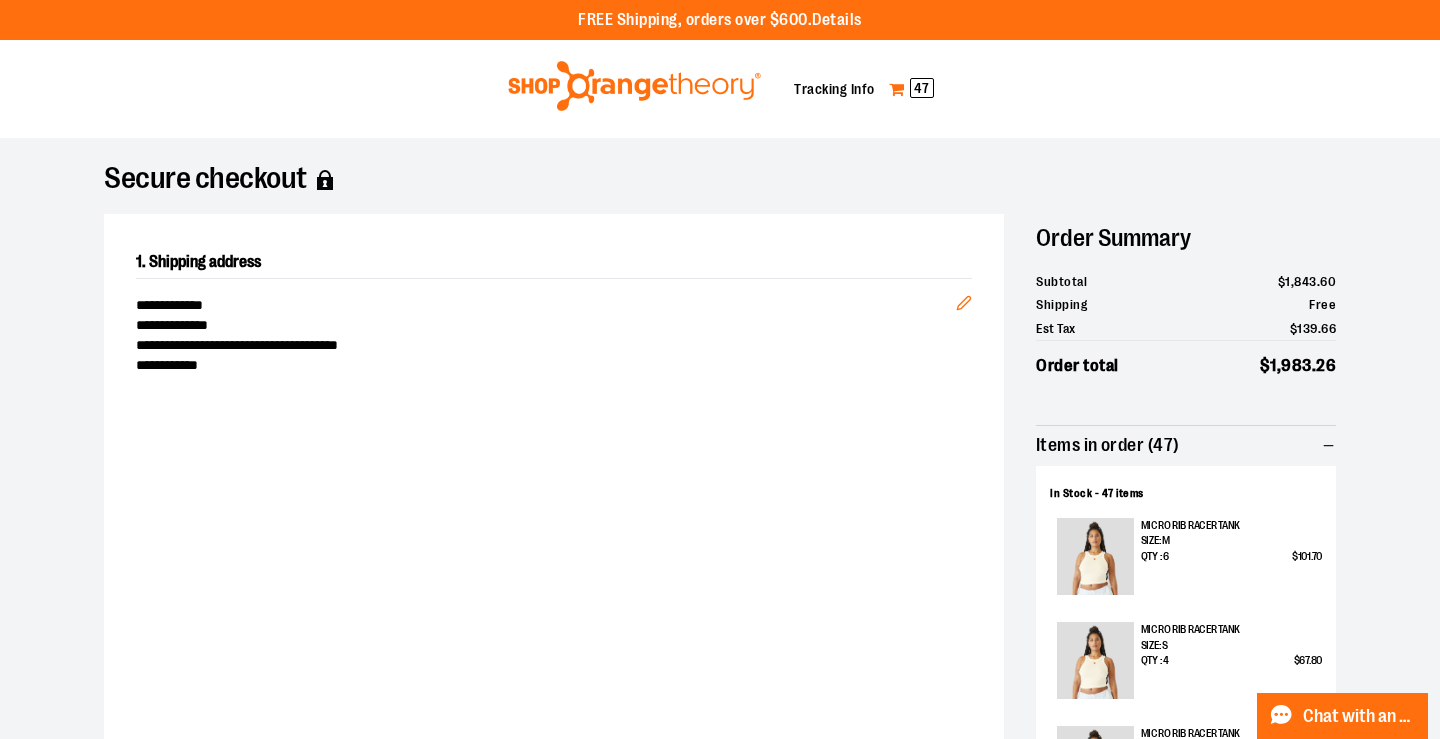 click on "47" at bounding box center [922, 88] 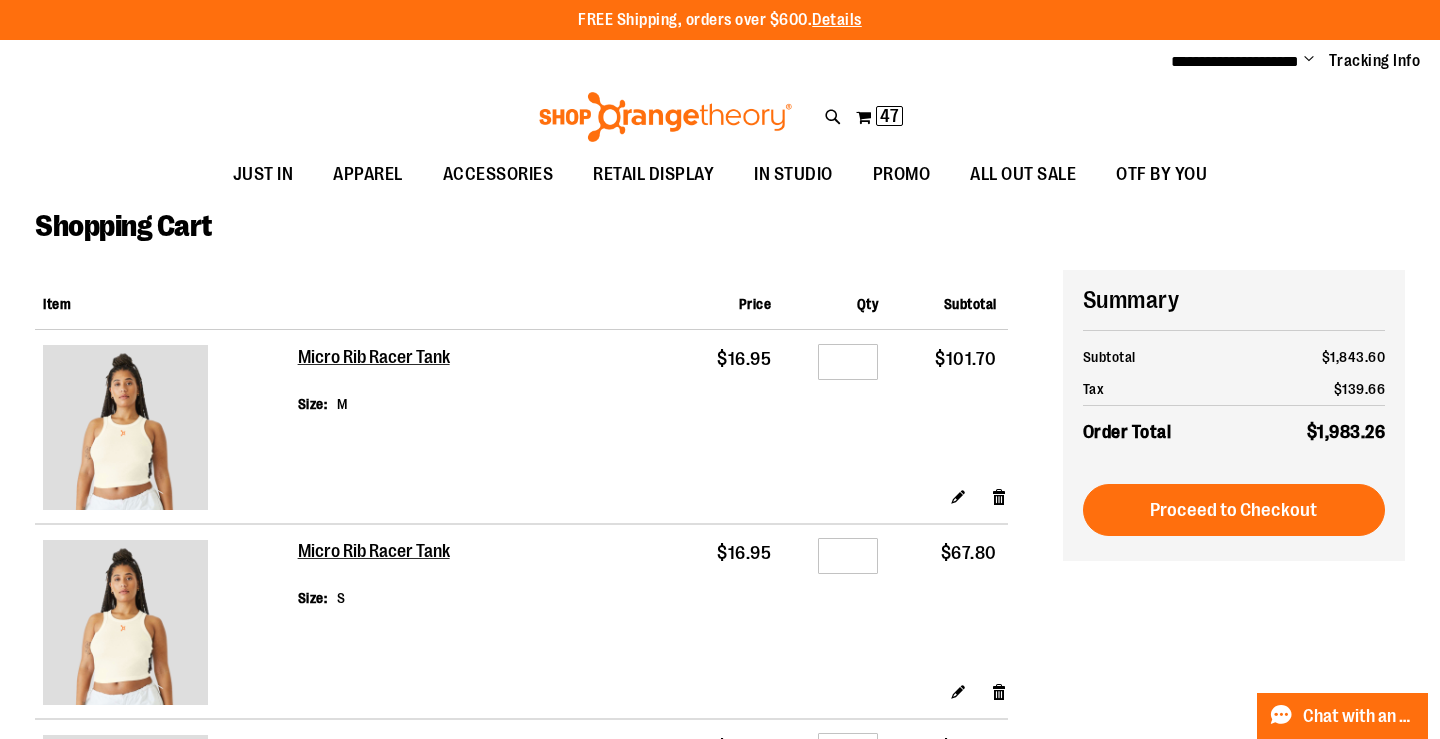 scroll, scrollTop: 0, scrollLeft: 0, axis: both 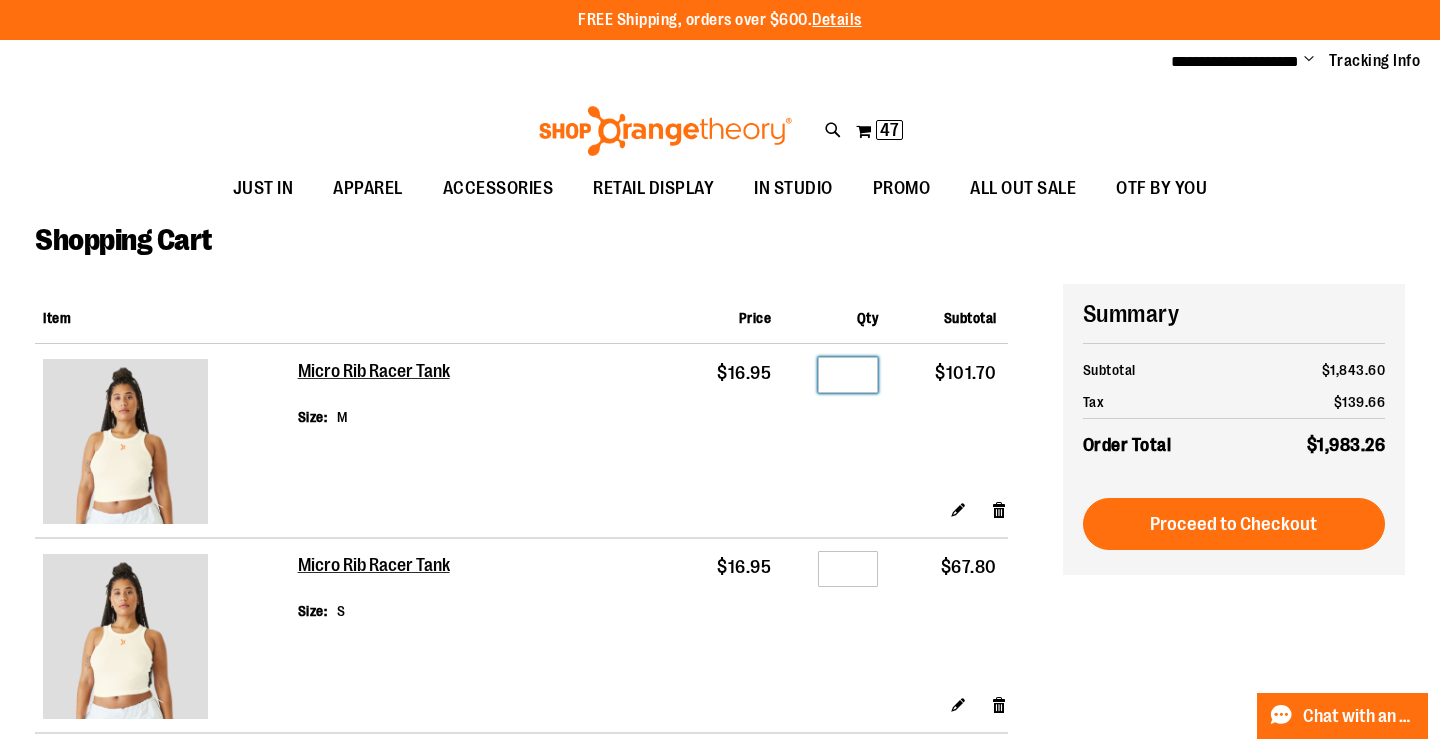 click on "*" at bounding box center [848, 375] 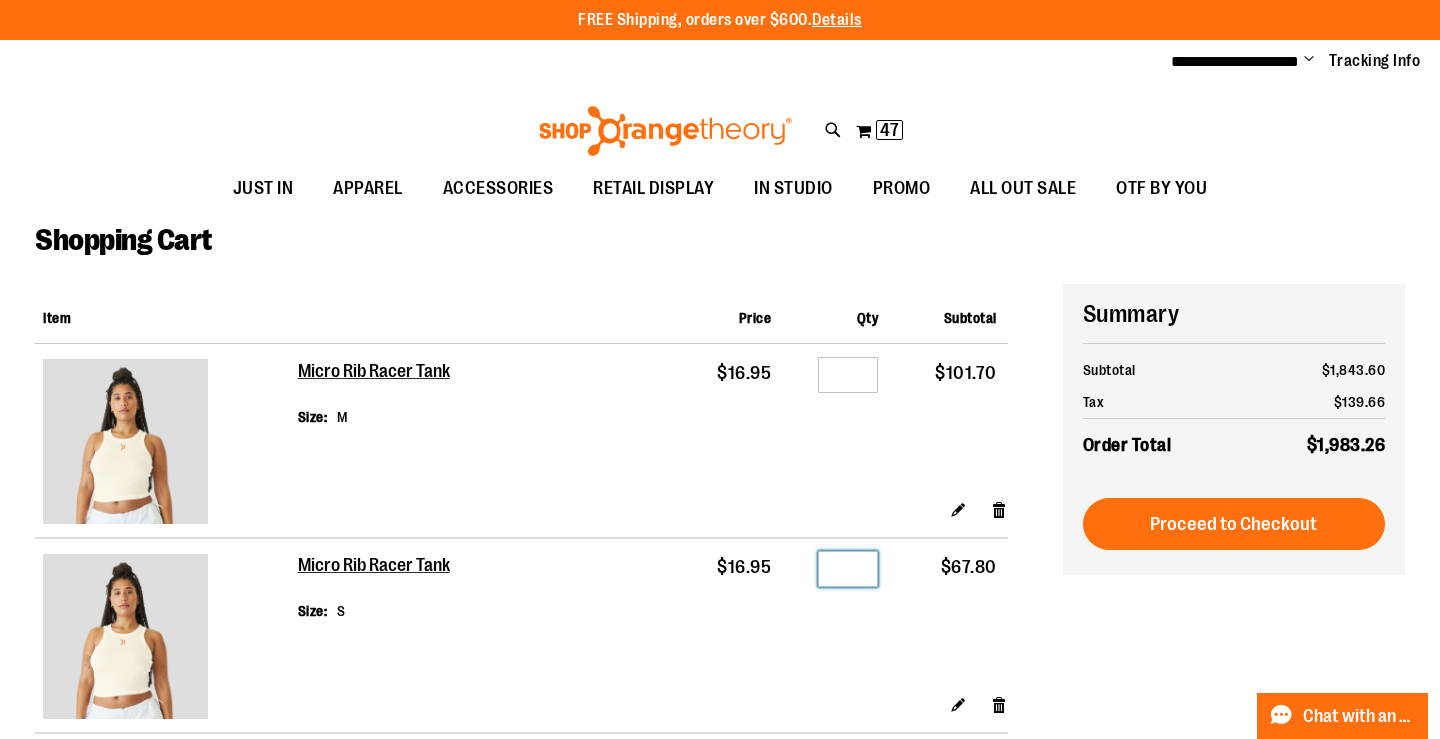 click on "*" at bounding box center [848, 569] 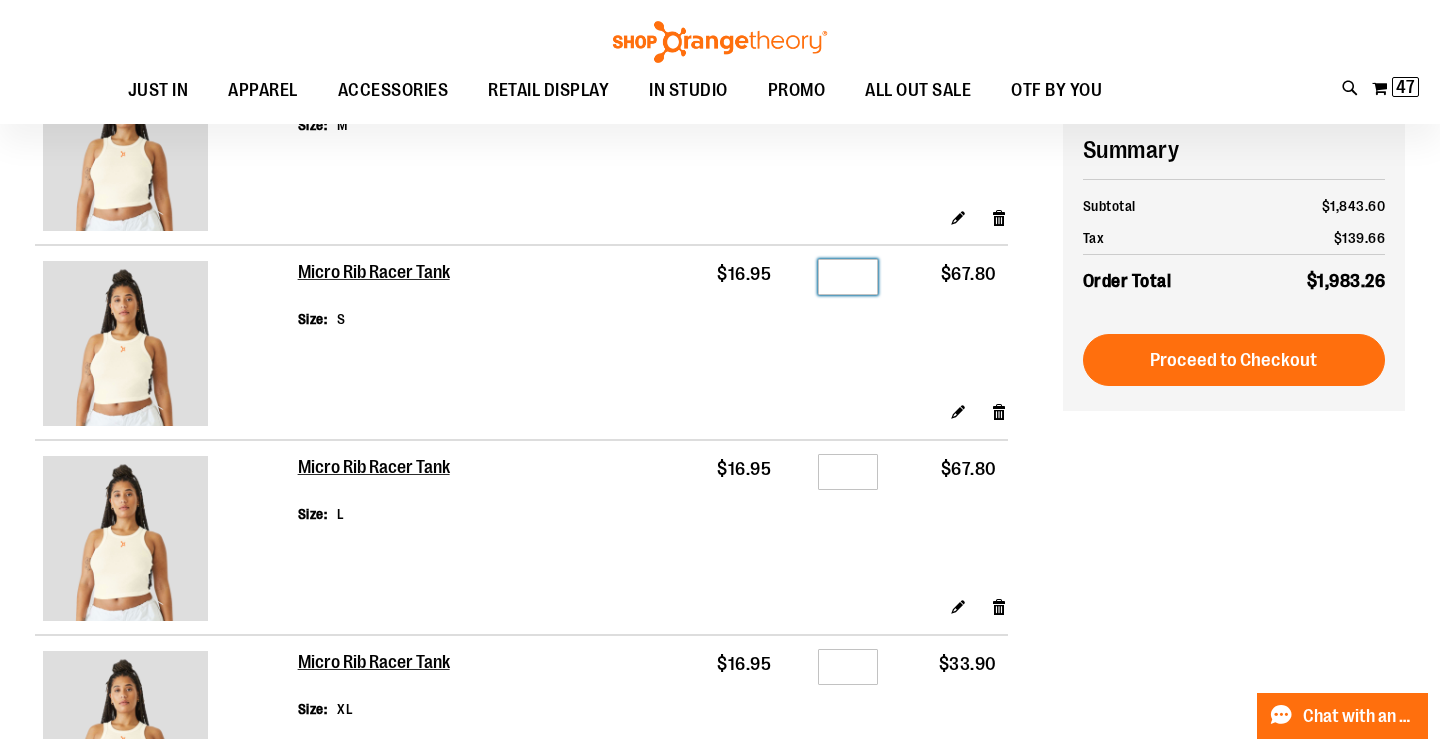 scroll, scrollTop: 77, scrollLeft: 0, axis: vertical 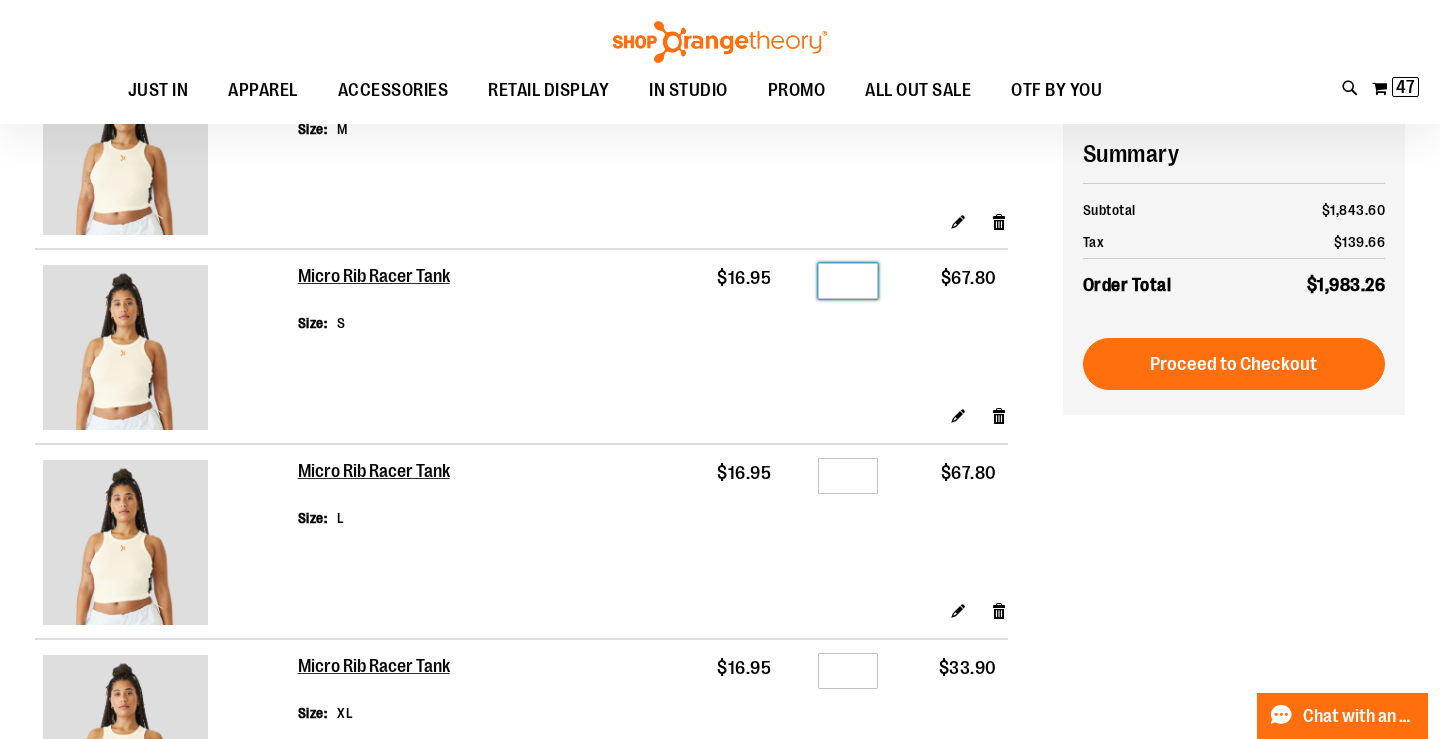 type on "*" 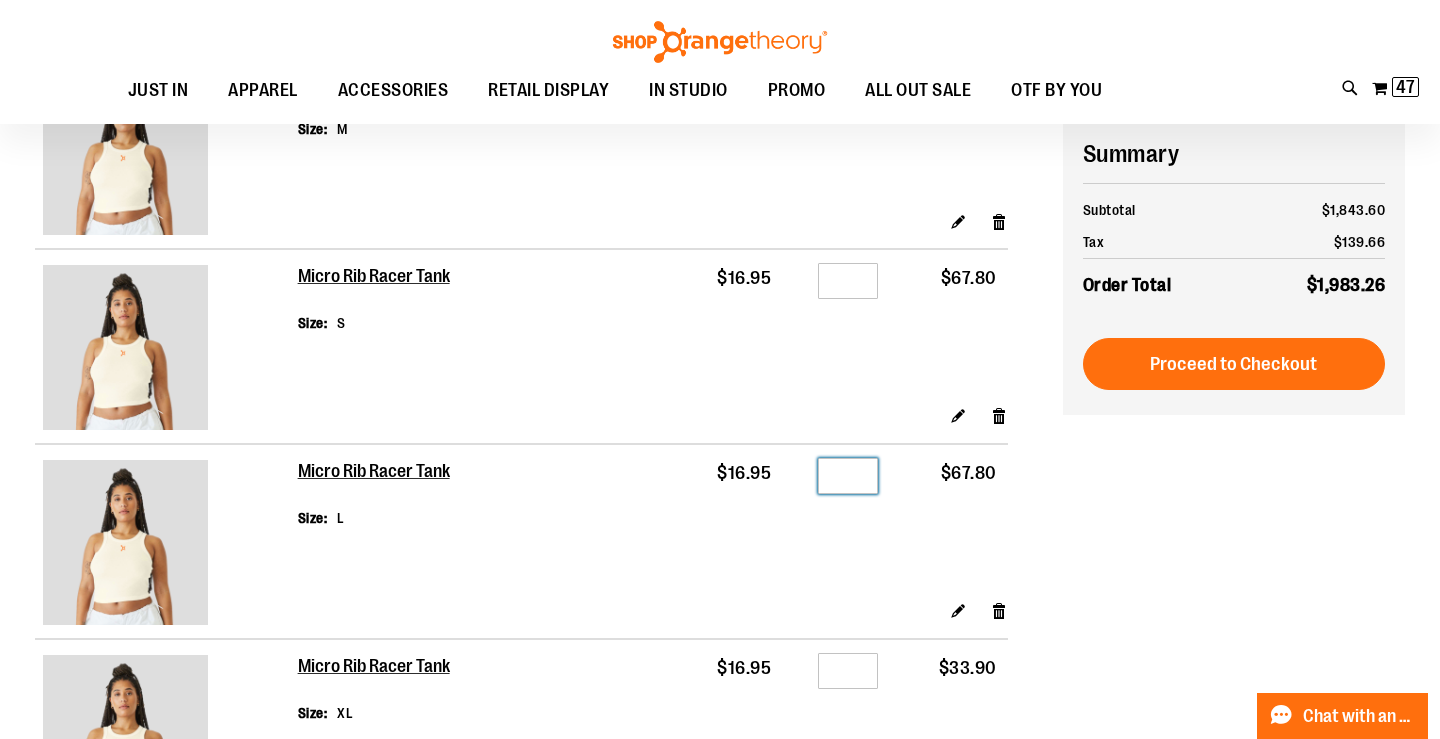click on "*" at bounding box center (848, 476) 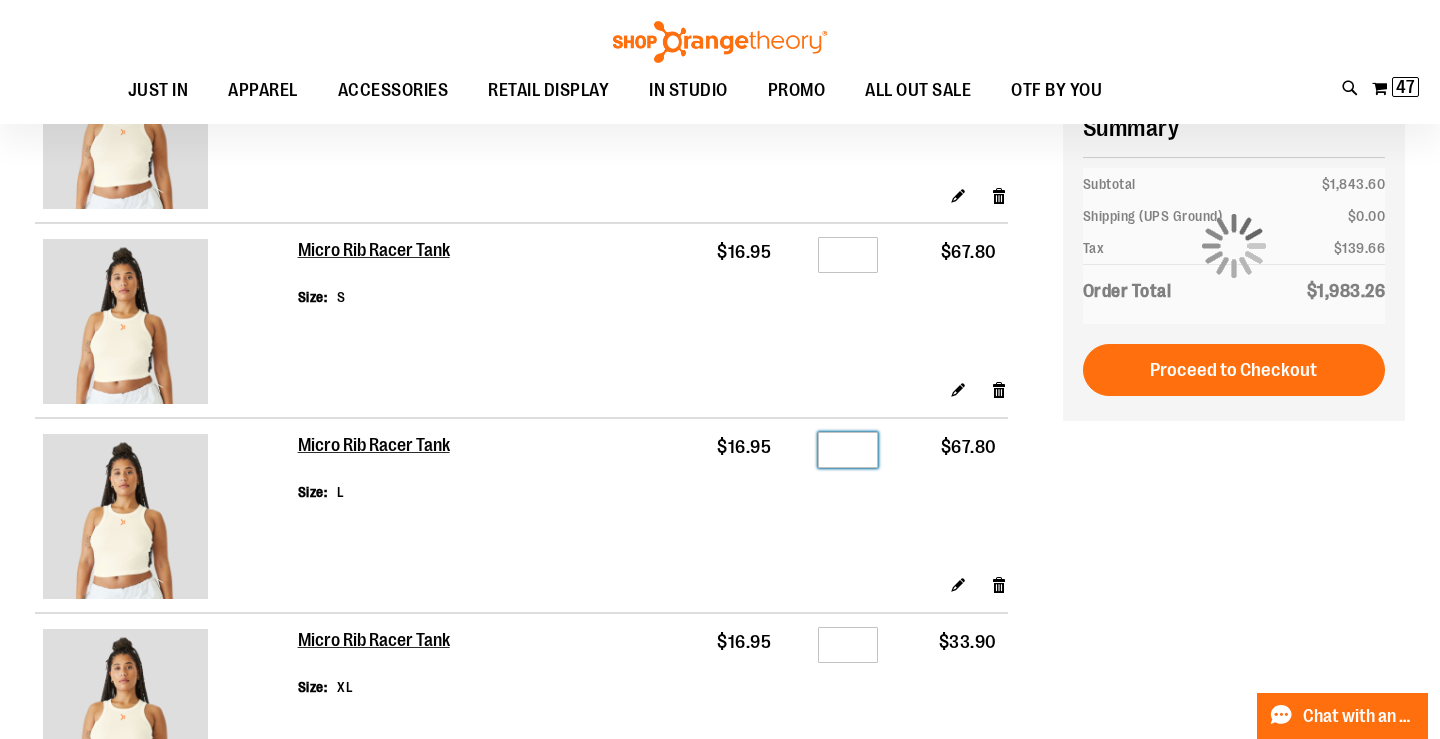 scroll, scrollTop: 112, scrollLeft: 0, axis: vertical 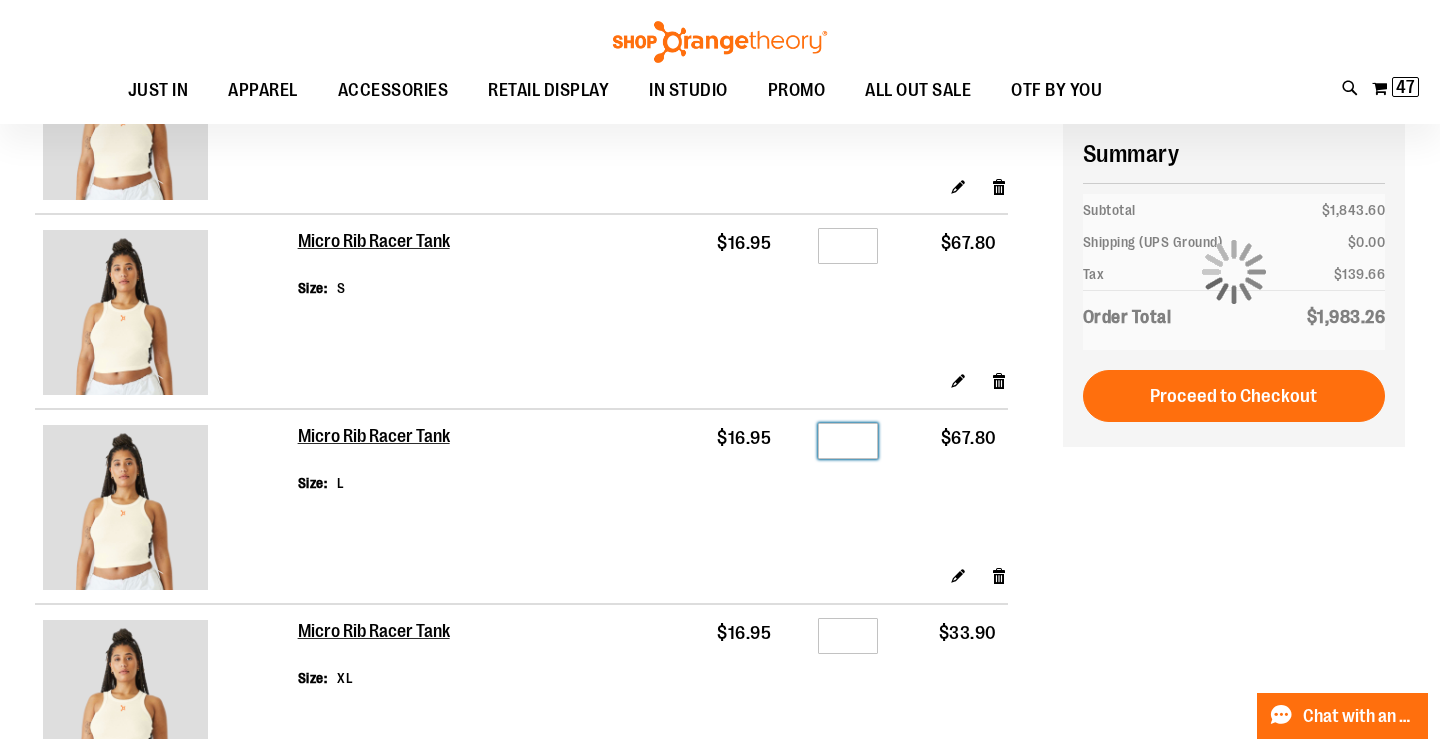 type on "*" 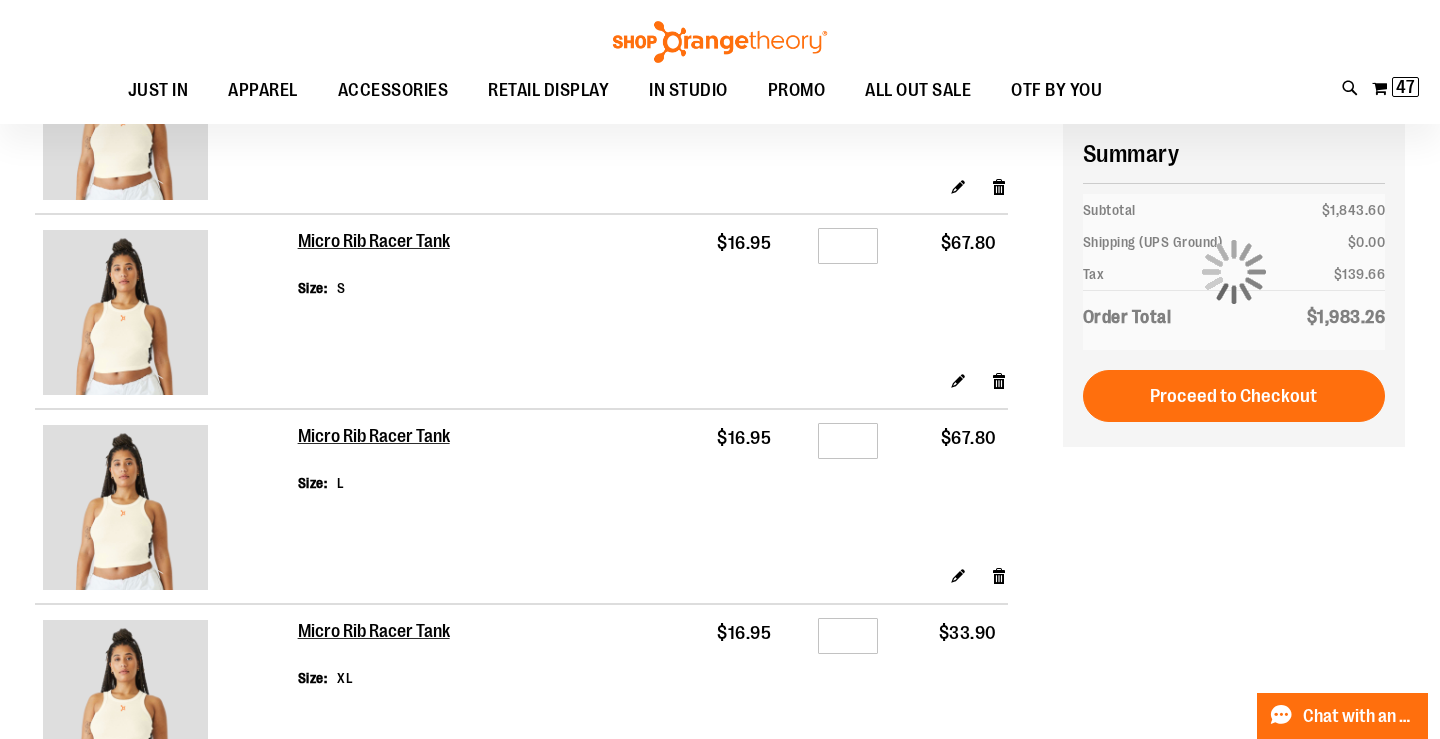 click on "Qty
*" at bounding box center [835, 682] 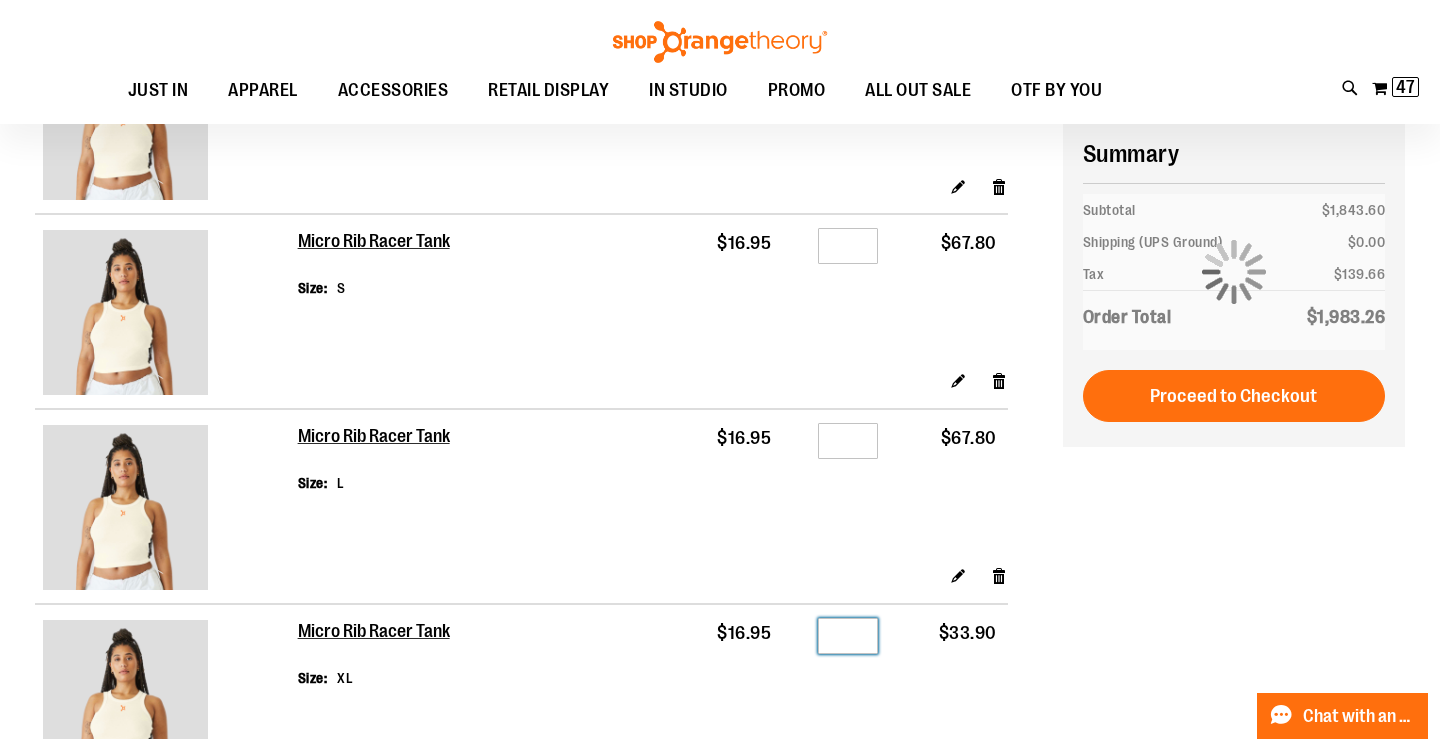 click on "*" at bounding box center (848, 636) 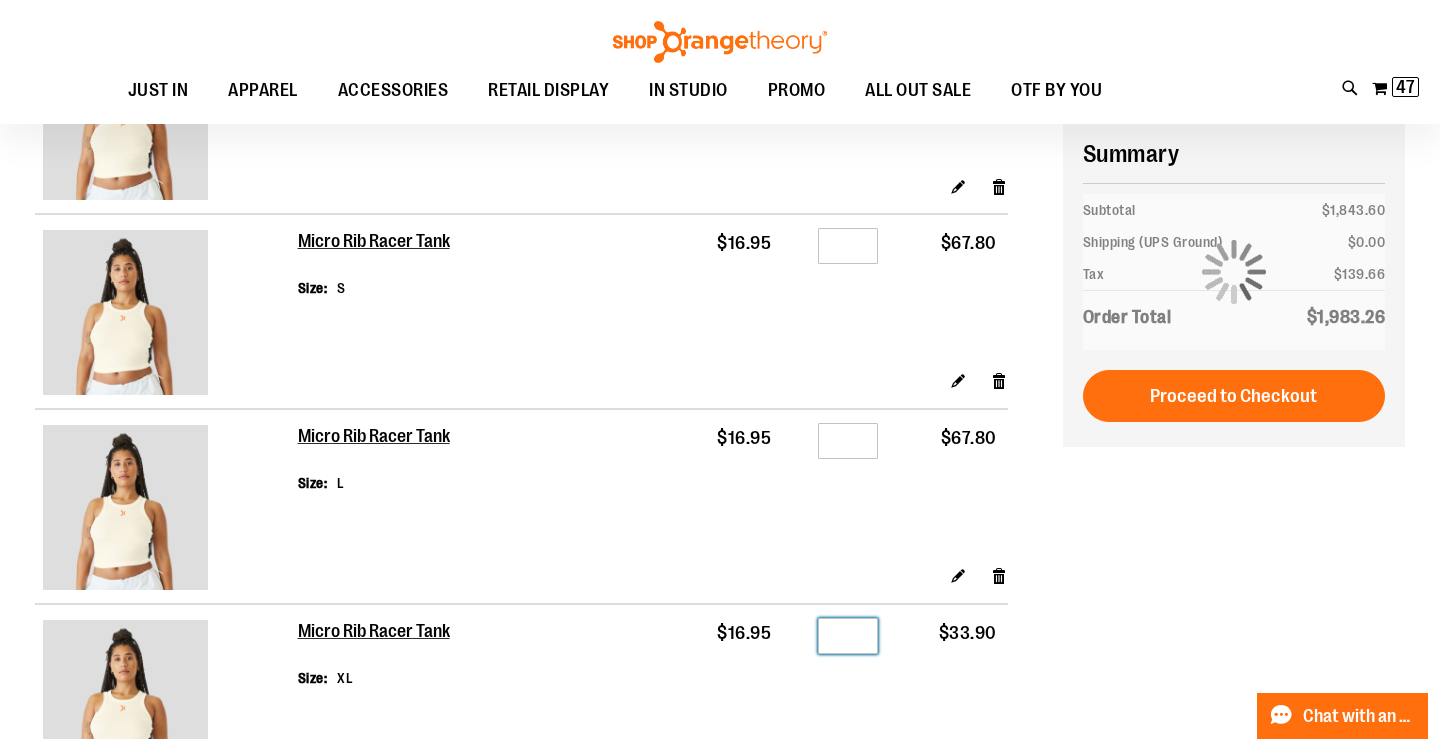 click on "*" at bounding box center (848, 636) 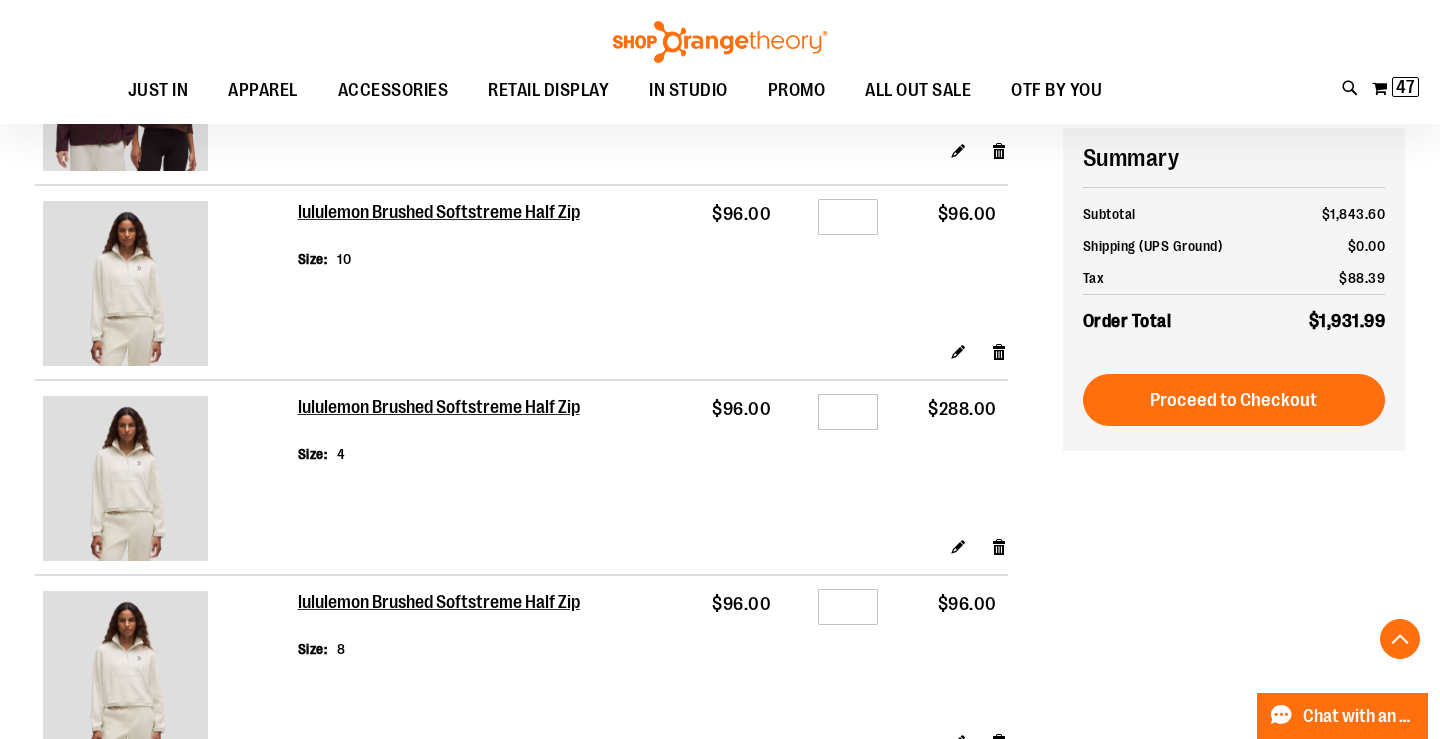 scroll, scrollTop: 1120, scrollLeft: 0, axis: vertical 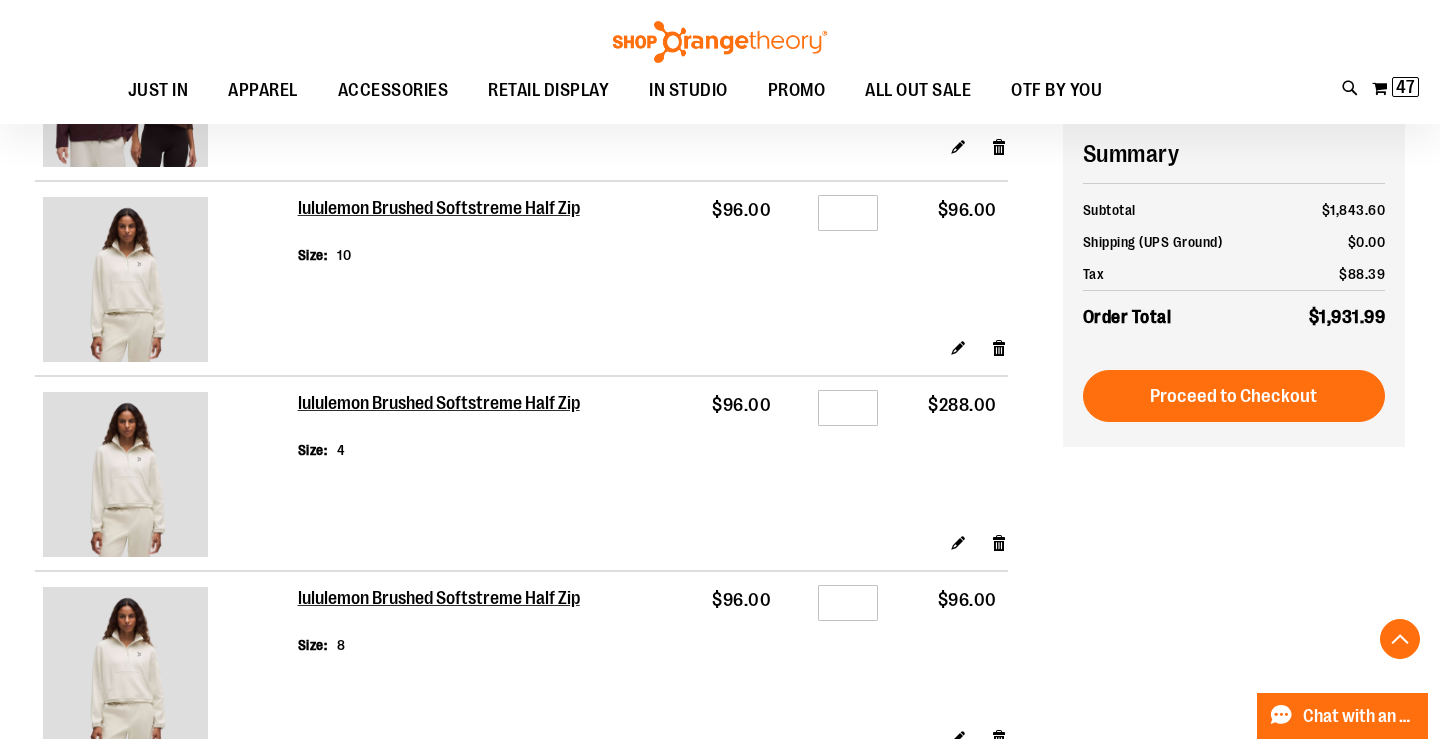 type on "*" 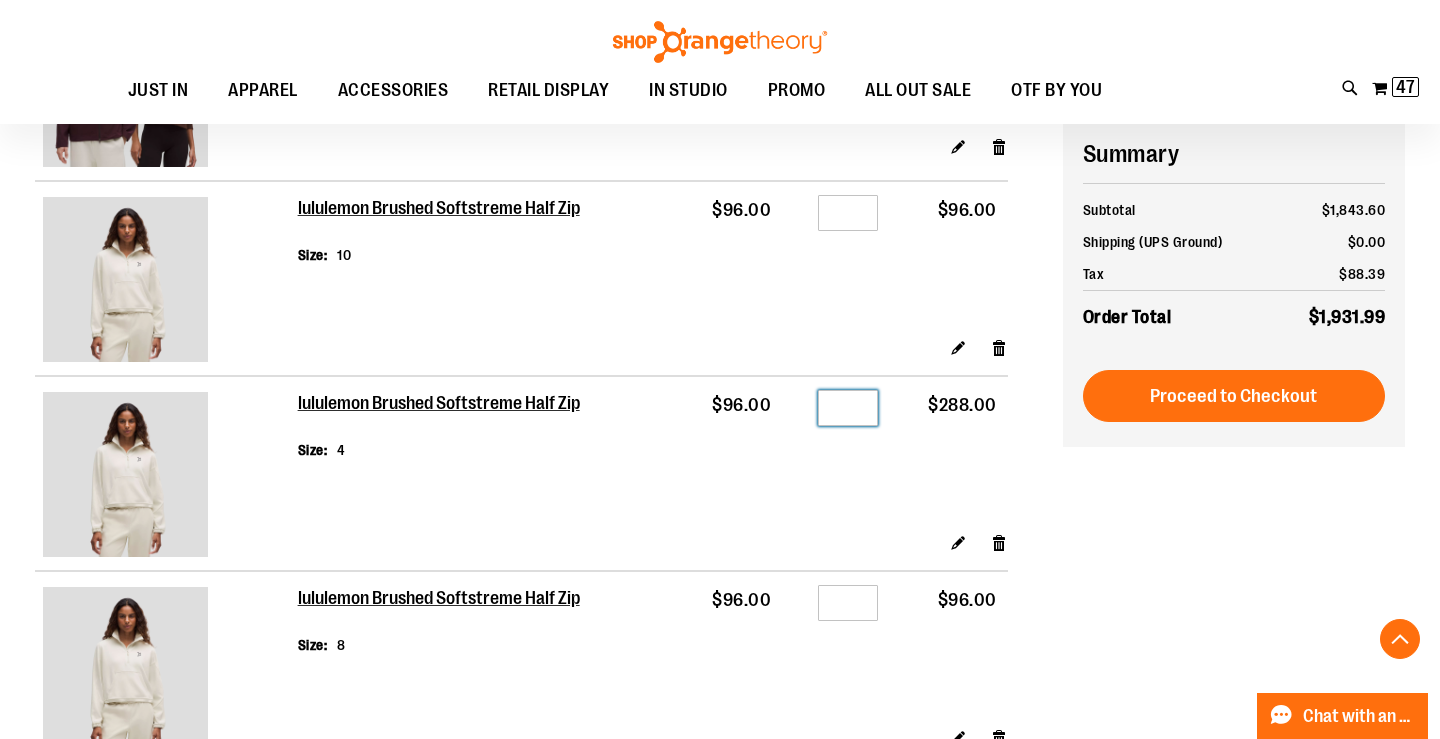 click on "*" at bounding box center (848, 408) 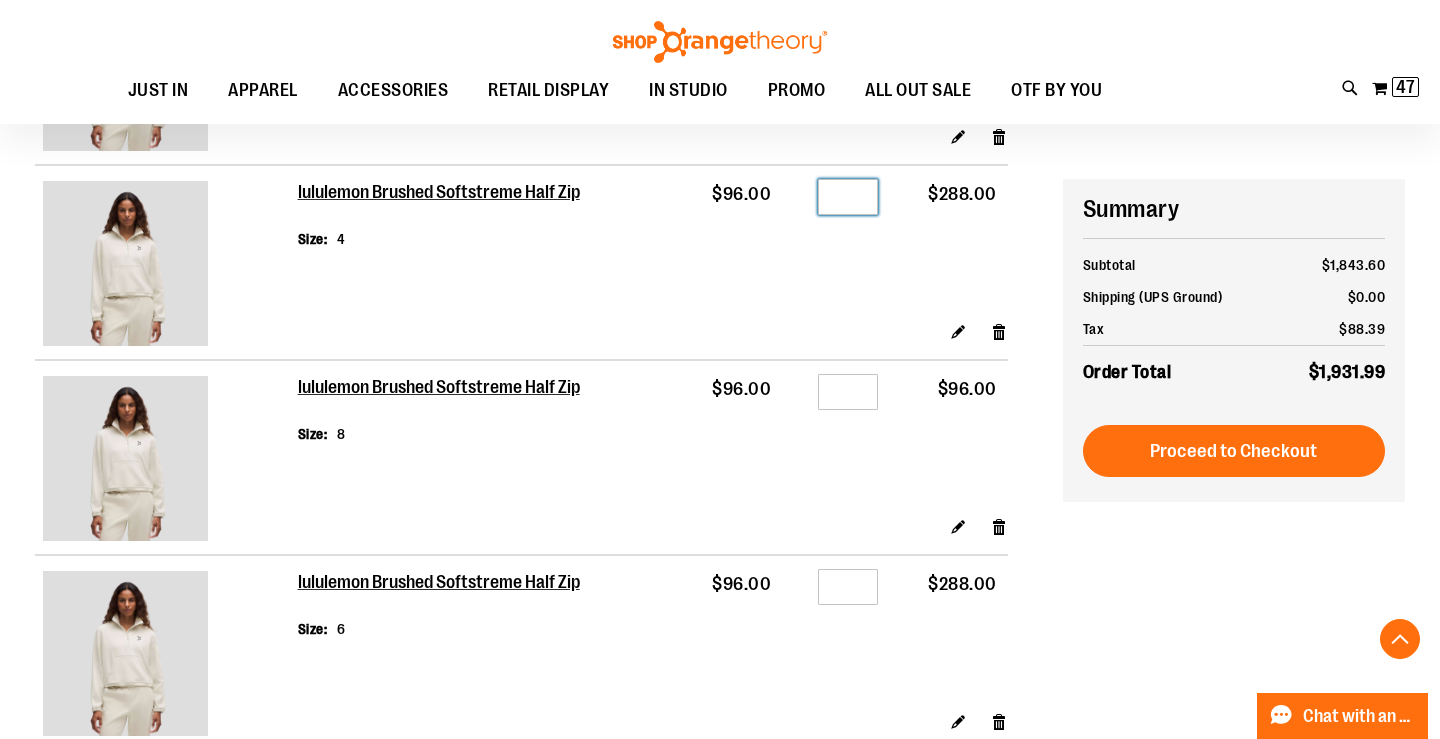 scroll, scrollTop: 1386, scrollLeft: 0, axis: vertical 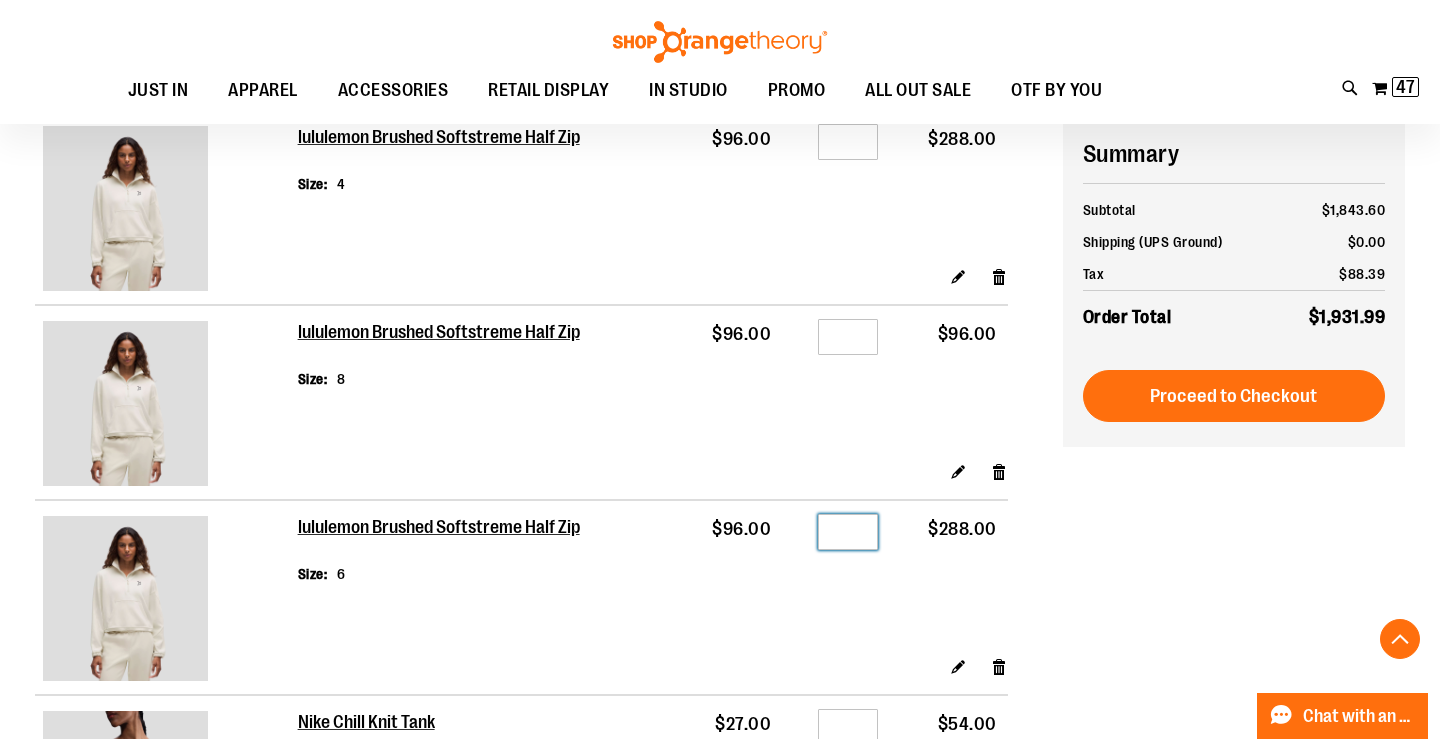 click on "*" at bounding box center (848, 532) 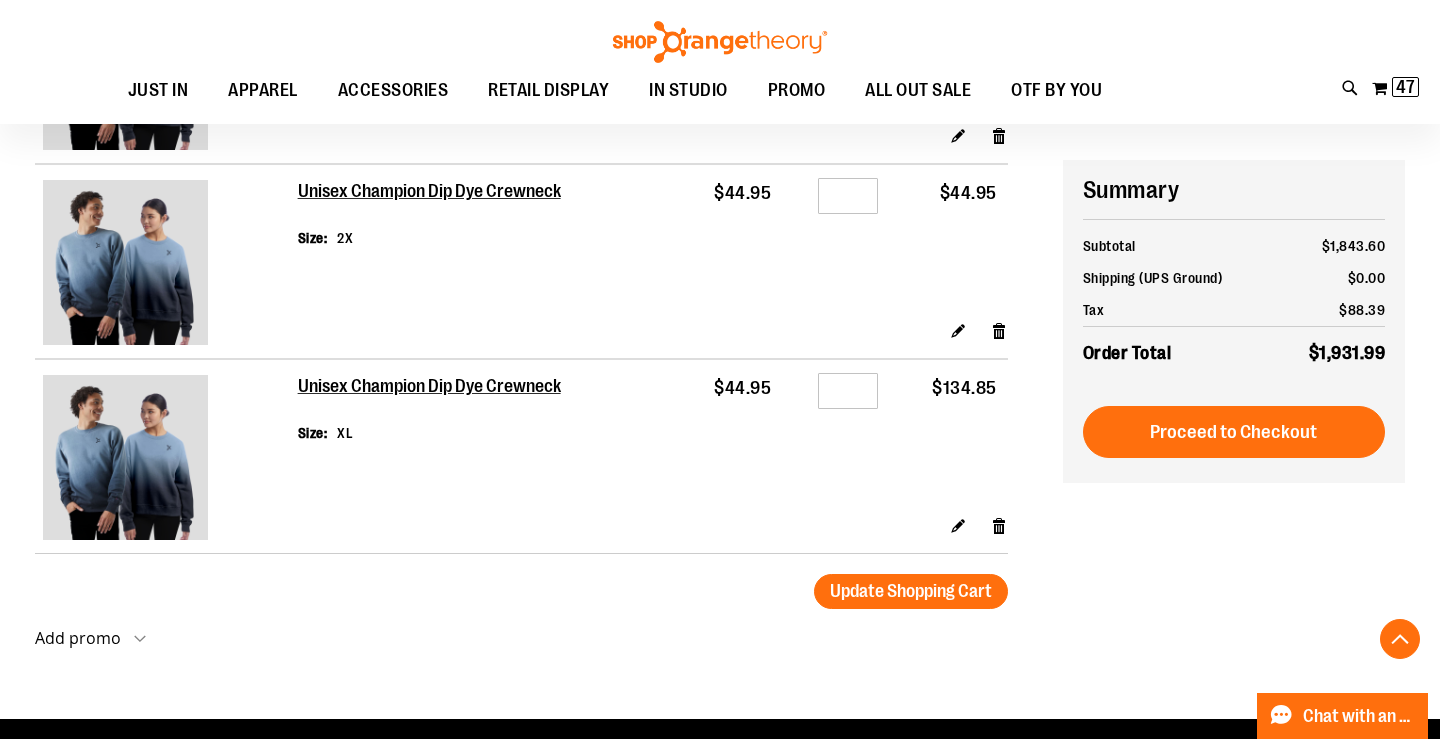 scroll, scrollTop: 3320, scrollLeft: 0, axis: vertical 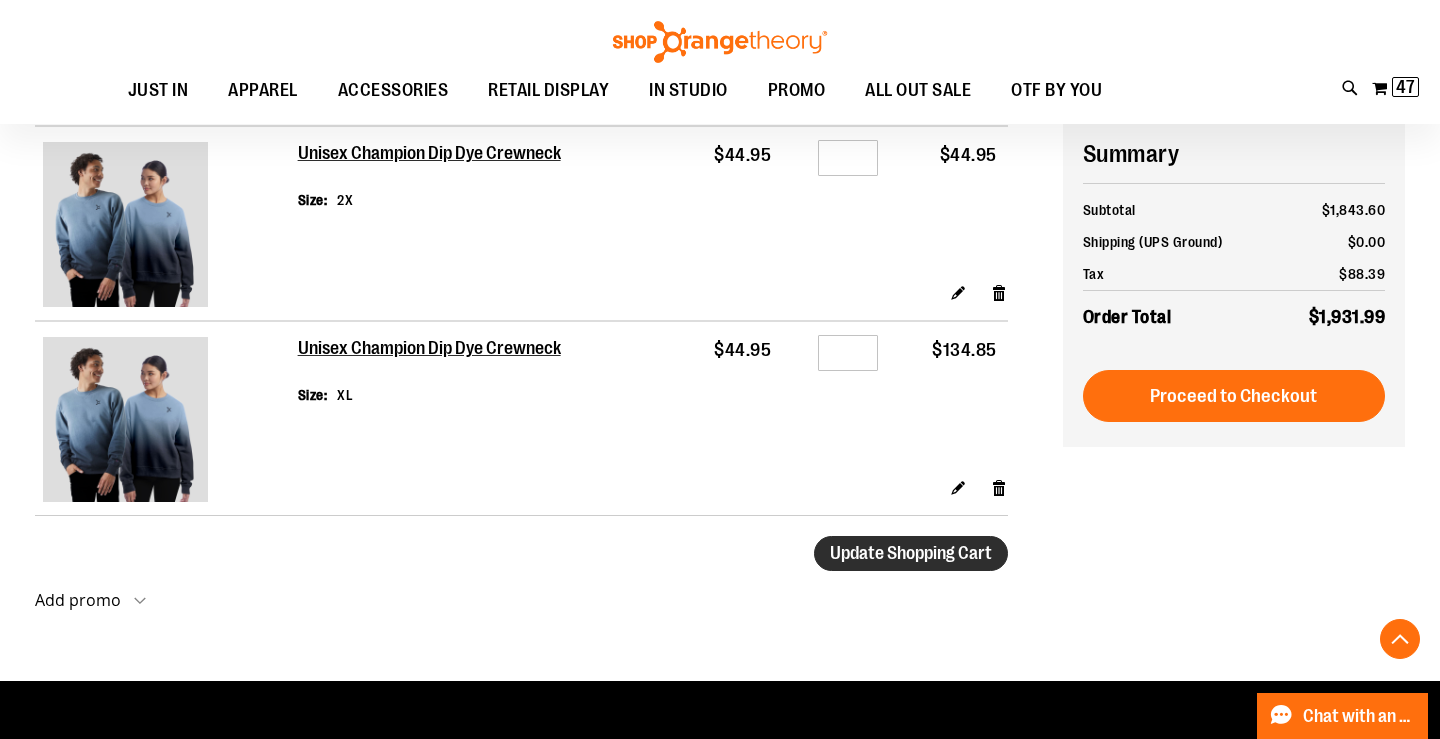 type on "*" 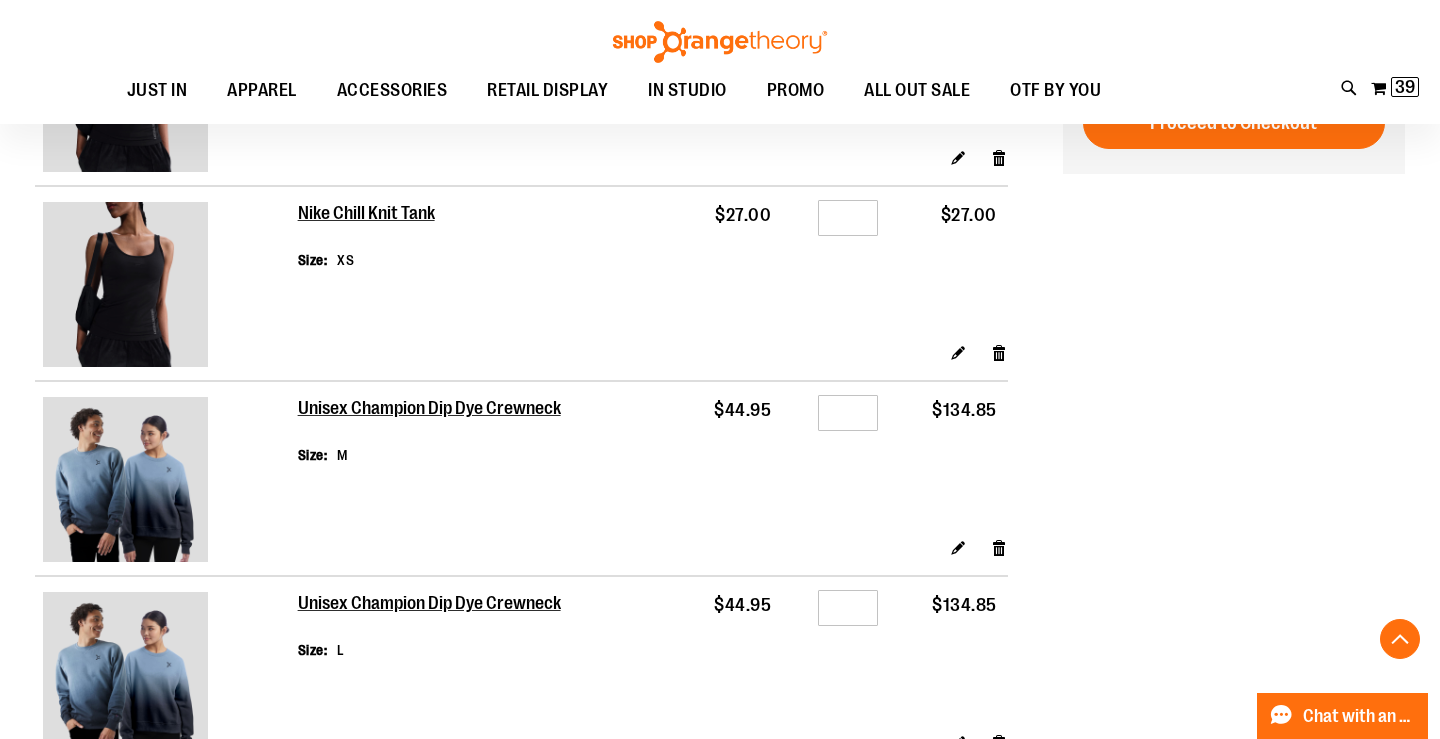scroll, scrollTop: 2655, scrollLeft: 0, axis: vertical 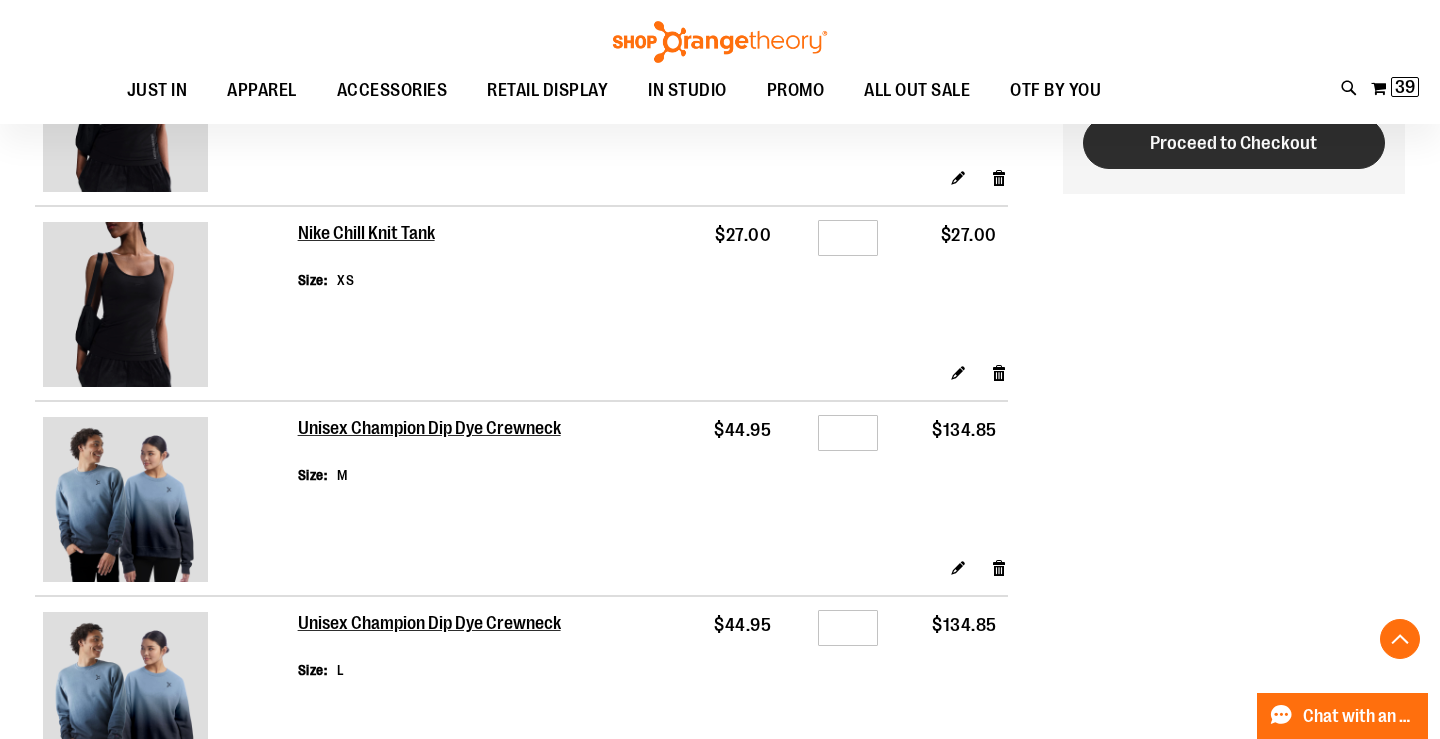 click on "Proceed to Checkout" at bounding box center (1233, 143) 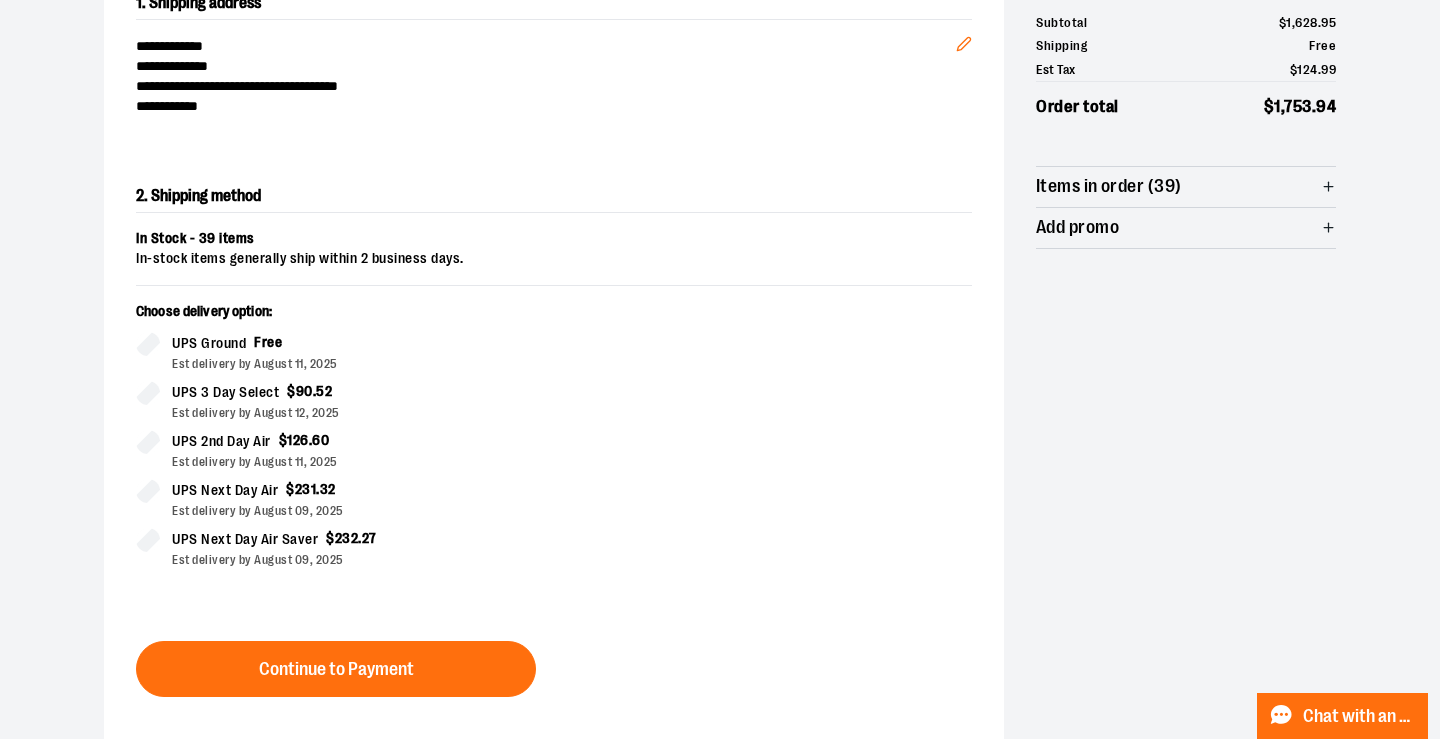 scroll, scrollTop: 279, scrollLeft: 0, axis: vertical 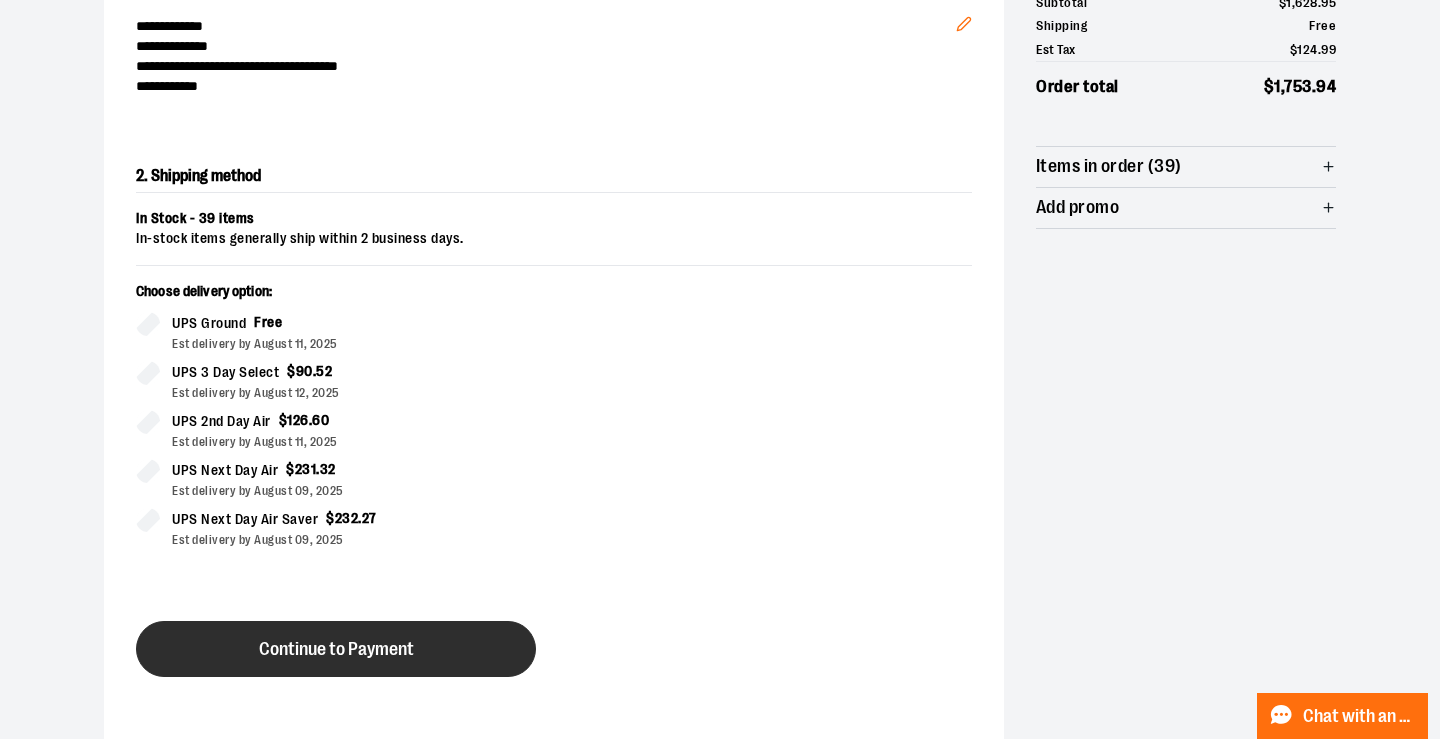 click on "Continue to Payment" at bounding box center (336, 649) 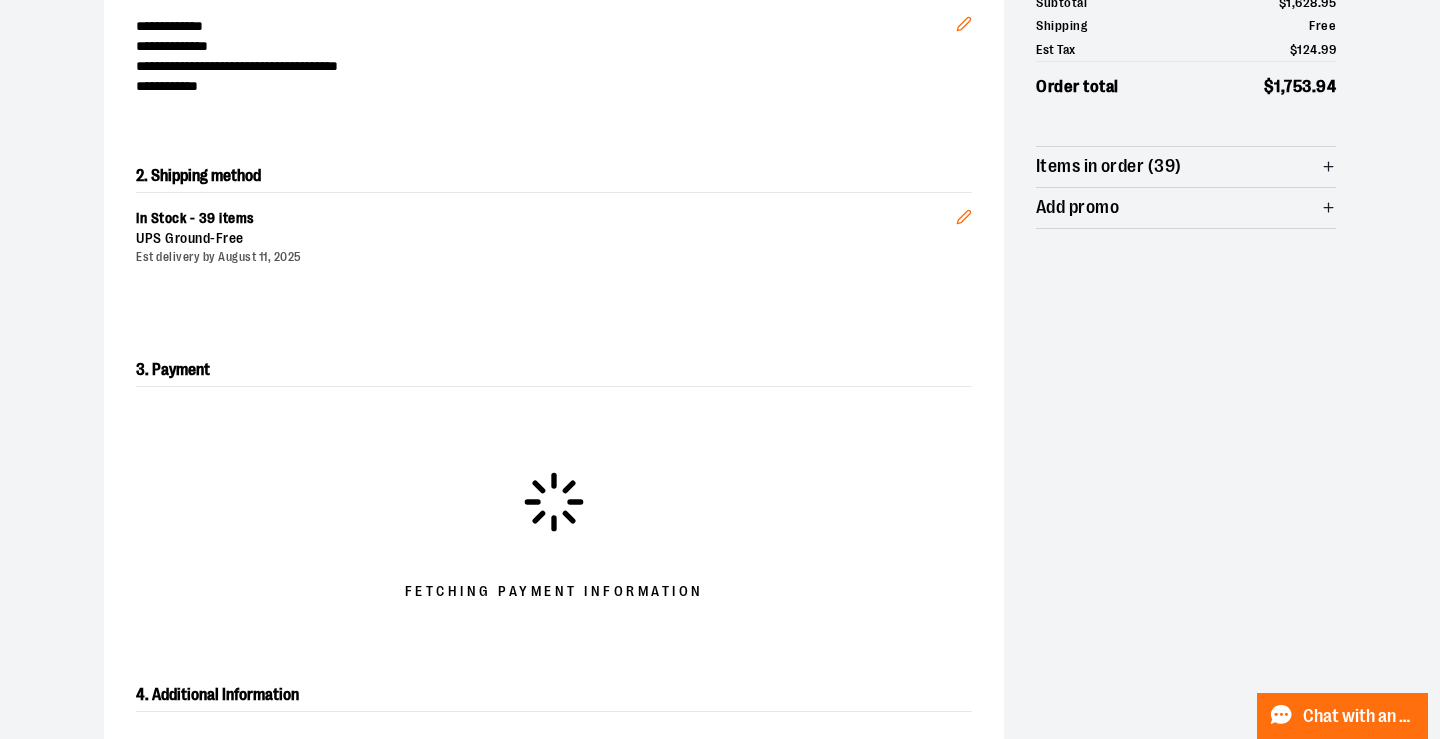 click on "Items in order (39)" at bounding box center [1186, 167] 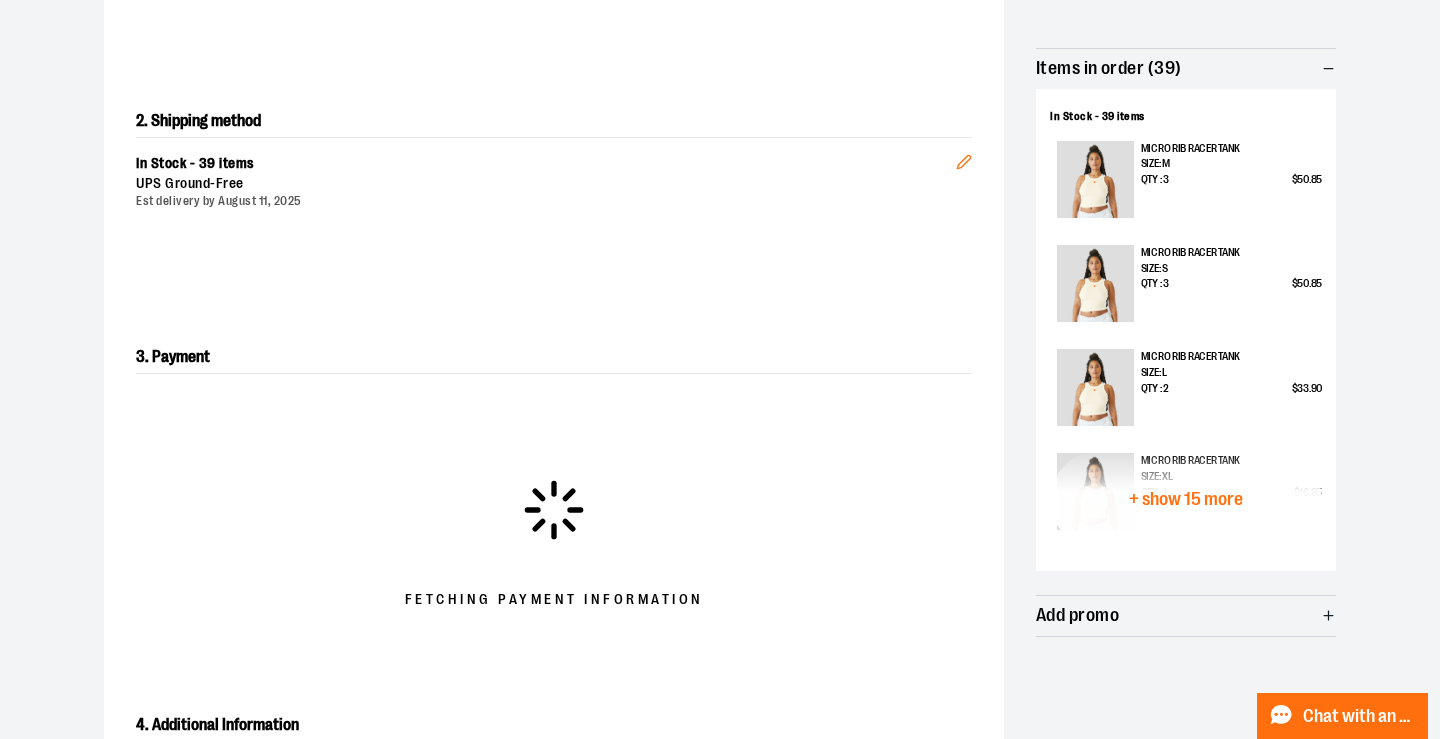 scroll, scrollTop: 379, scrollLeft: 0, axis: vertical 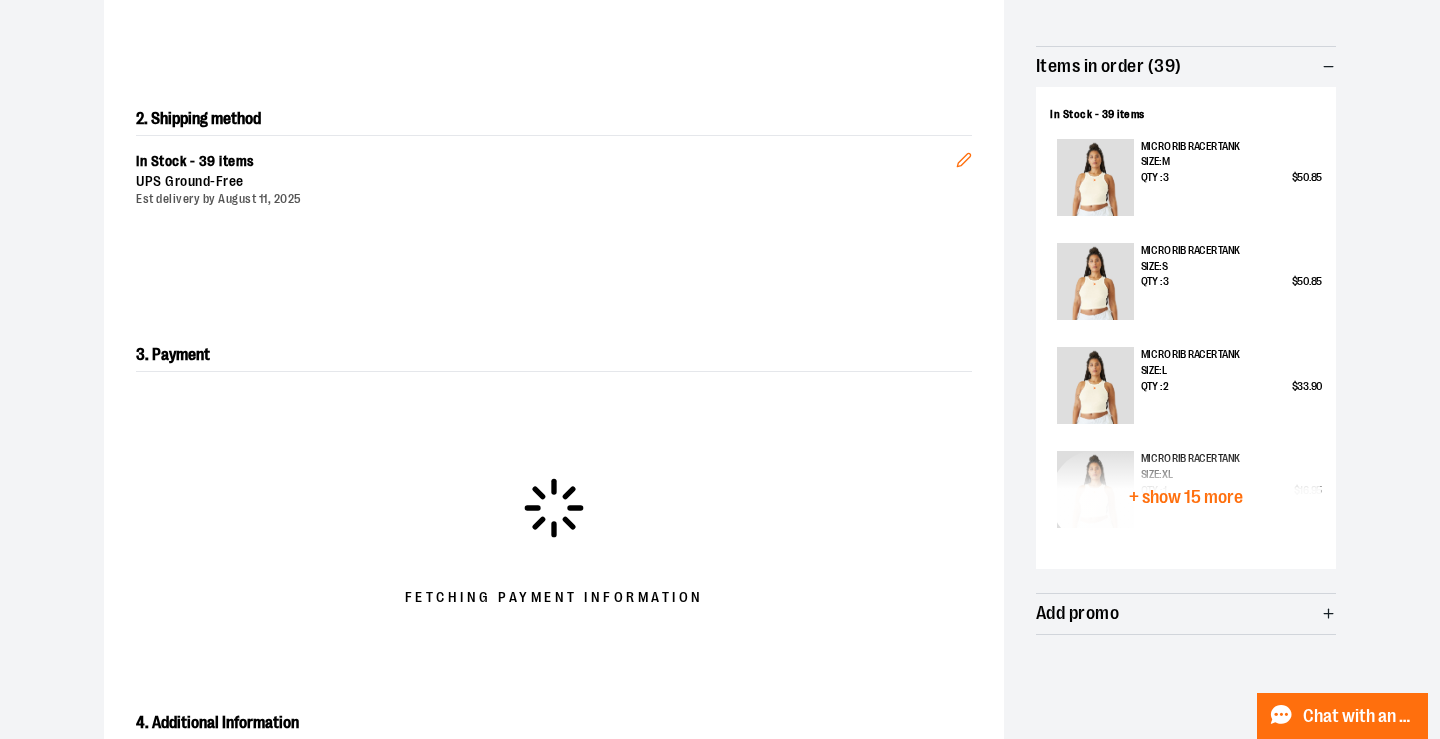 click on "+ show 15 more" at bounding box center [1186, 497] 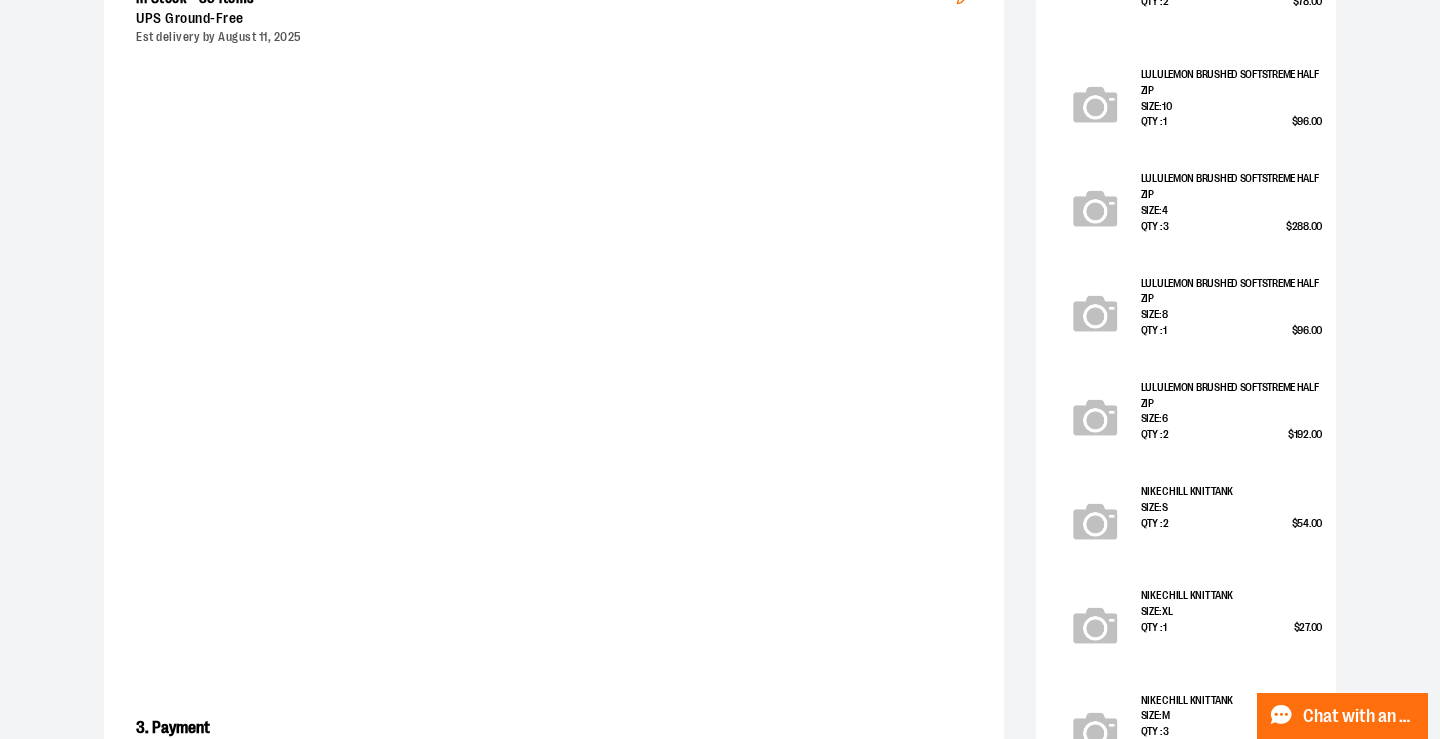 scroll, scrollTop: 1077, scrollLeft: 0, axis: vertical 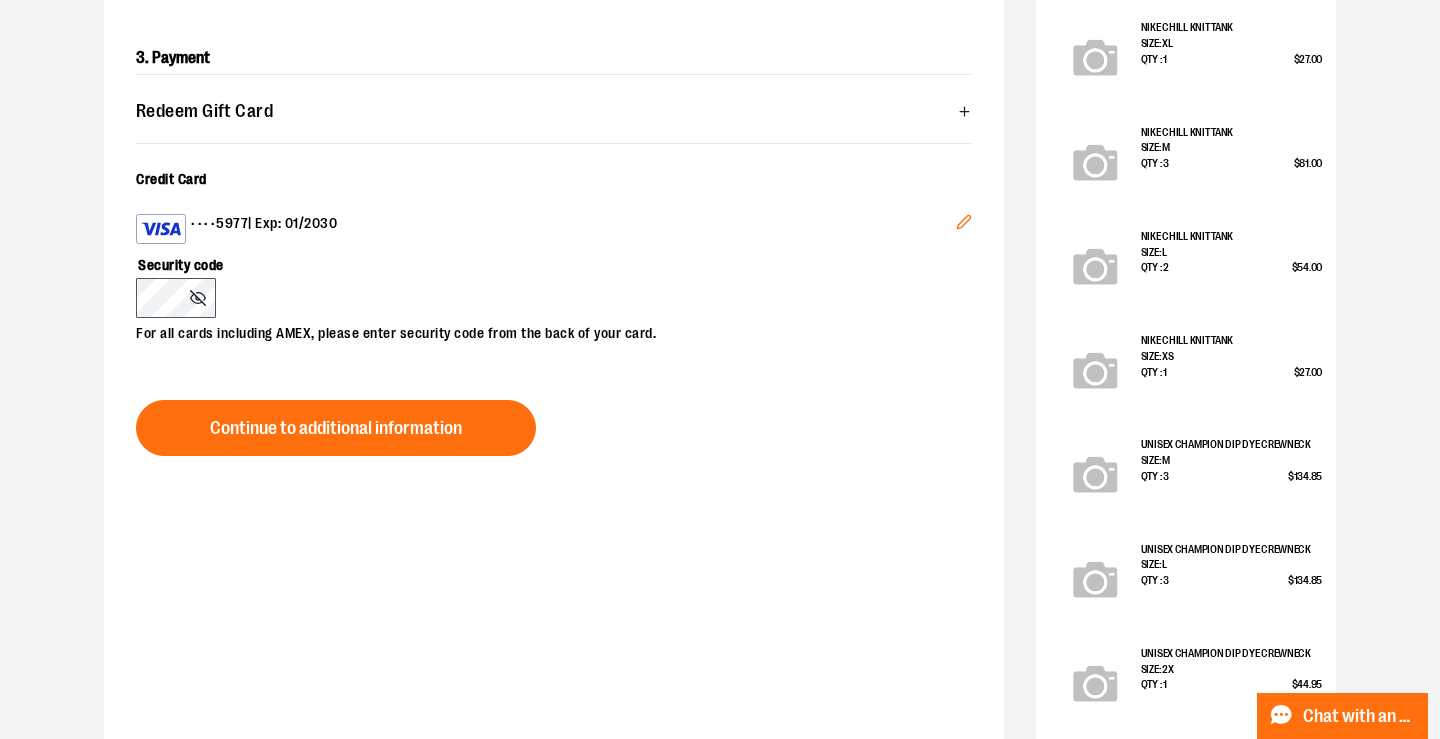click on "3. Payment Redeem Gift Card Card number * Pin number * Apply gift card Cancel Credit Card   ••••  [CARD_NUMBER]  | Exp:   01/2030 Edit Security code For all cards including AMEX, please enter security code from the back of your card. Continue to additional information" at bounding box center (554, 512) 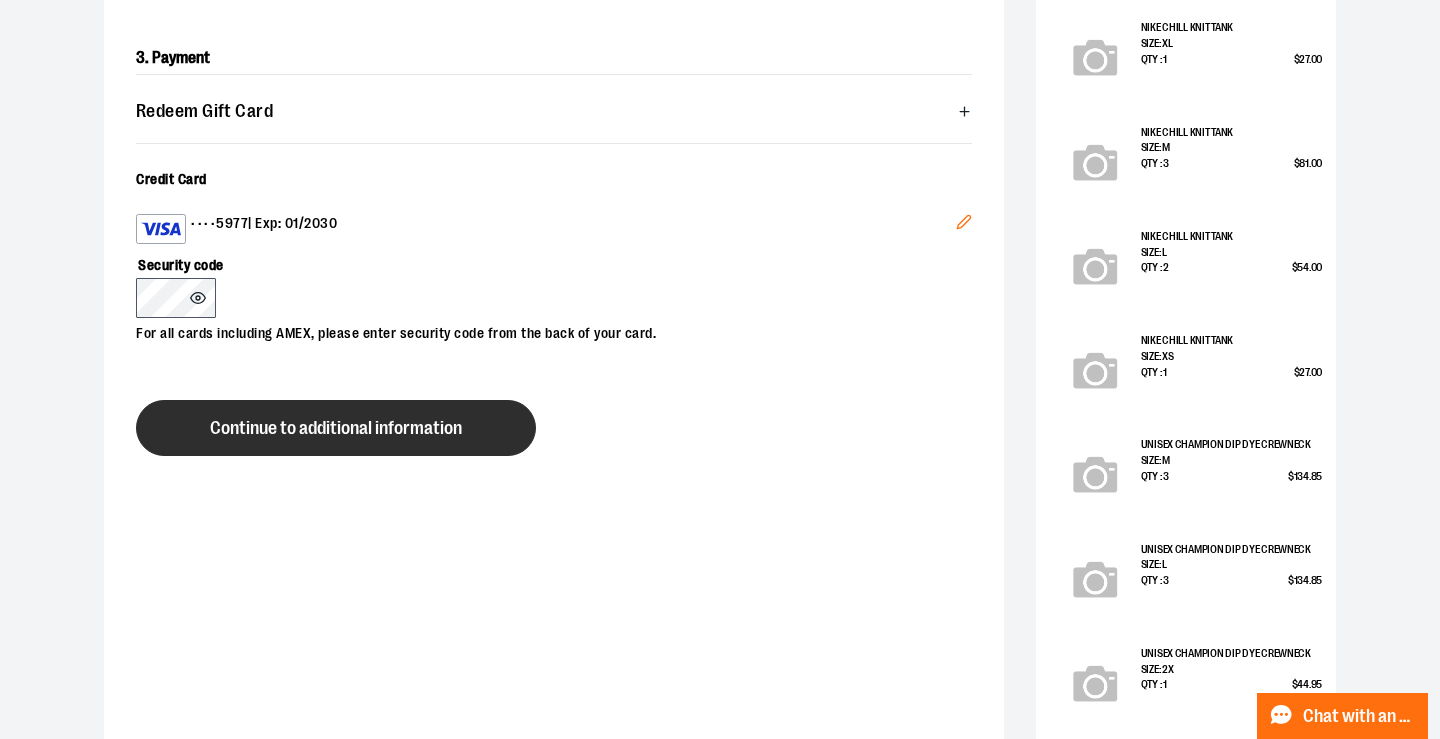 click on "Continue to additional information" at bounding box center [336, 428] 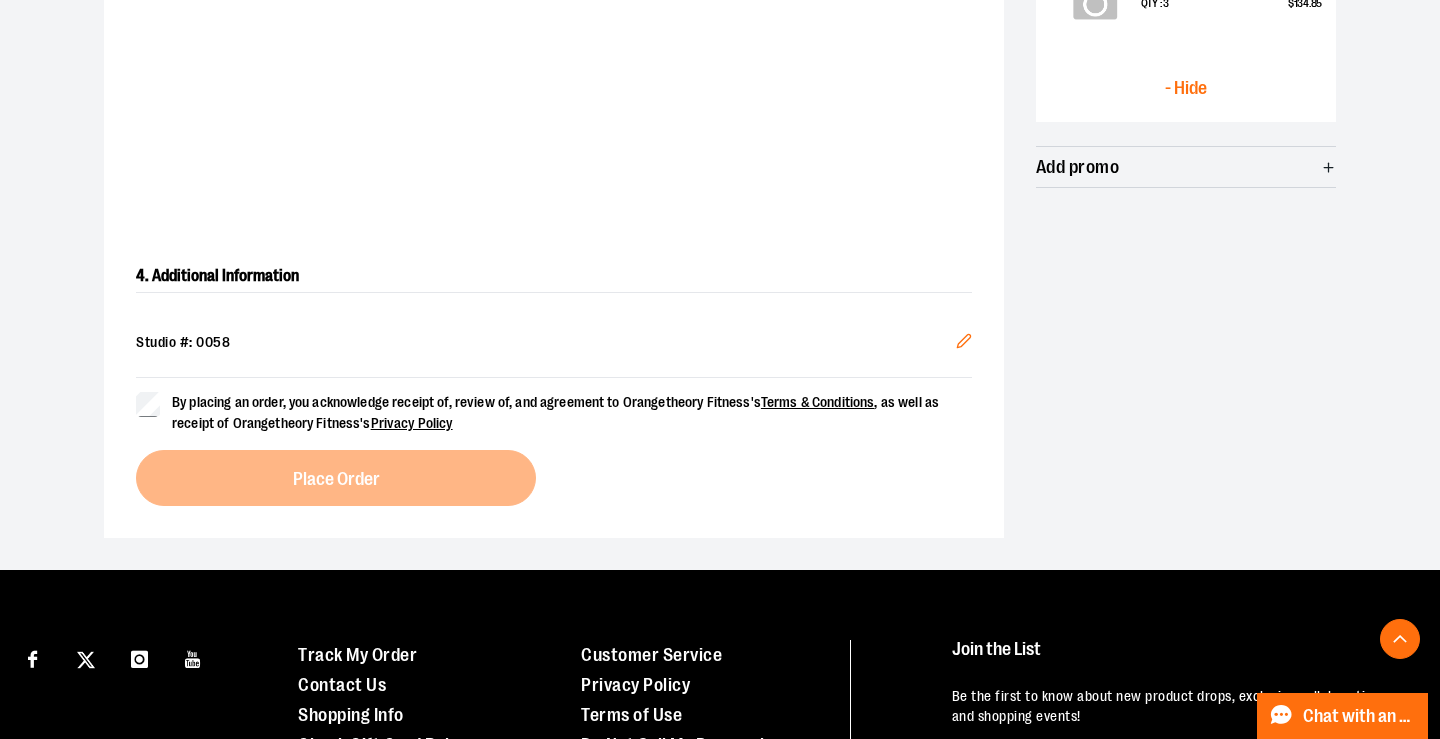 scroll, scrollTop: 2398, scrollLeft: 0, axis: vertical 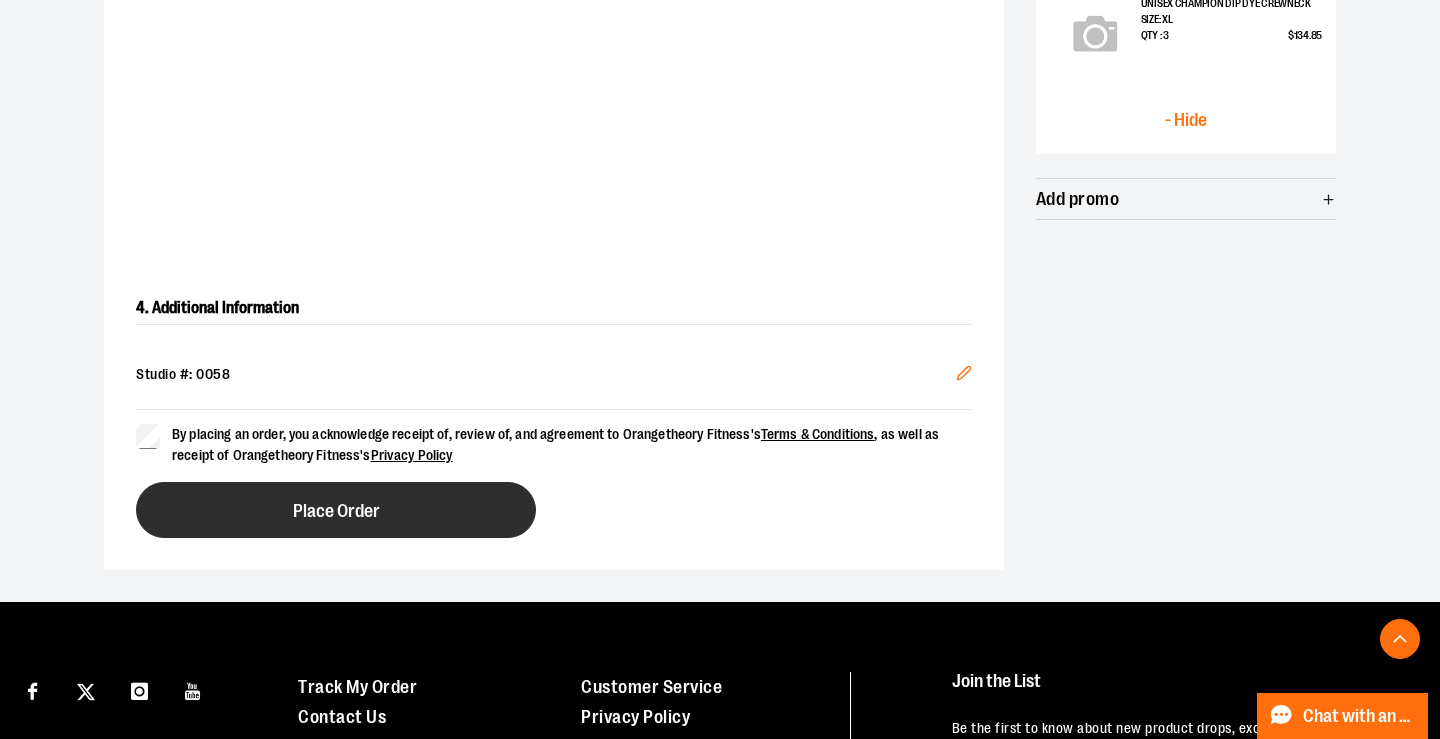 click on "Place Order" at bounding box center (336, 510) 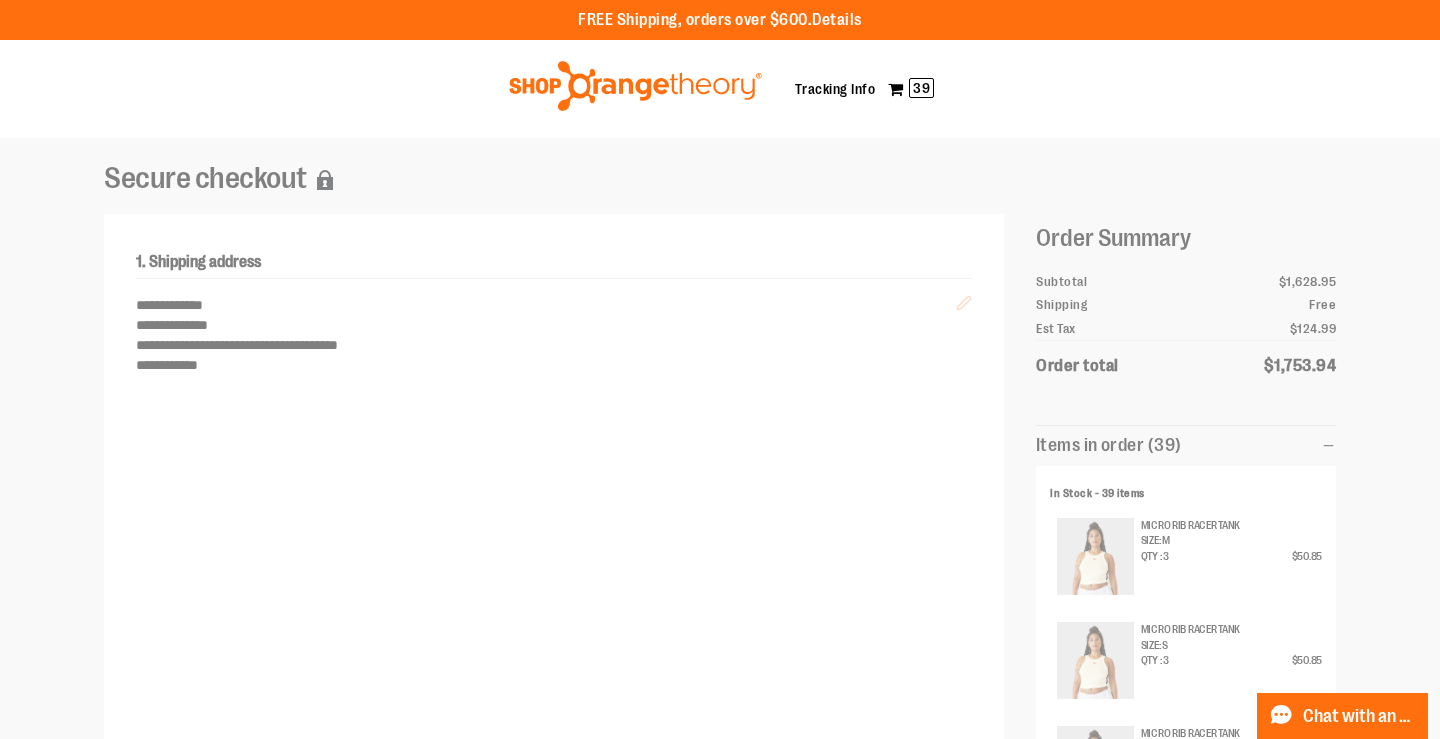 scroll, scrollTop: 0, scrollLeft: 0, axis: both 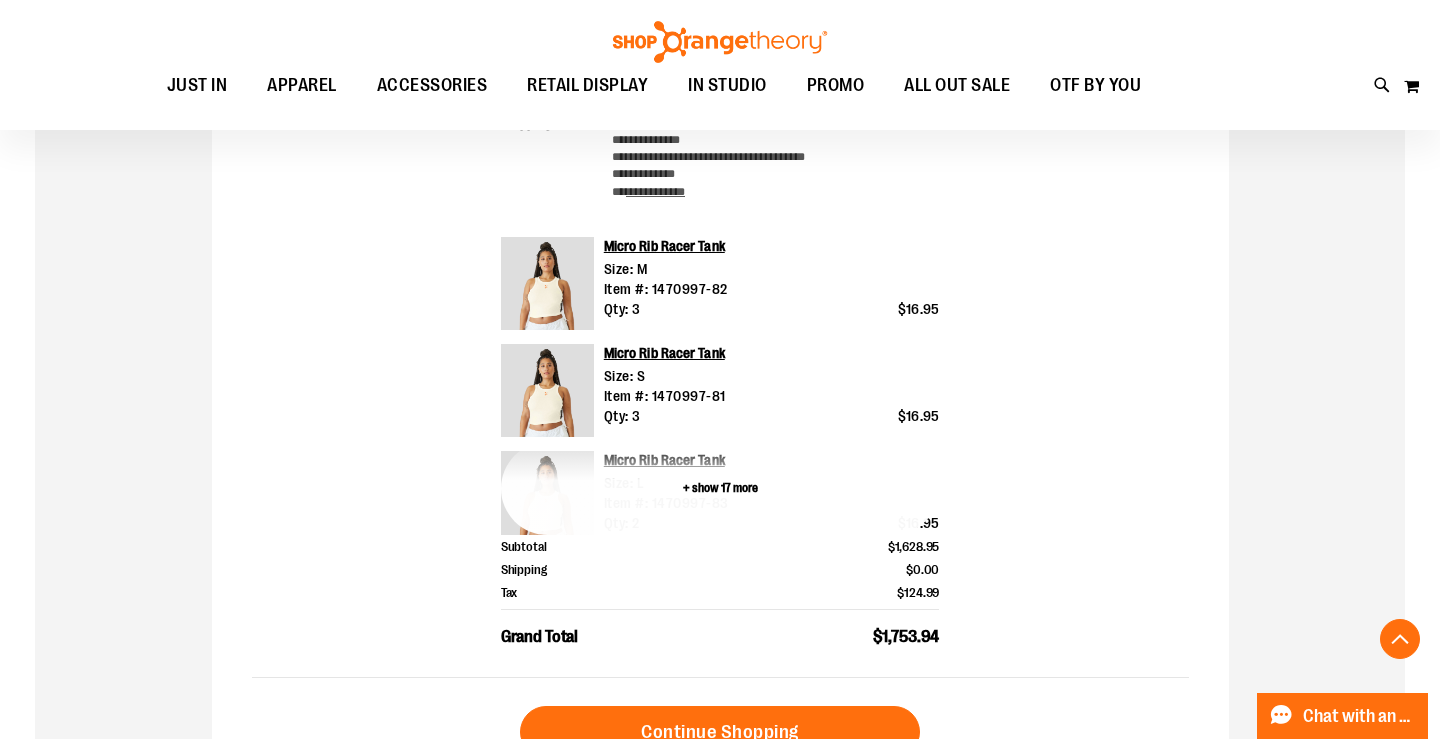 click on "+ show 17 more" at bounding box center (720, 488) 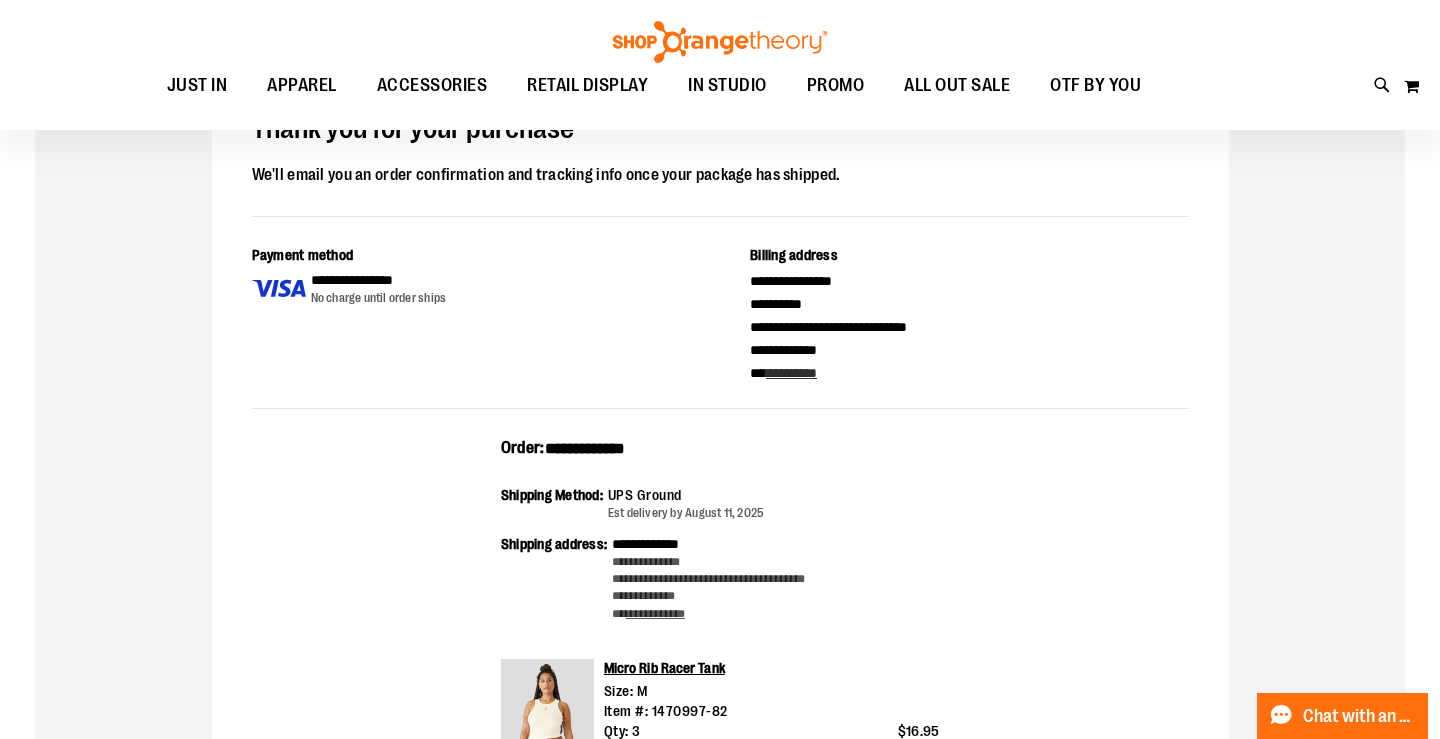 scroll, scrollTop: 48, scrollLeft: 0, axis: vertical 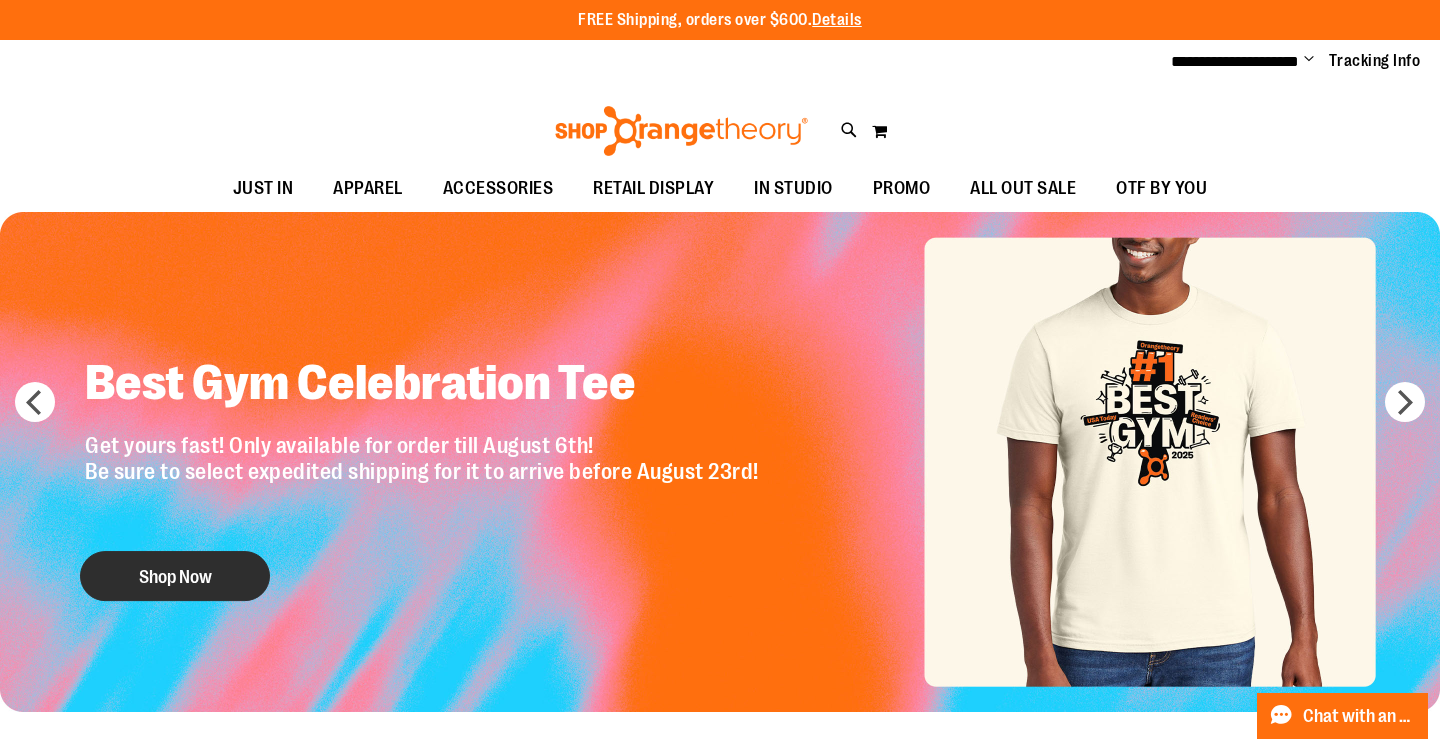 click on "Shop Now" at bounding box center (175, 576) 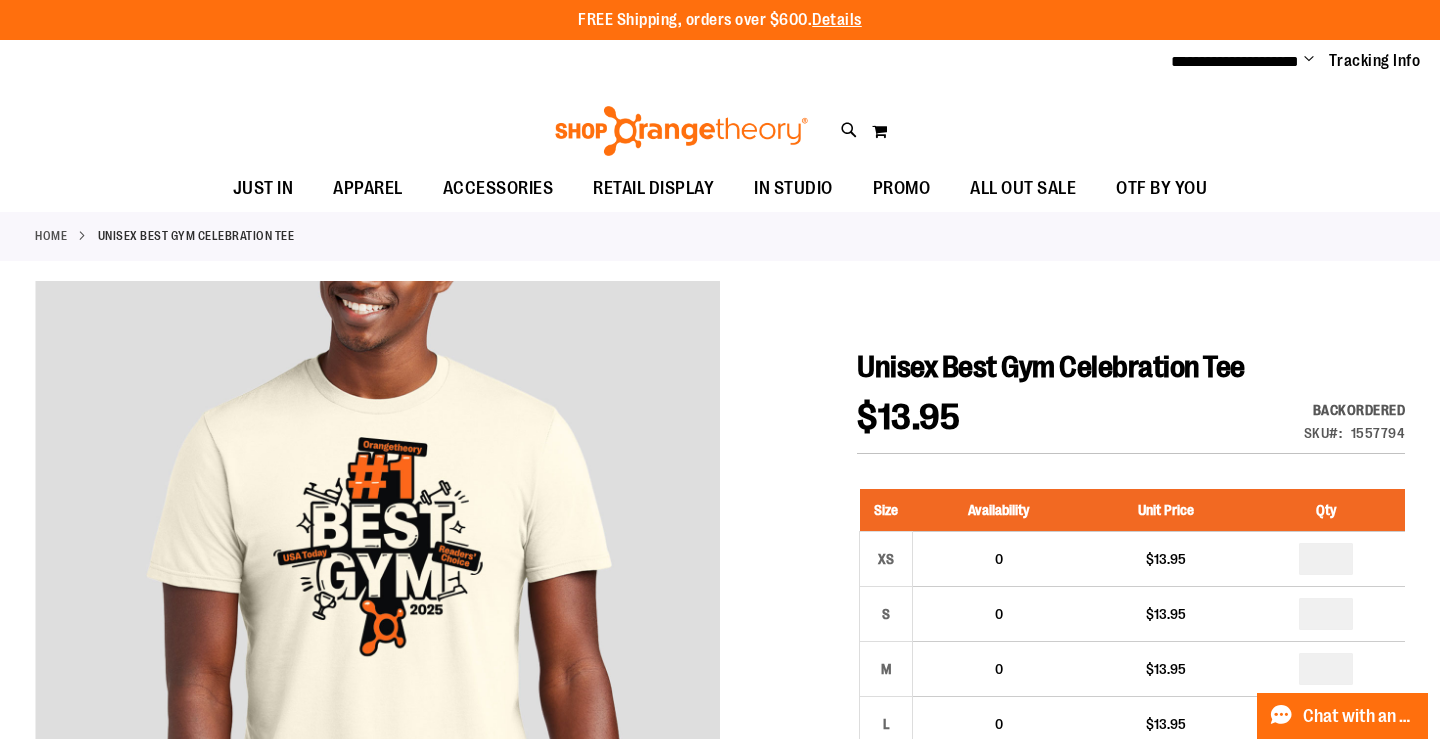 scroll, scrollTop: 106, scrollLeft: 0, axis: vertical 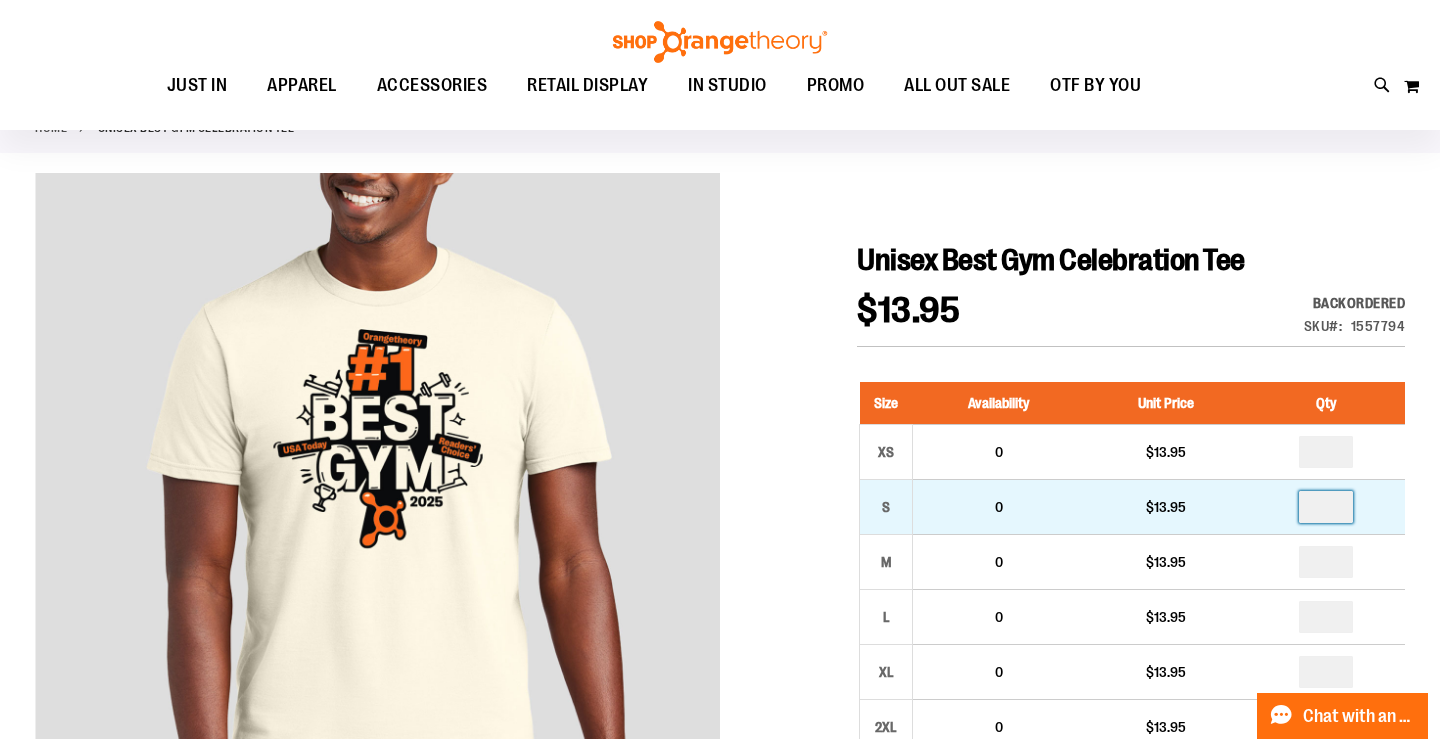 drag, startPoint x: 1338, startPoint y: 495, endPoint x: 1238, endPoint y: 494, distance: 100.005 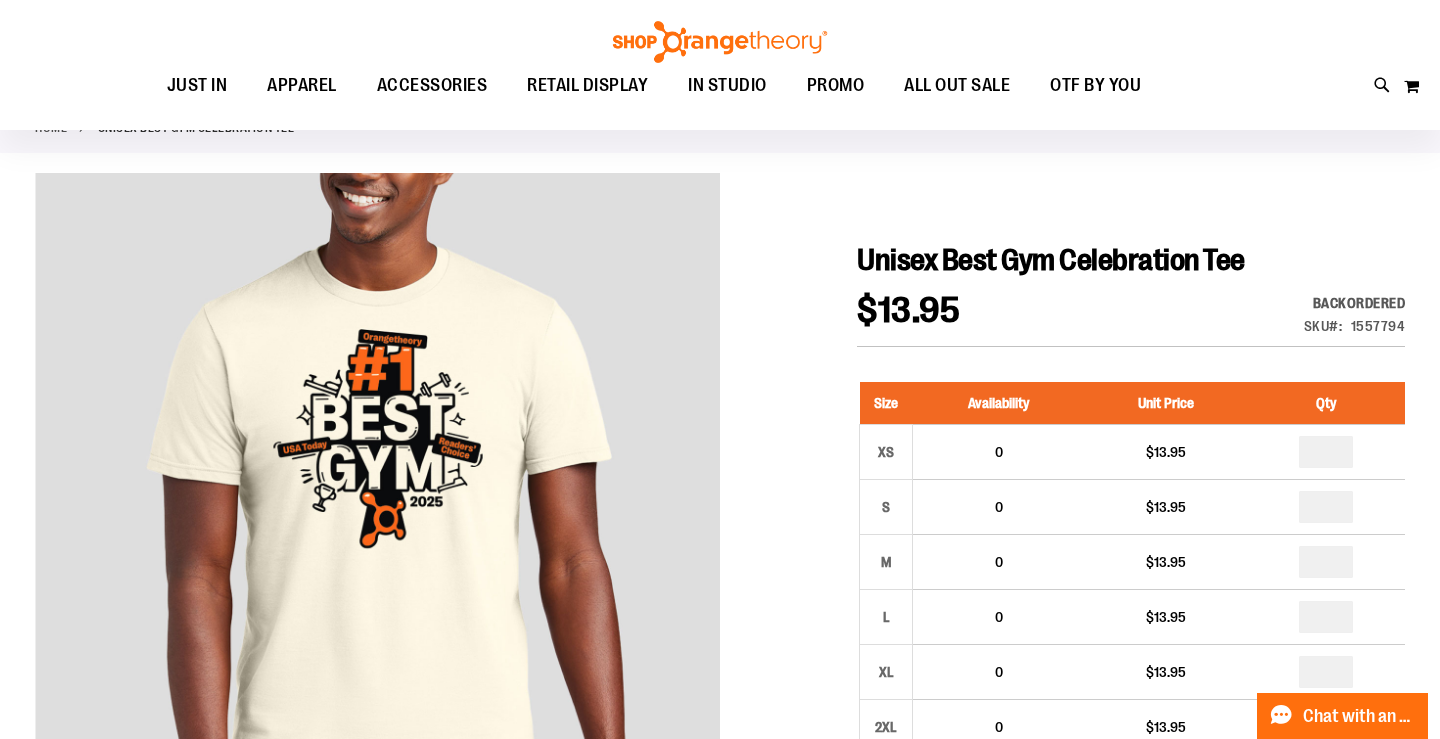 type on "*" 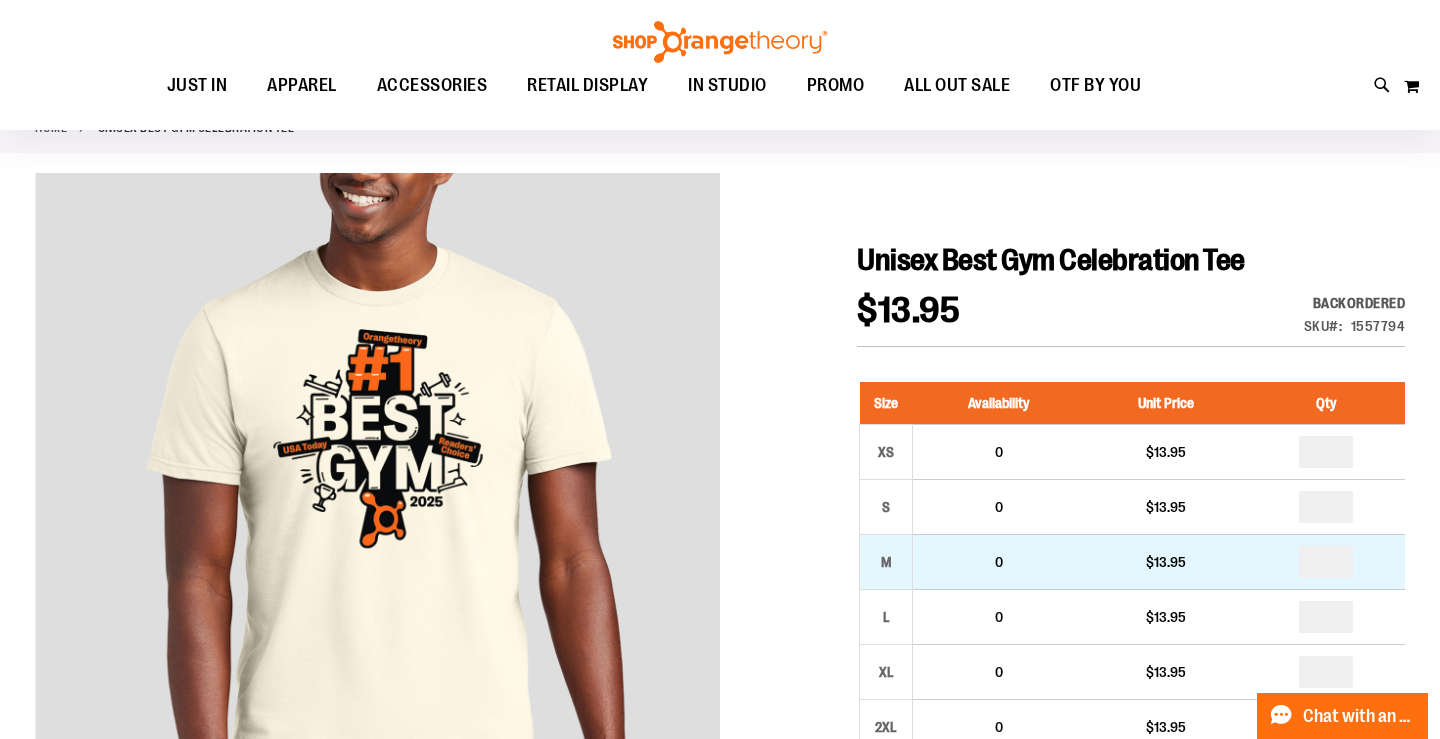drag, startPoint x: 1346, startPoint y: 566, endPoint x: 1213, endPoint y: 566, distance: 133 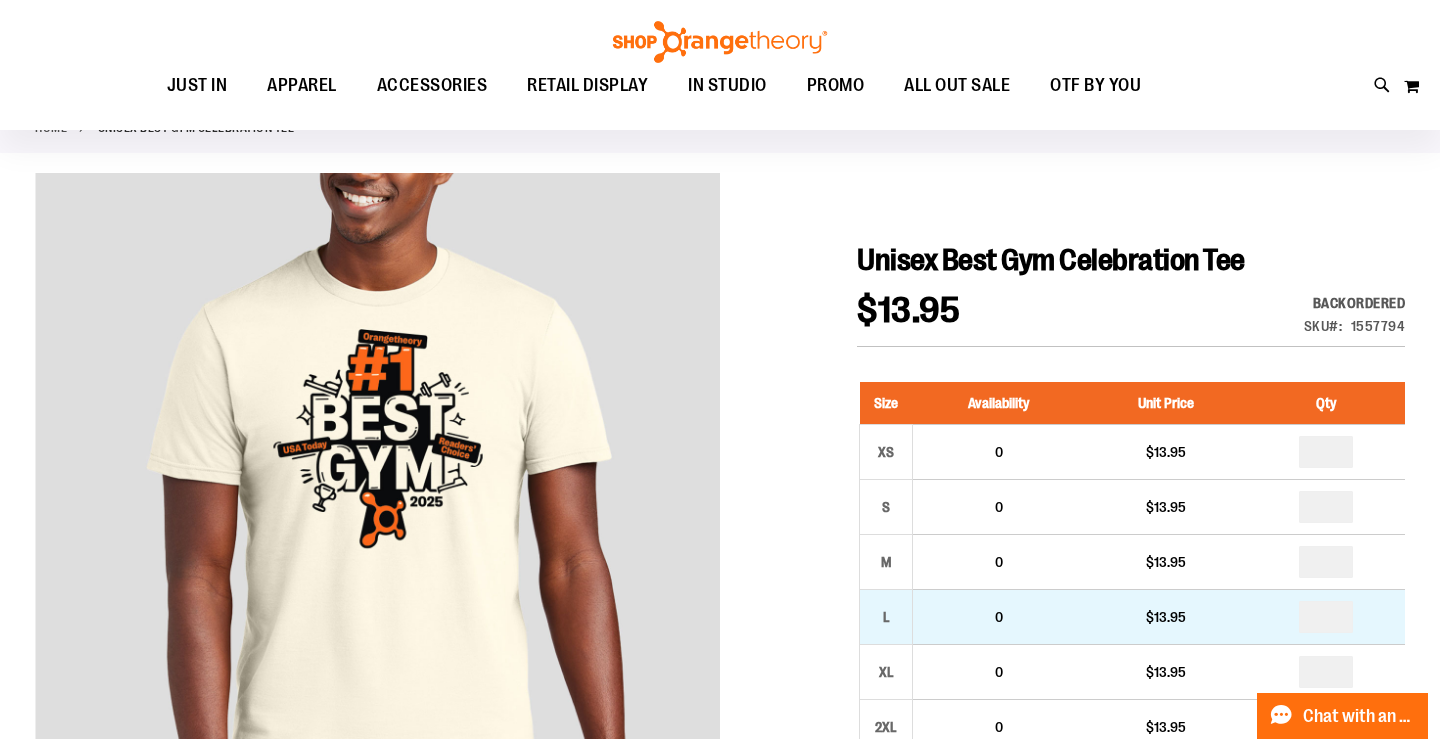 drag, startPoint x: 1353, startPoint y: 615, endPoint x: 1139, endPoint y: 615, distance: 214 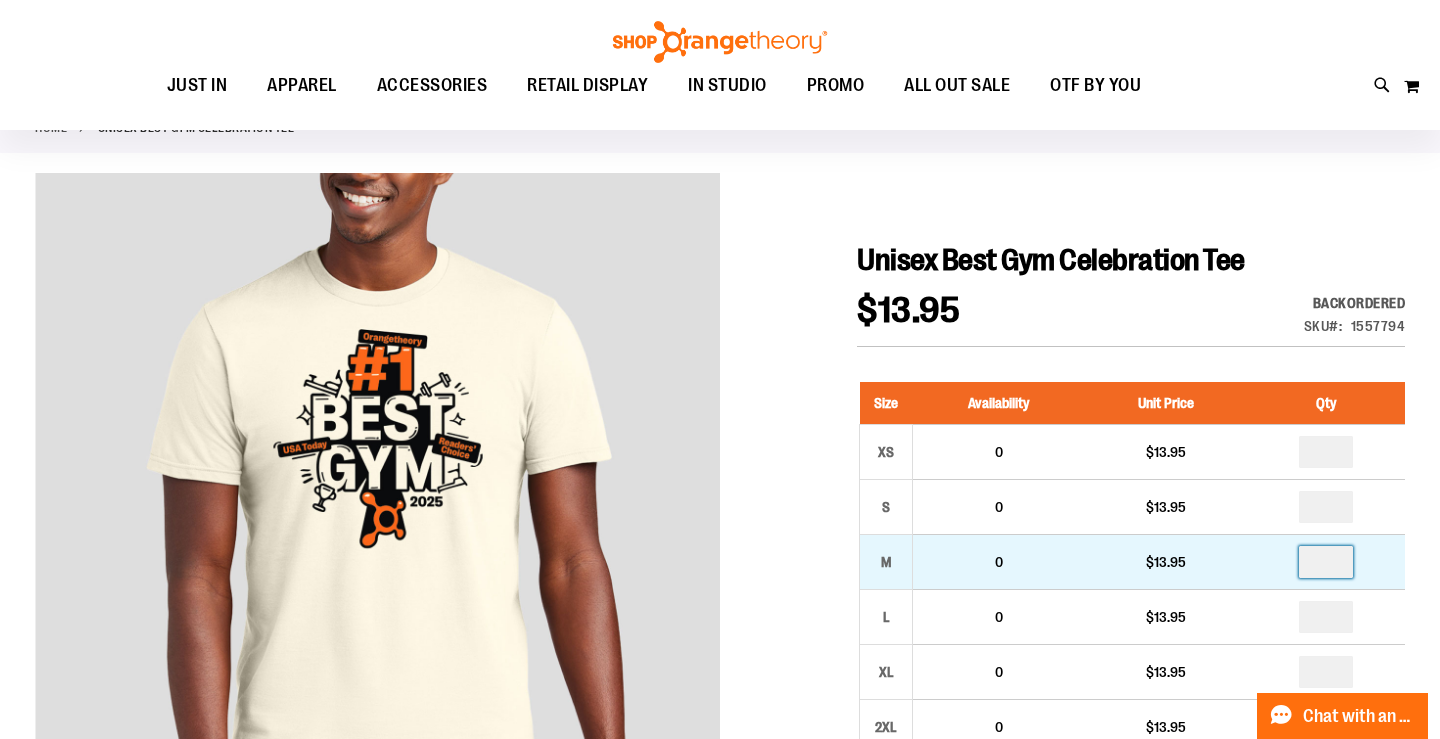 drag, startPoint x: 1353, startPoint y: 562, endPoint x: 1316, endPoint y: 562, distance: 37 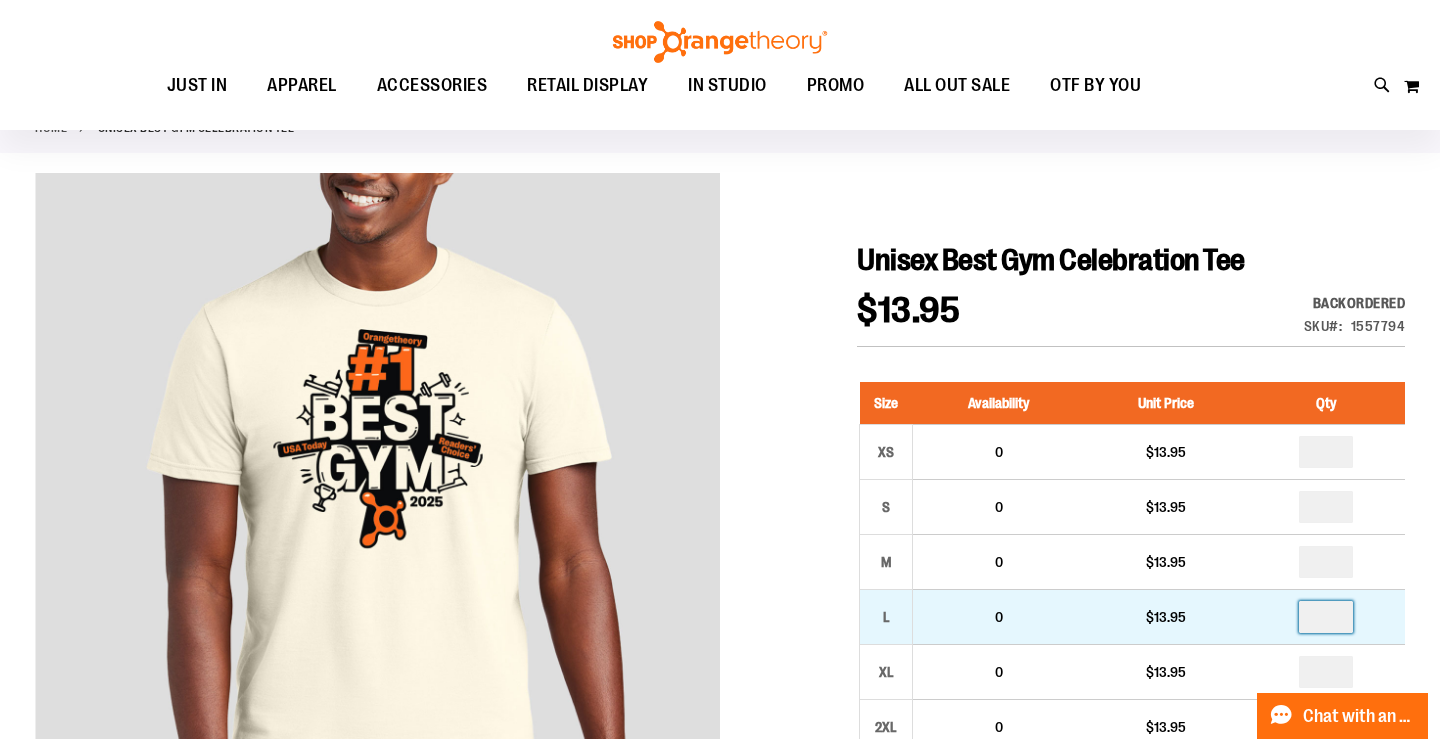 drag, startPoint x: 1347, startPoint y: 614, endPoint x: 1229, endPoint y: 614, distance: 118 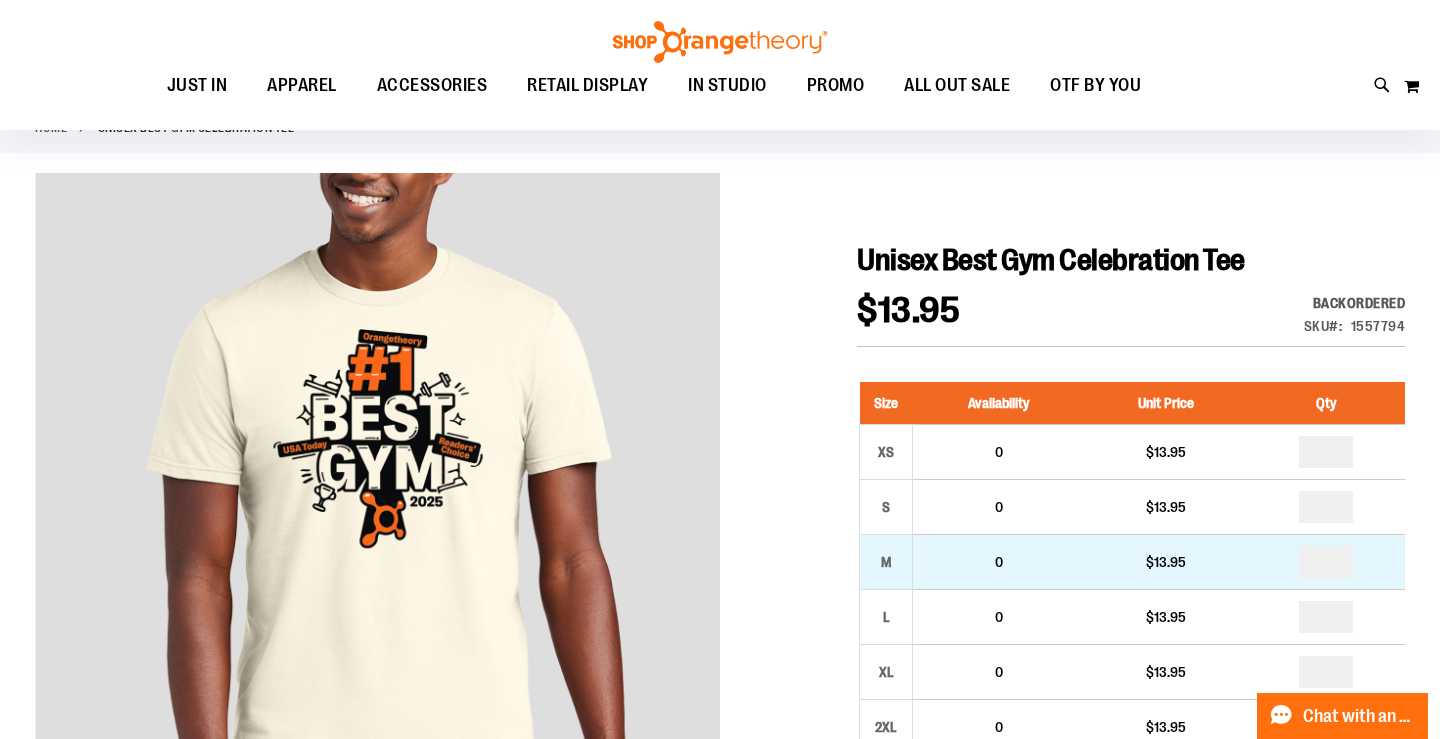 drag, startPoint x: 1353, startPoint y: 567, endPoint x: 1274, endPoint y: 567, distance: 79 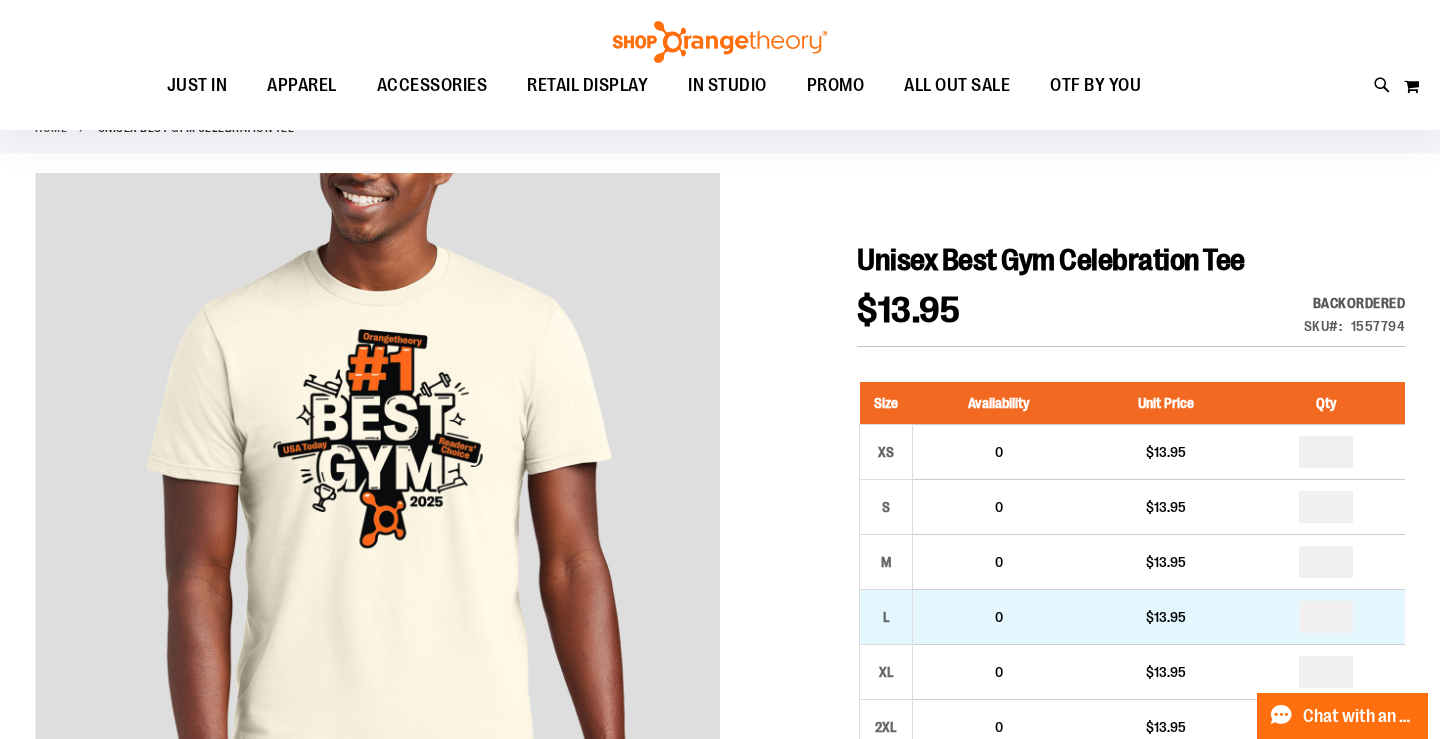 drag, startPoint x: 1340, startPoint y: 624, endPoint x: 1259, endPoint y: 624, distance: 81 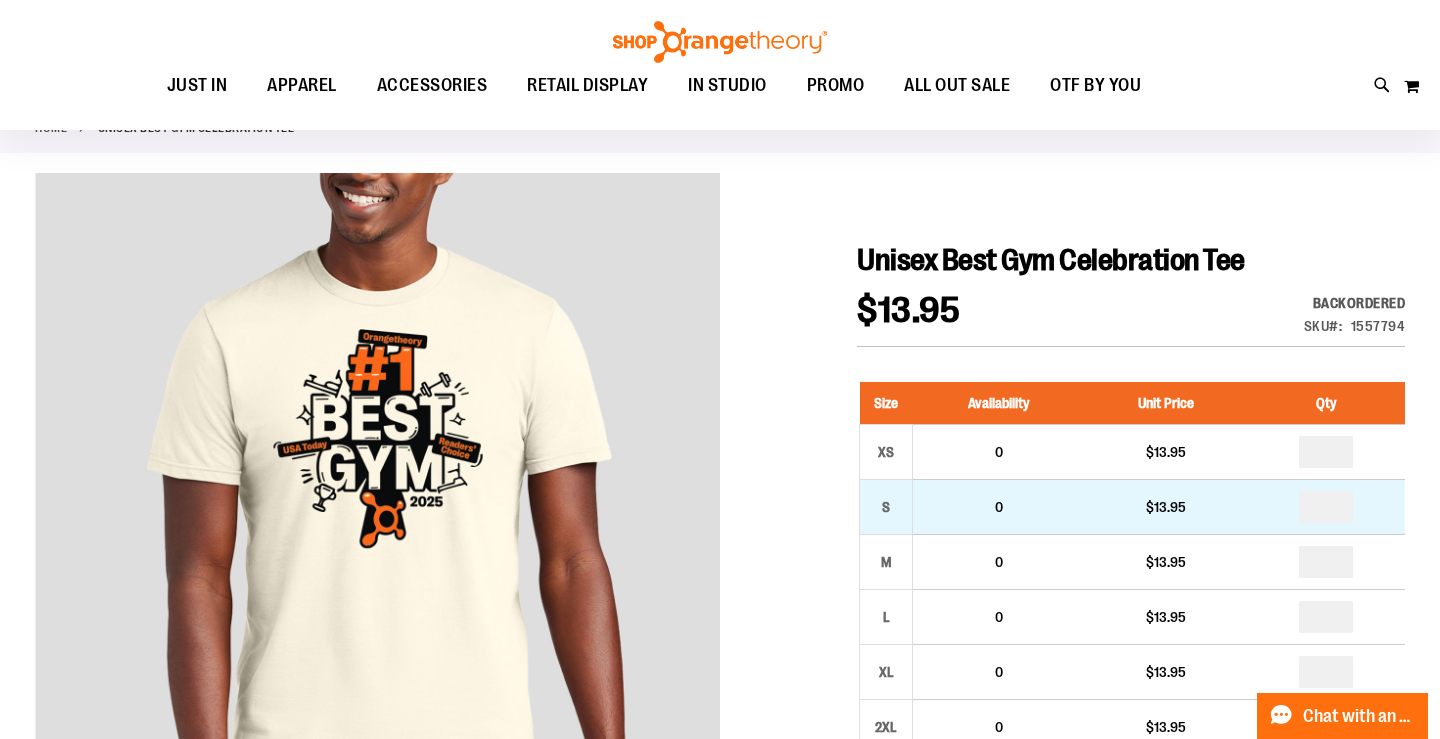drag, startPoint x: 1342, startPoint y: 510, endPoint x: 1247, endPoint y: 508, distance: 95.02105 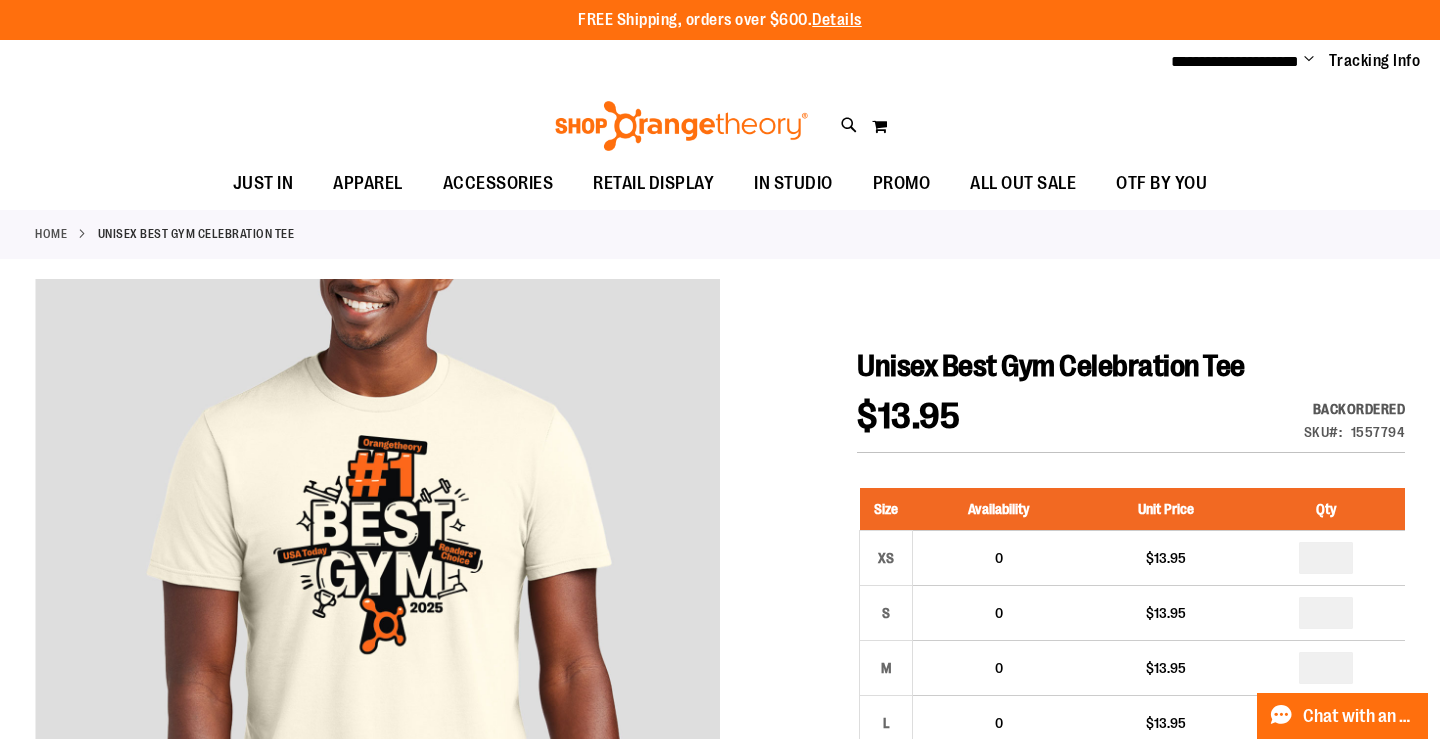 scroll, scrollTop: 0, scrollLeft: 0, axis: both 